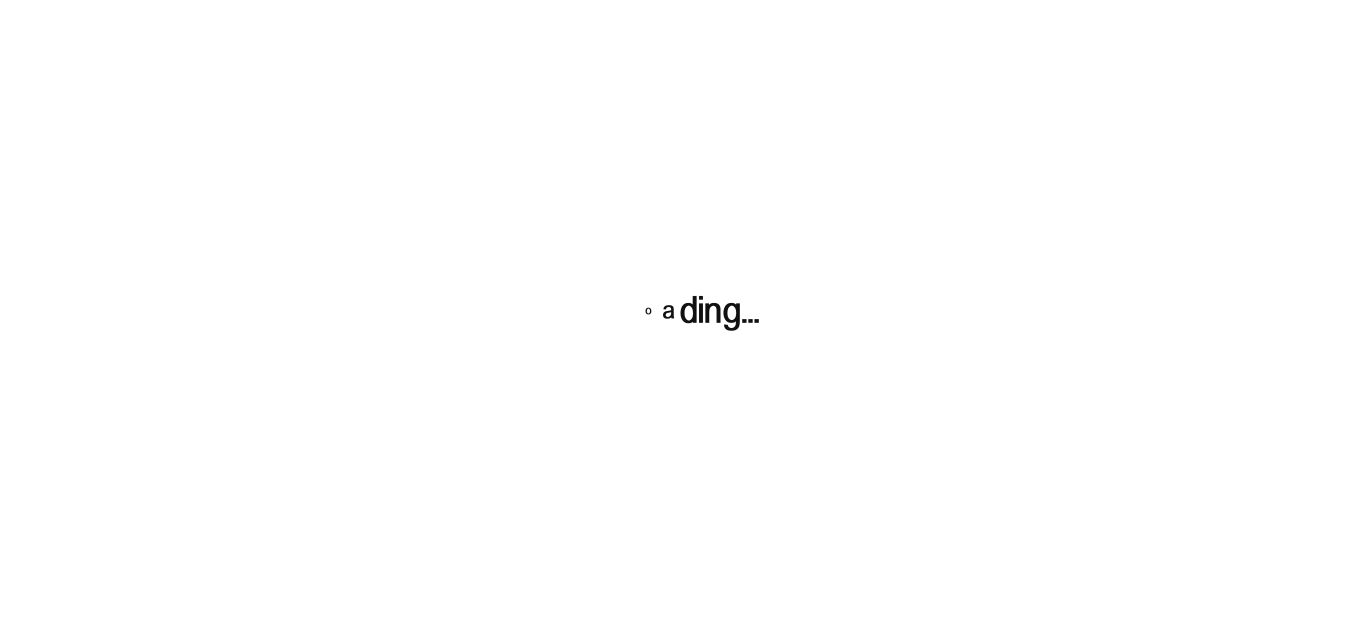 scroll, scrollTop: 0, scrollLeft: 0, axis: both 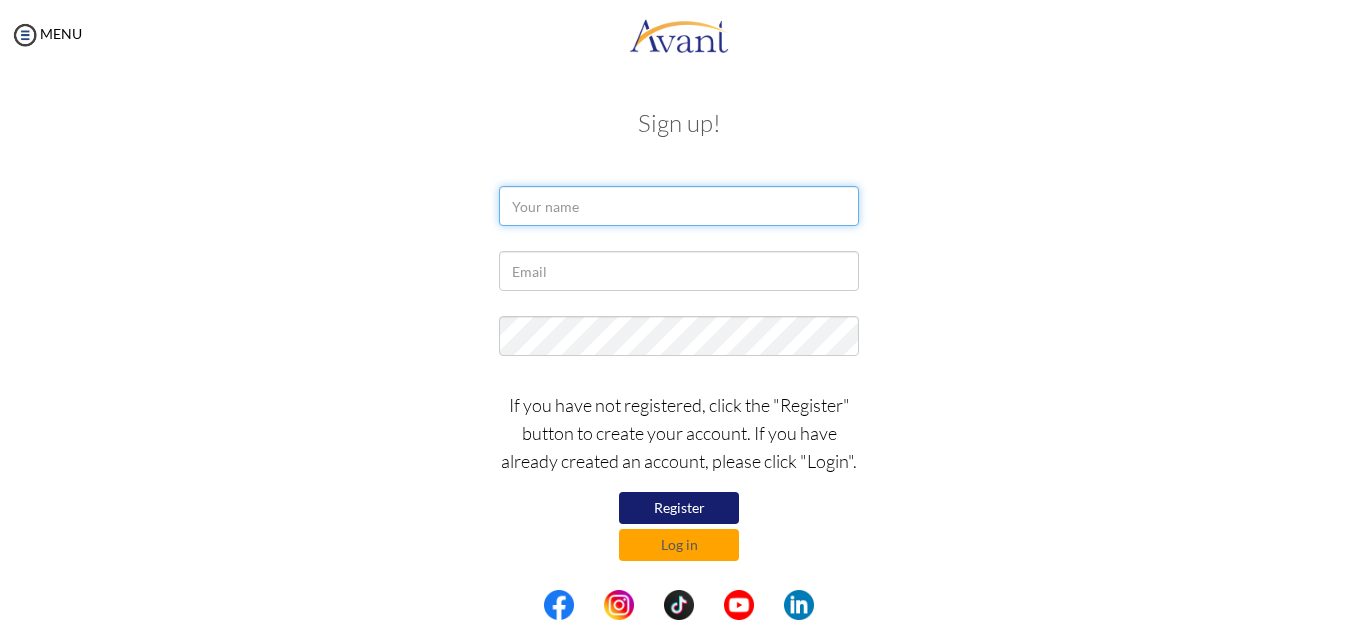 click at bounding box center (679, 206) 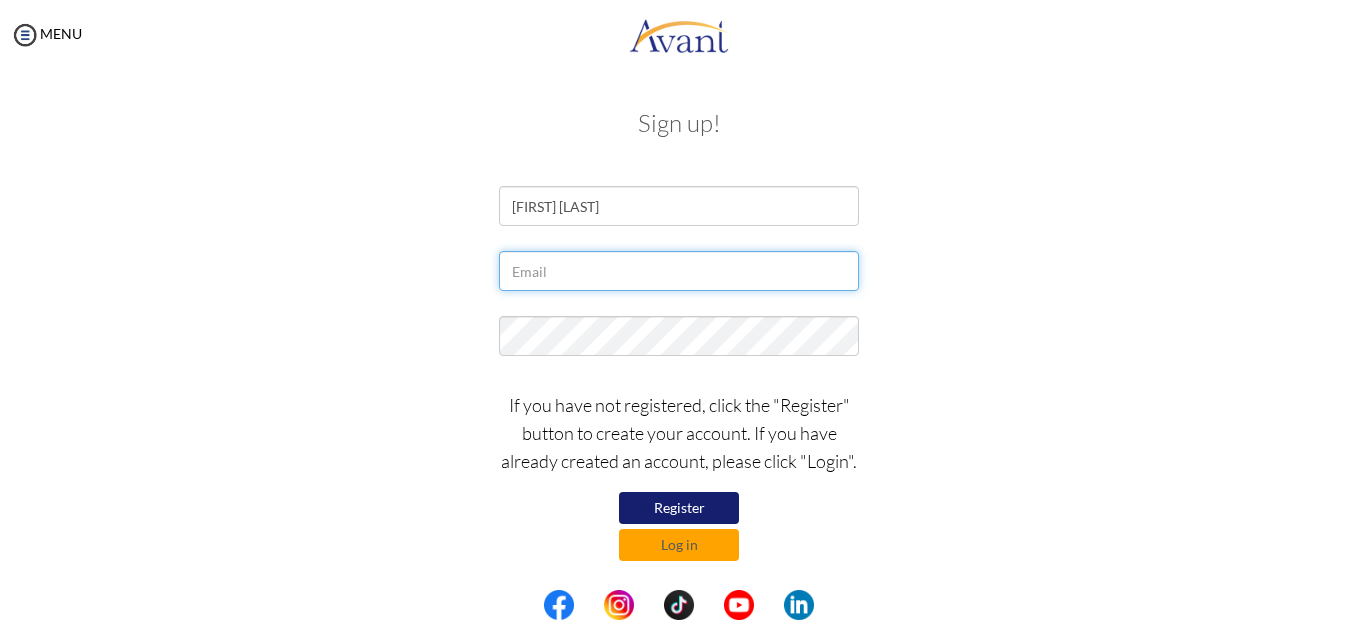 type on "[EMAIL]" 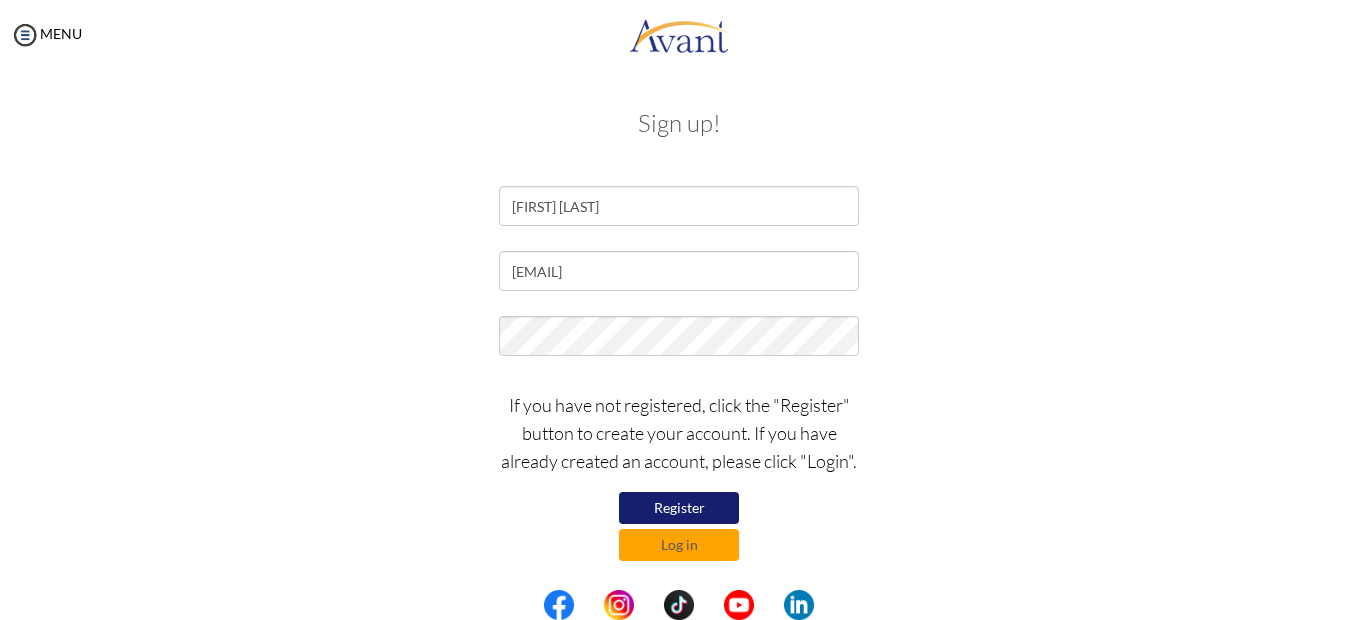 click on "Register" at bounding box center [679, 508] 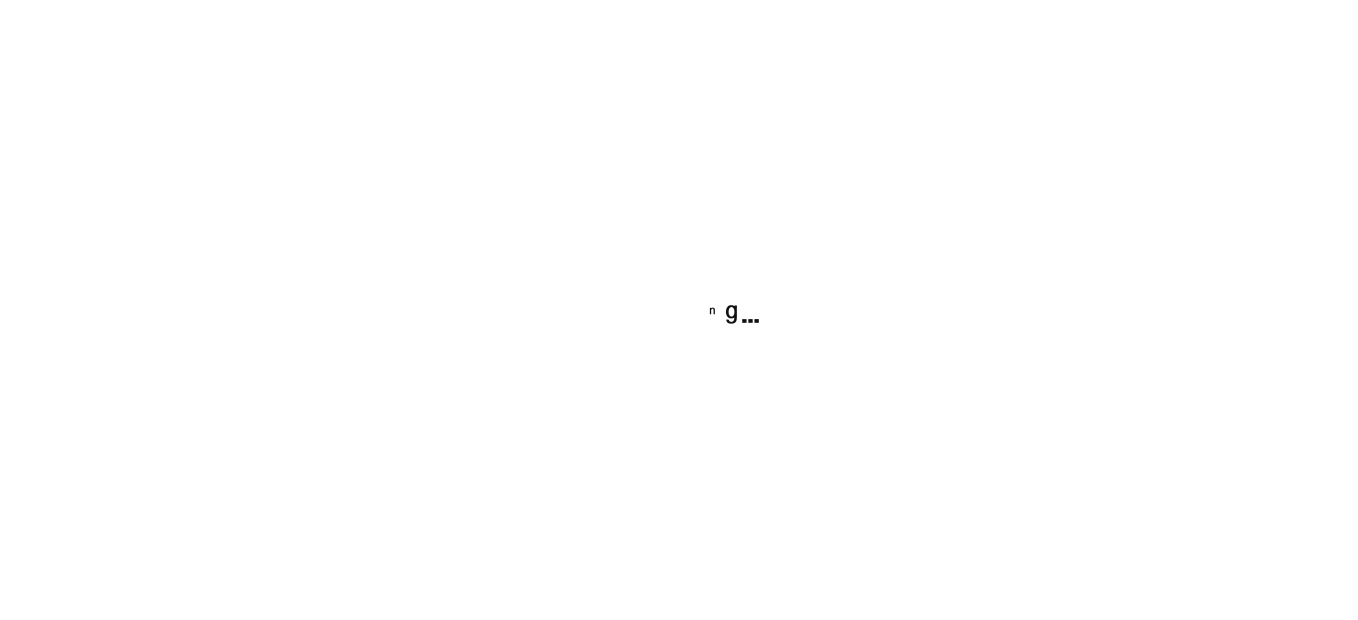 scroll, scrollTop: 0, scrollLeft: 0, axis: both 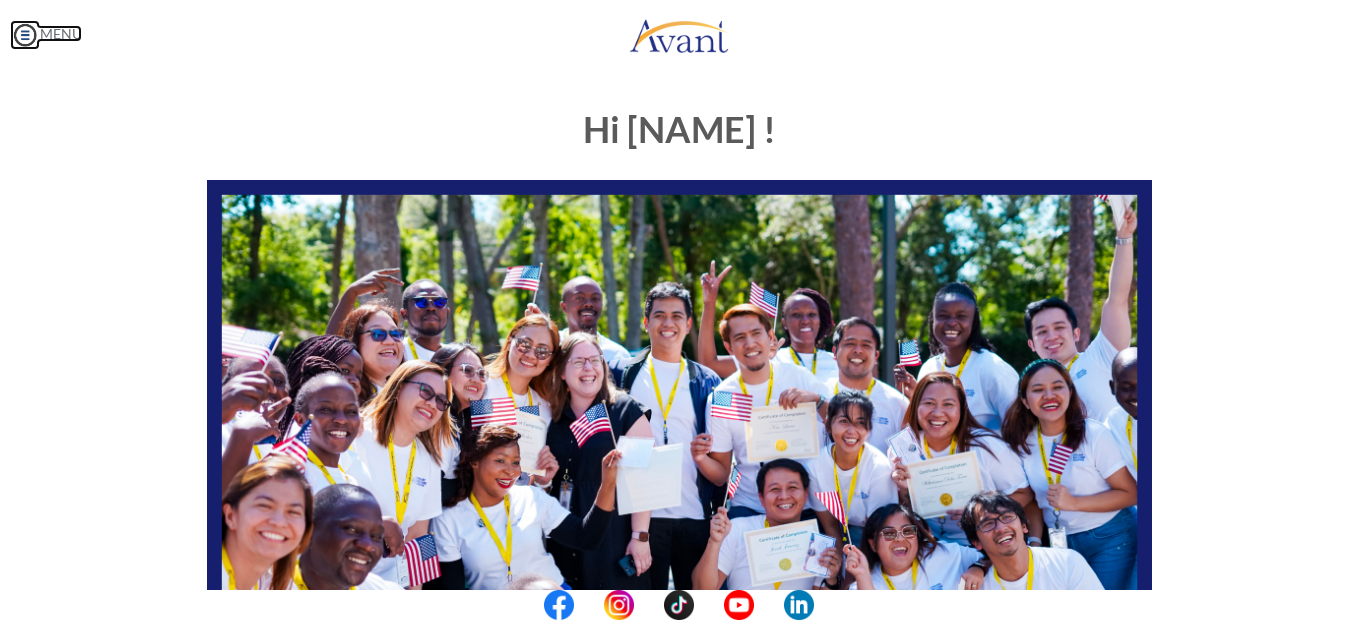 click at bounding box center [25, 35] 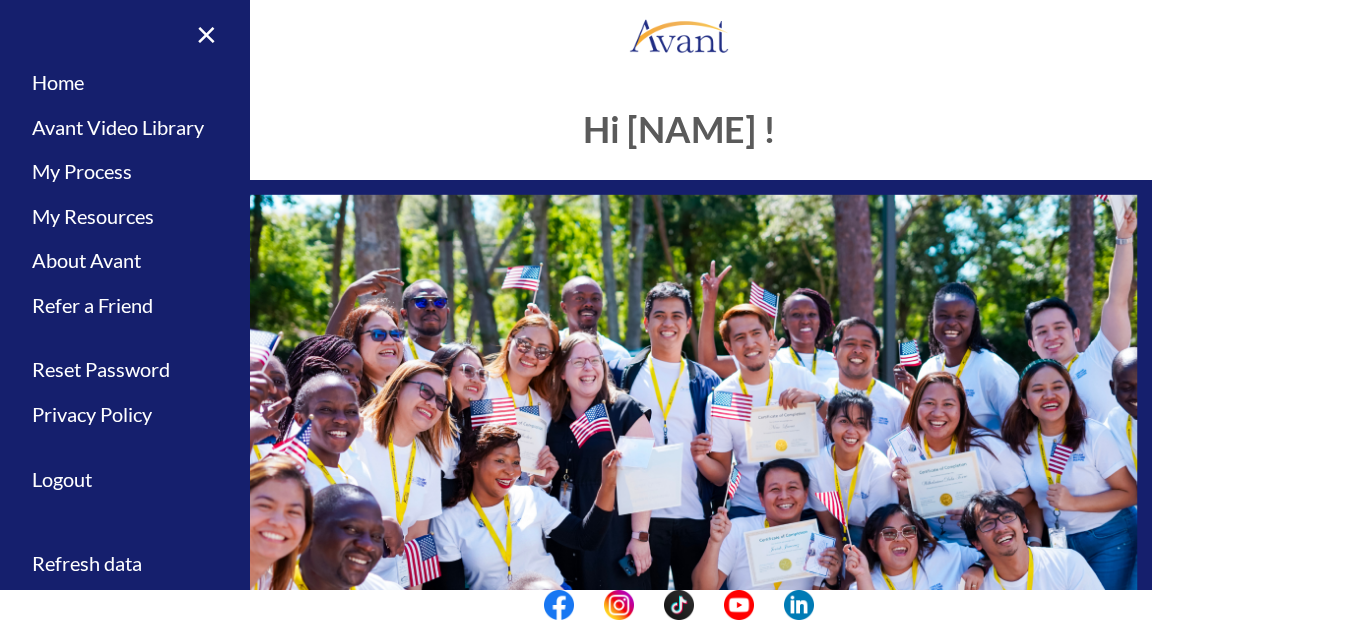 click on "Hi [NAME] !" at bounding box center [679, 130] 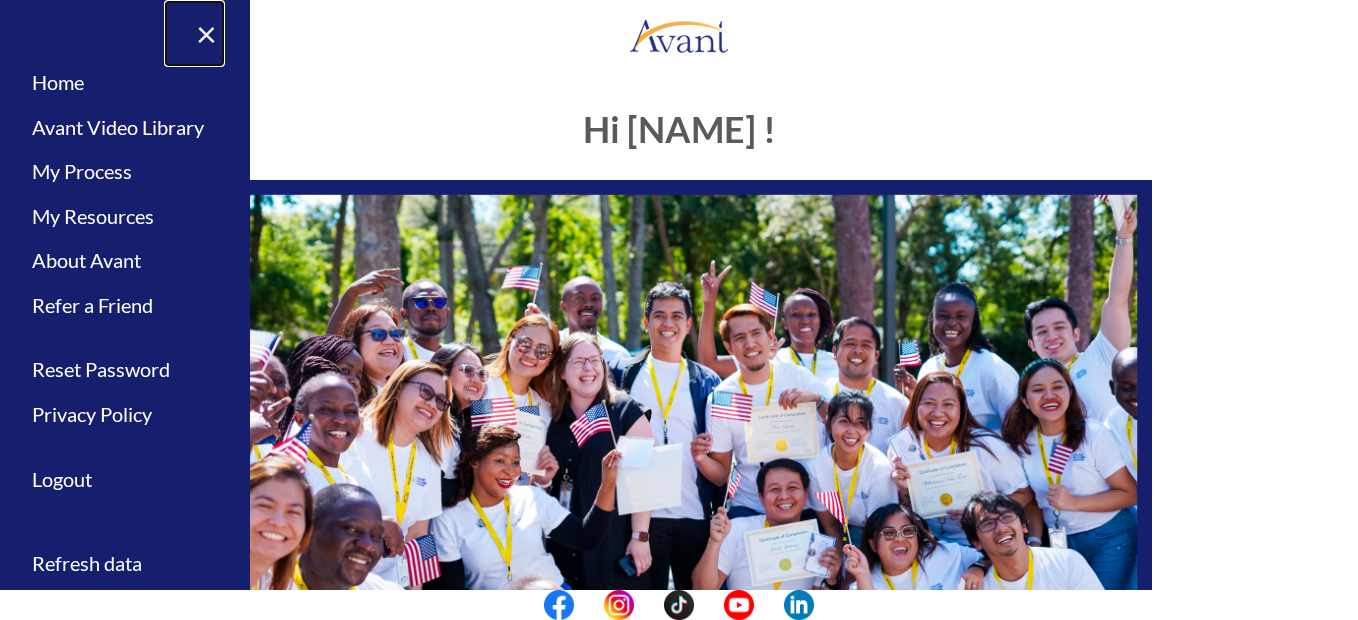 click on "×" at bounding box center (194, 33) 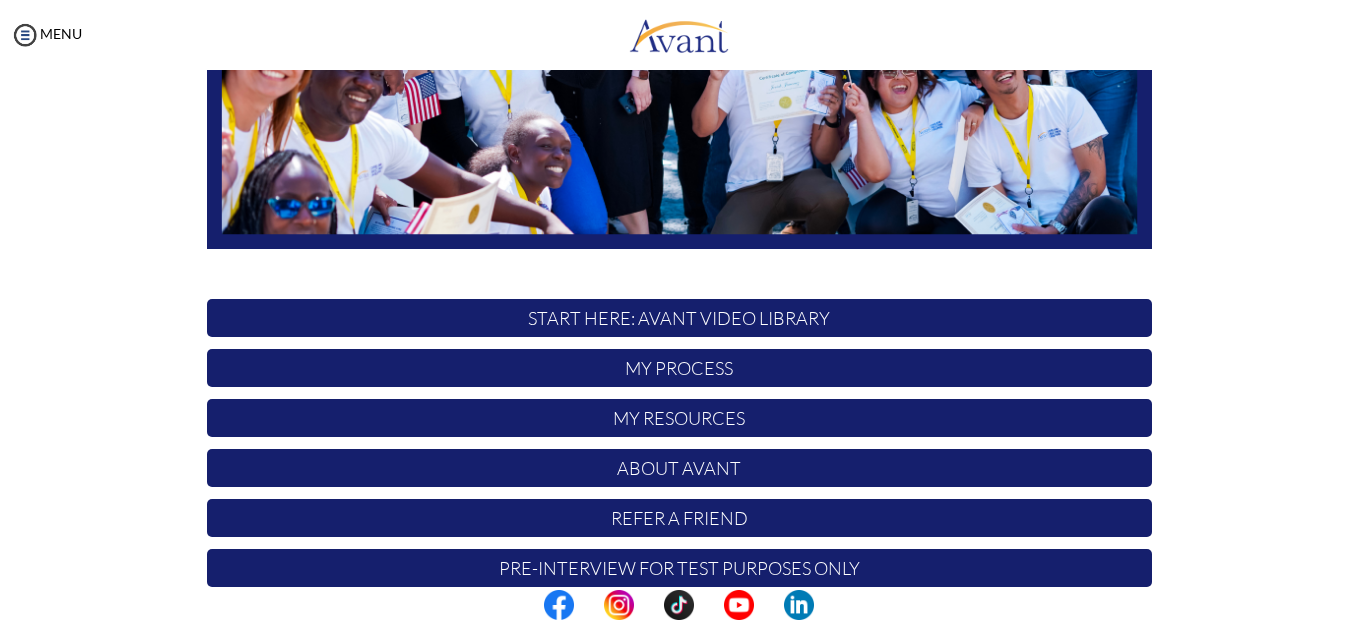 scroll, scrollTop: 491, scrollLeft: 0, axis: vertical 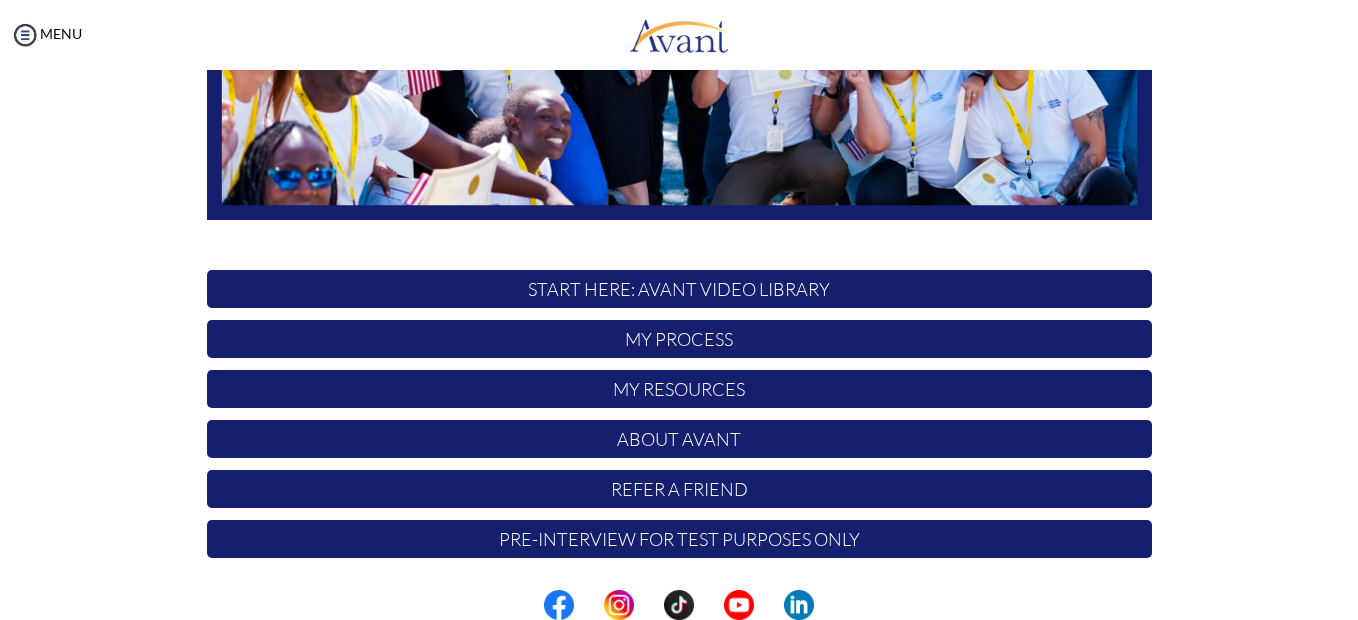 click on "START HERE: Avant Video Library" at bounding box center (679, 289) 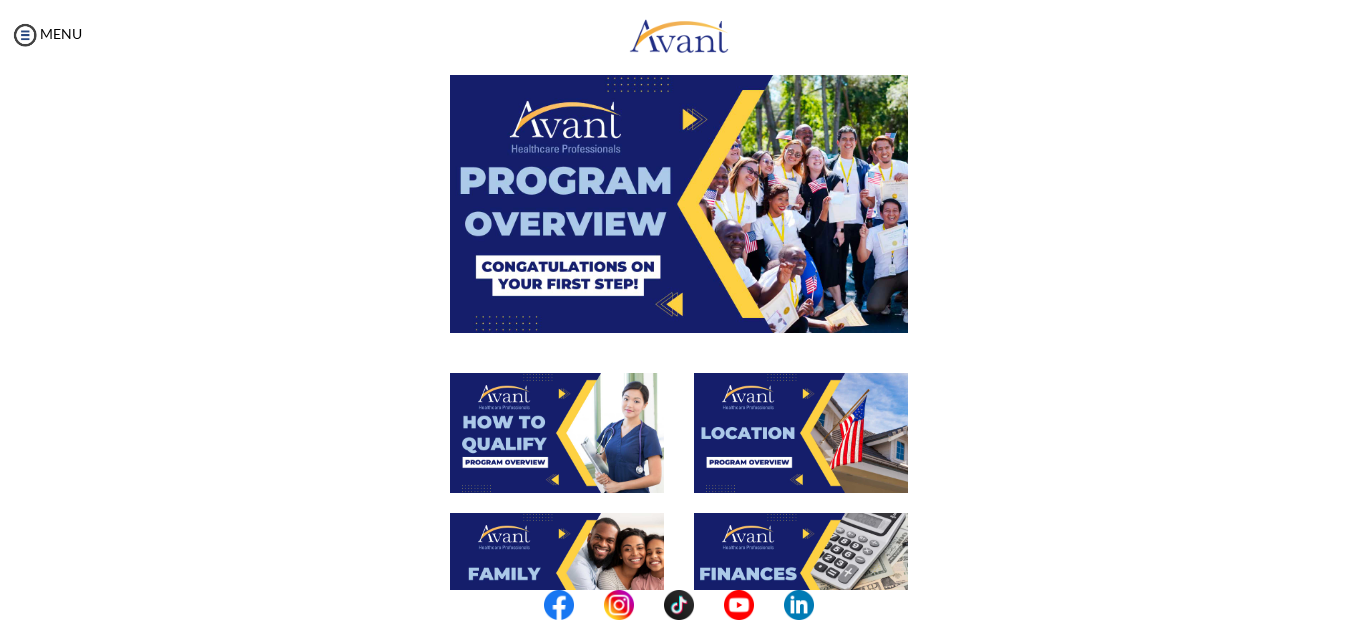 scroll, scrollTop: 0, scrollLeft: 0, axis: both 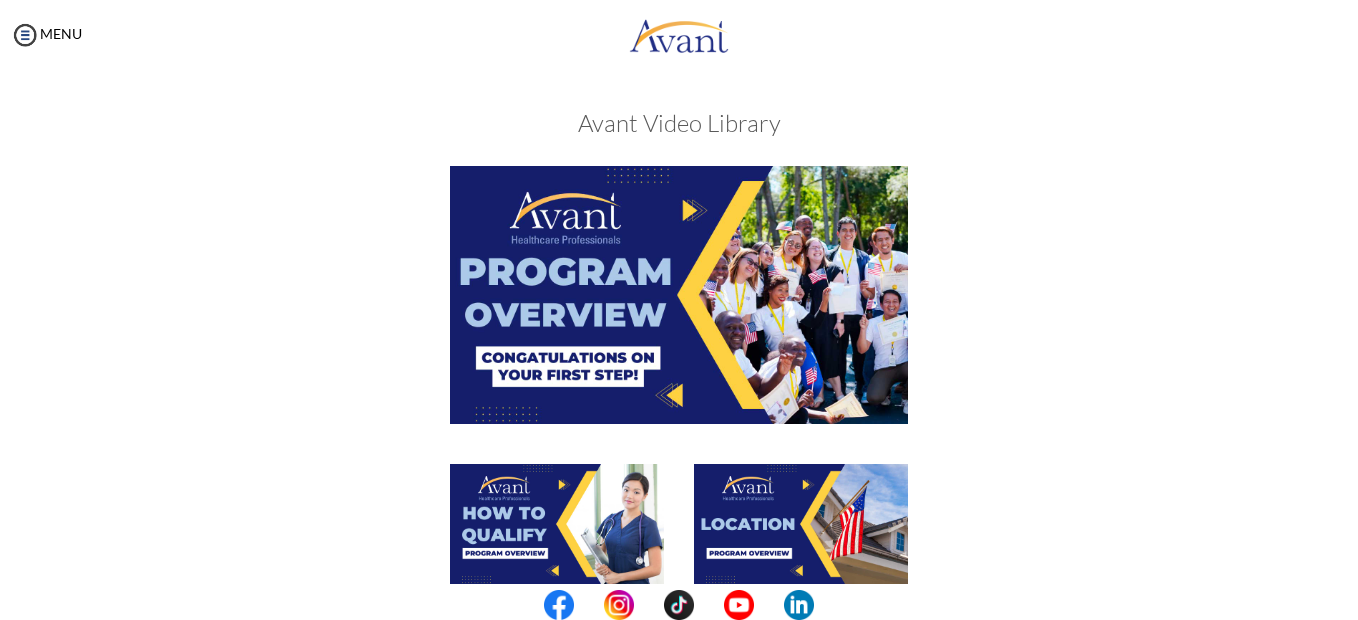 click at bounding box center [679, 294] 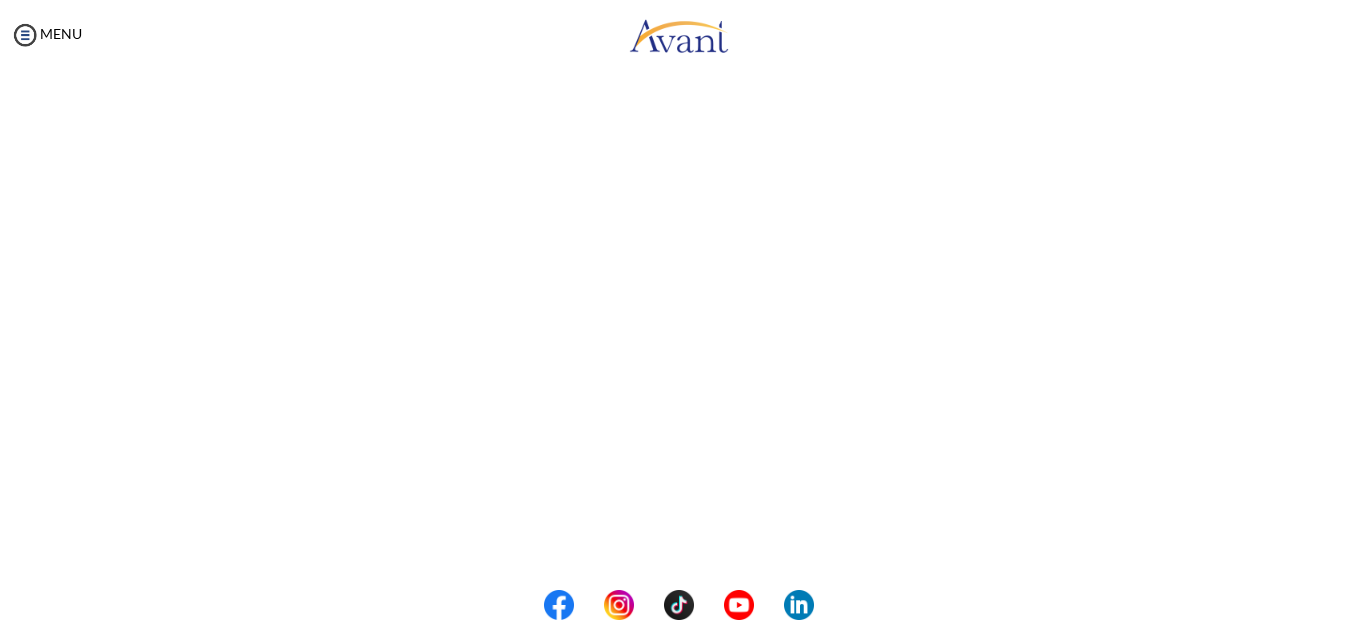 scroll, scrollTop: 364, scrollLeft: 0, axis: vertical 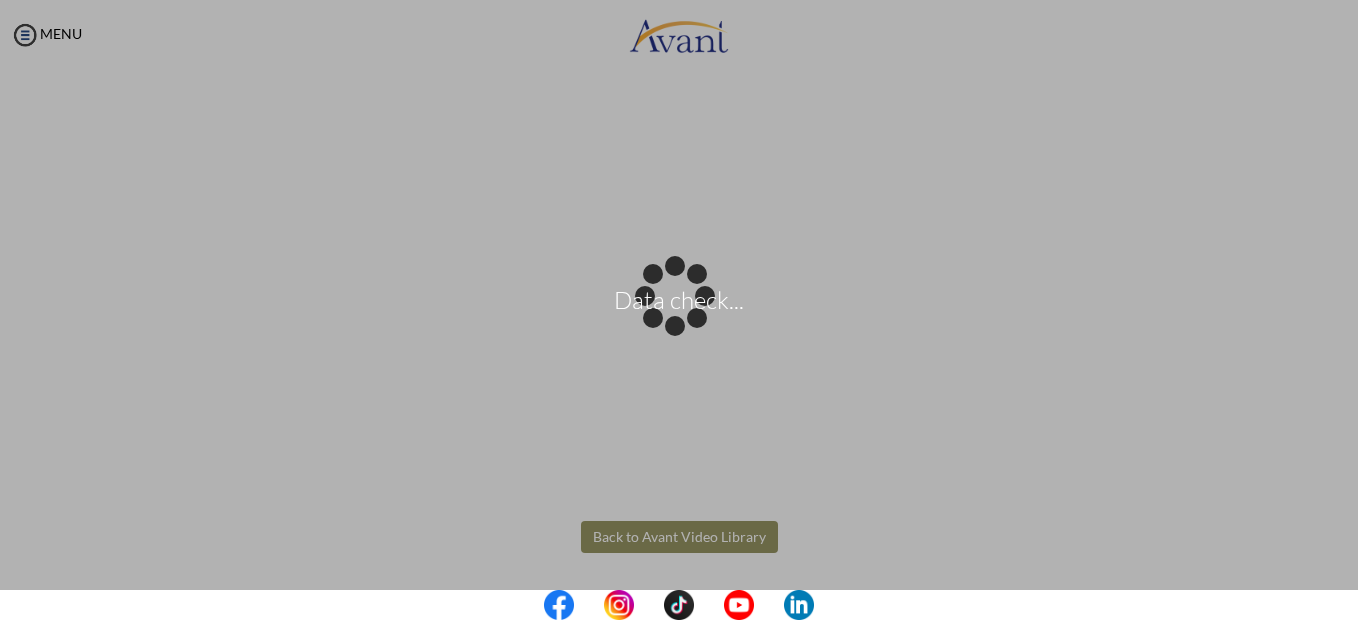 click on "Data check...
Maintenance break. Please come back in 2 hours.
MENU
My Status
What is the next step?
We would like you to watch the introductory video Begin with Avant
We would like you to watch the program video Watch Program Video
We would like you to complete English exam Take Language Test
We would like you to complete clinical assessment Take Clinical Test
We would like you to complete qualification survey Take Qualification Survey
We would like you to watch expectations video Watch Expectations Video
You will be contacted by recruiter to schedule a call.
Your application is being reviewed. Please check your email regularly.
Process Overview
Check off each step as you go to track your progress!" at bounding box center (679, 310) 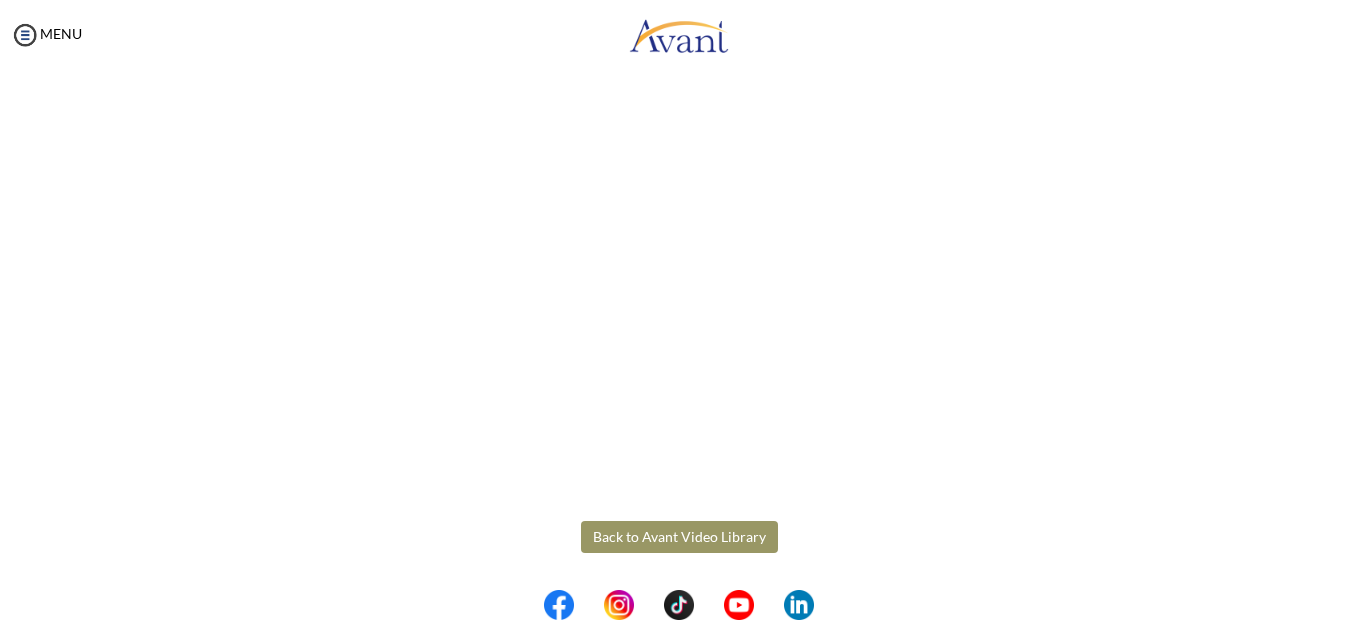 click on "Back to Avant Video Library" at bounding box center (679, 537) 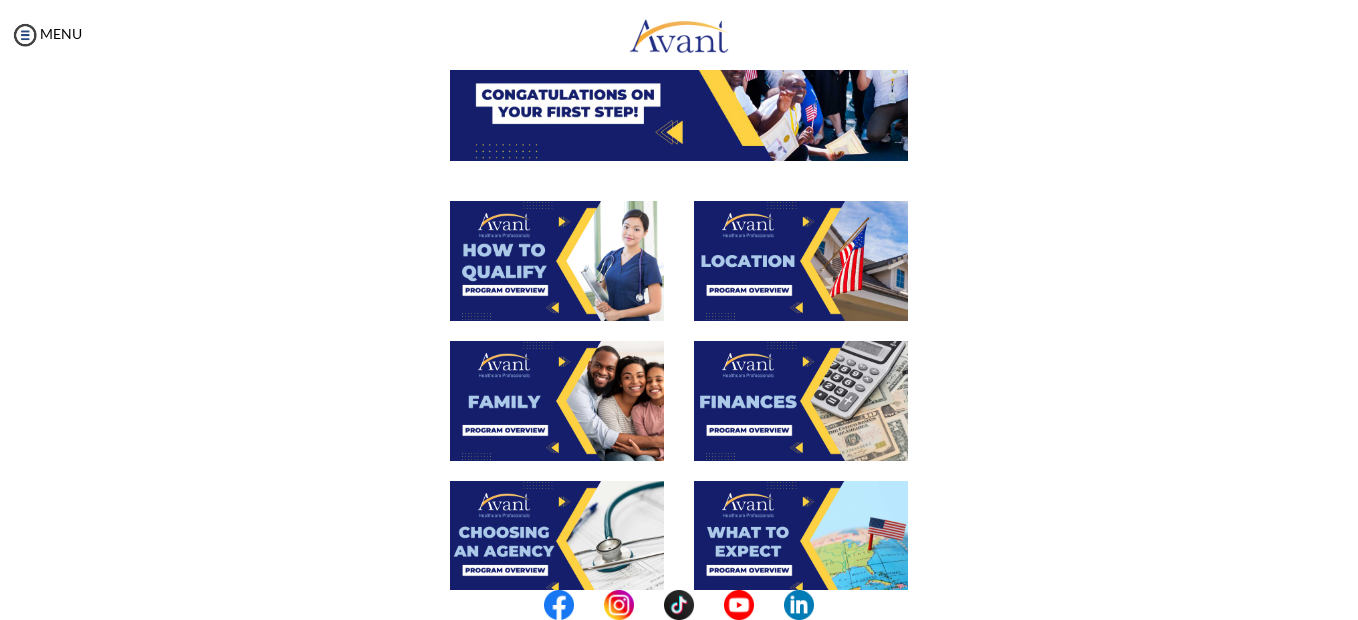 scroll, scrollTop: 264, scrollLeft: 0, axis: vertical 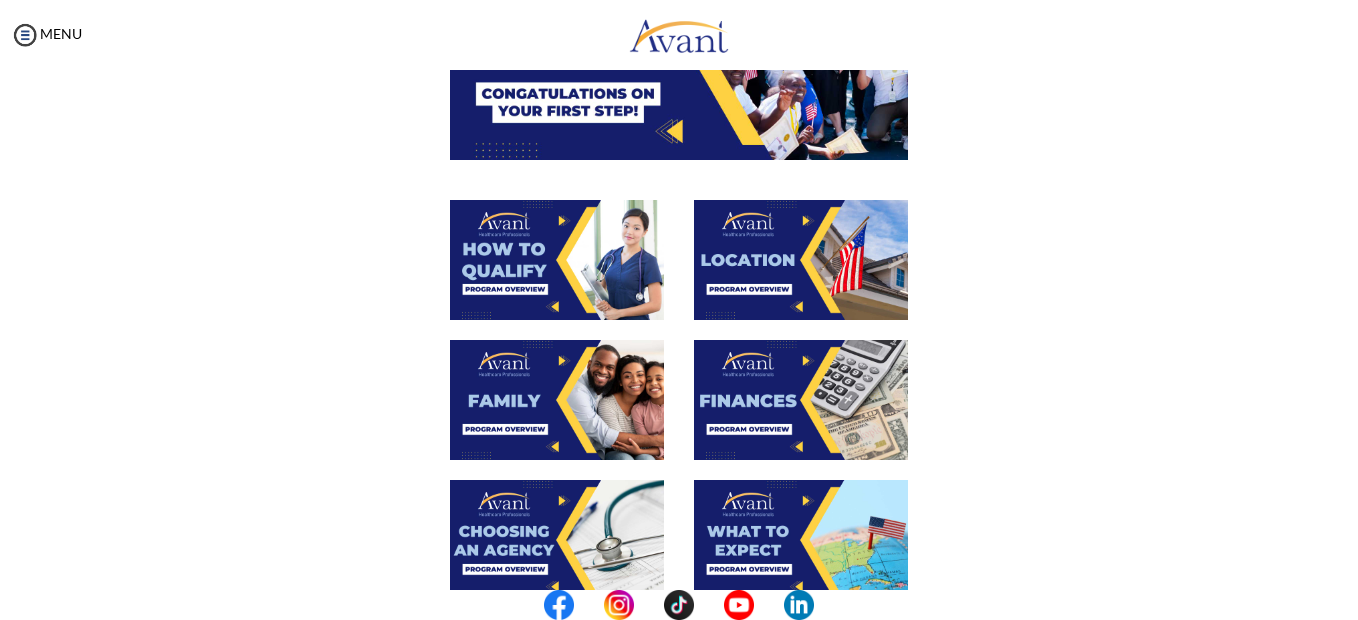 click at bounding box center [557, 260] 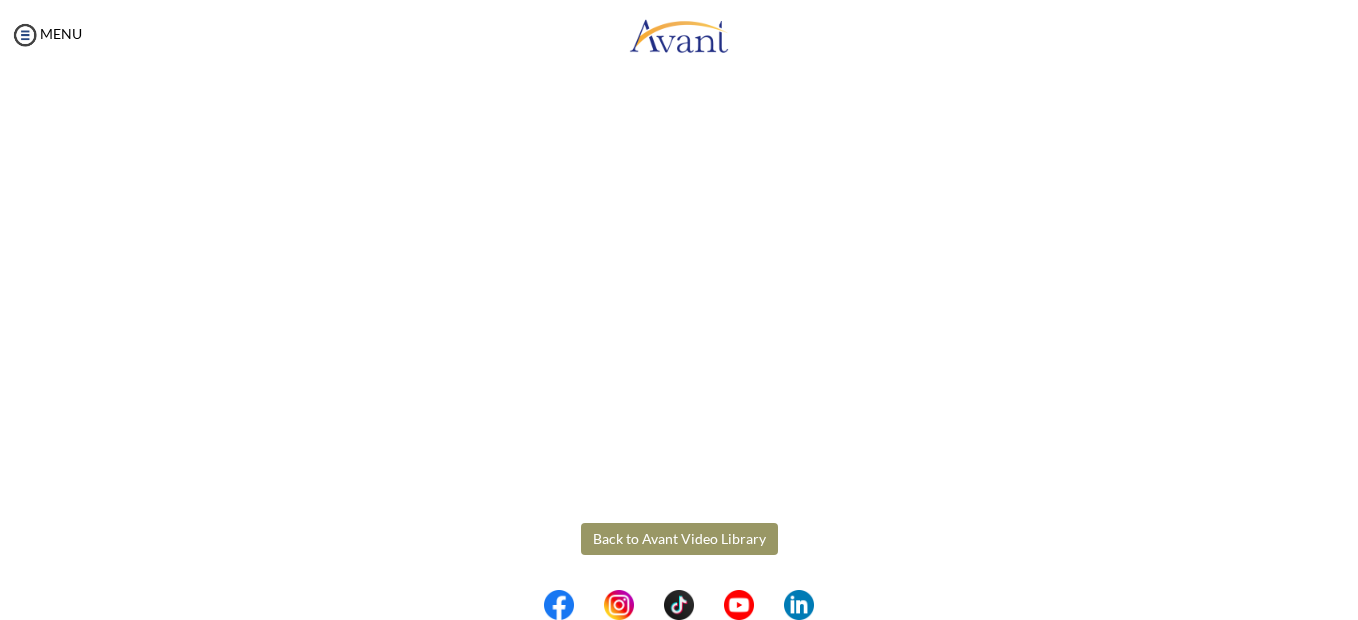 scroll, scrollTop: 364, scrollLeft: 0, axis: vertical 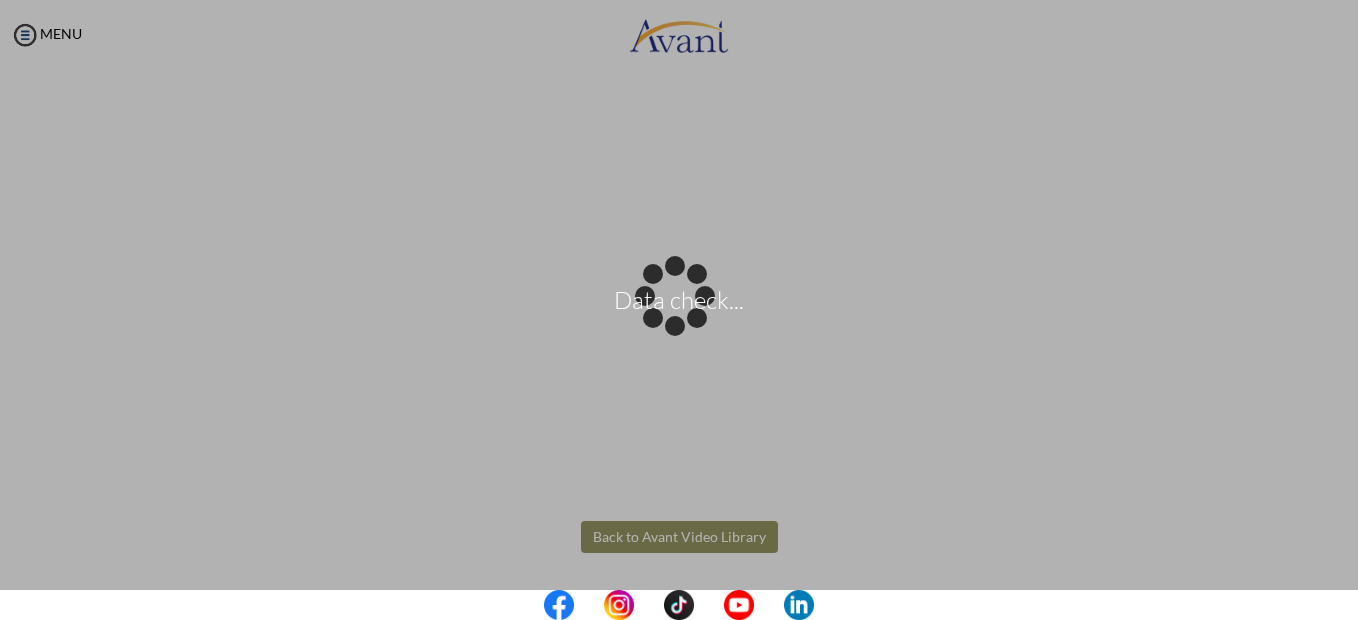 click on "Data check...
Maintenance break. Please come back in 2 hours.
MENU
My Status
What is the next step?
We would like you to watch the introductory video Begin with Avant
We would like you to watch the program video Watch Program Video
We would like you to complete English exam Take Language Test
We would like you to complete clinical assessment Take Clinical Test
We would like you to complete qualification survey Take Qualification Survey
We would like you to watch expectations video Watch Expectations Video
You will be contacted by recruiter to schedule a call.
Your application is being reviewed. Please check your email regularly.
Process Overview
Check off each step as you go to track your progress!" at bounding box center (679, 310) 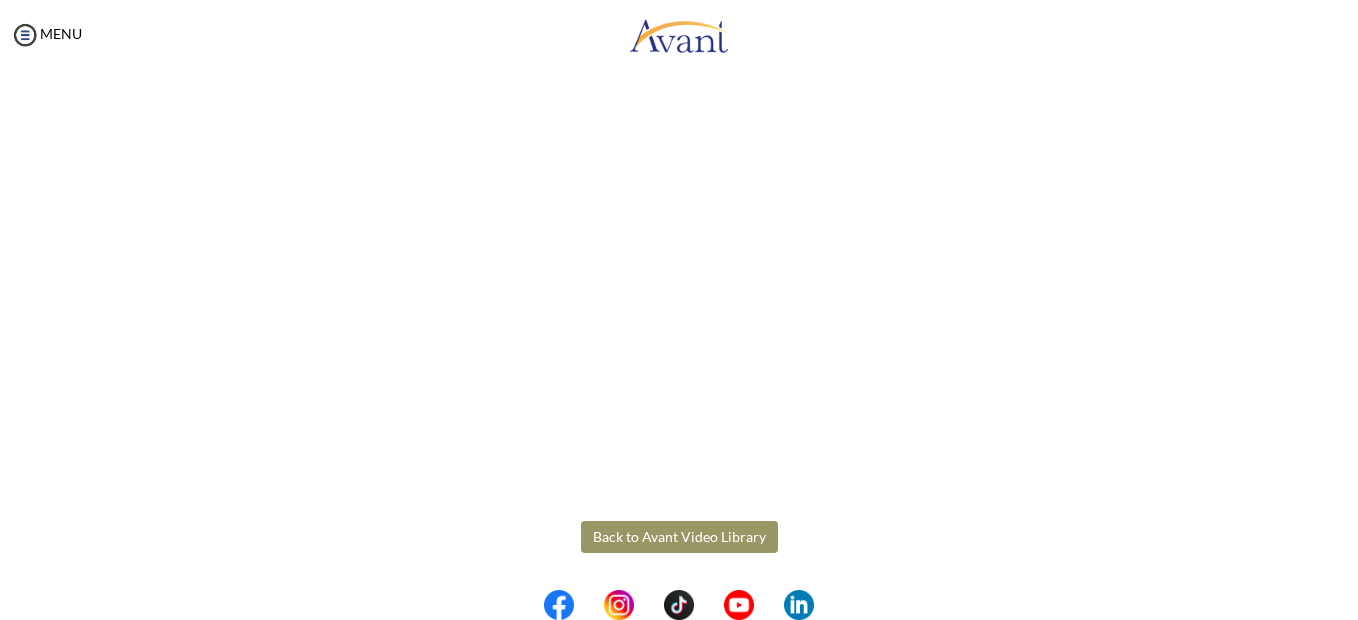 click on "Back to Avant Video Library" at bounding box center [679, 537] 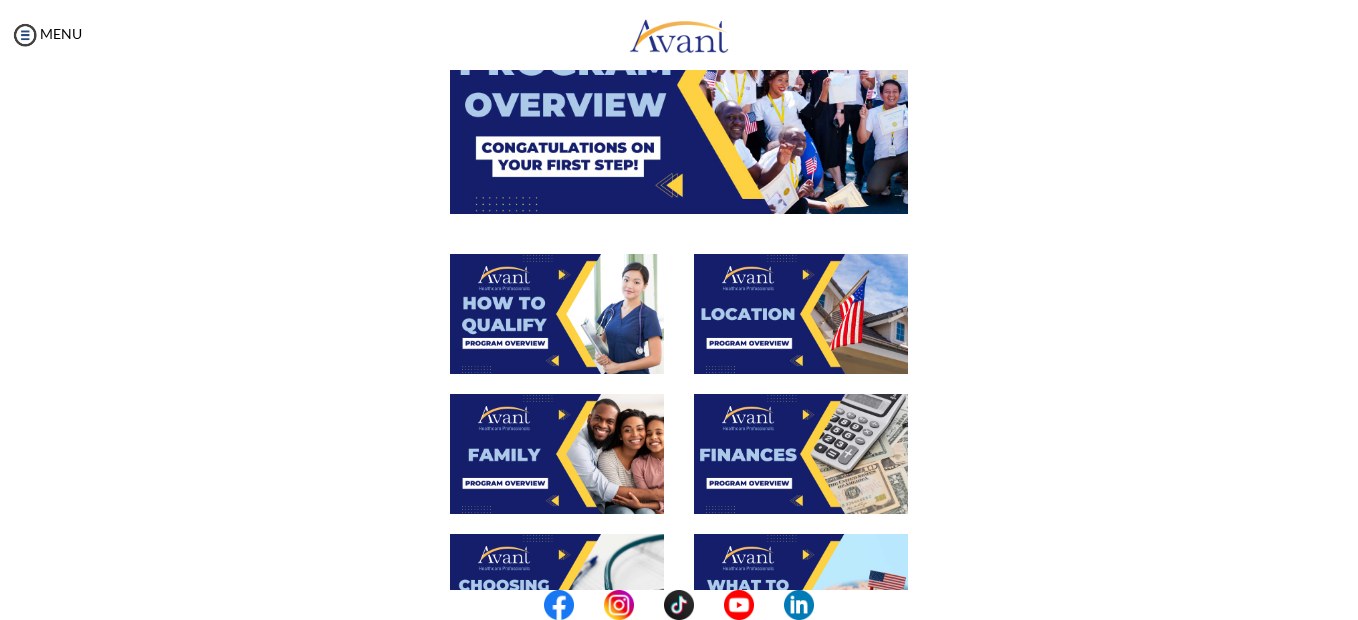 scroll, scrollTop: 211, scrollLeft: 0, axis: vertical 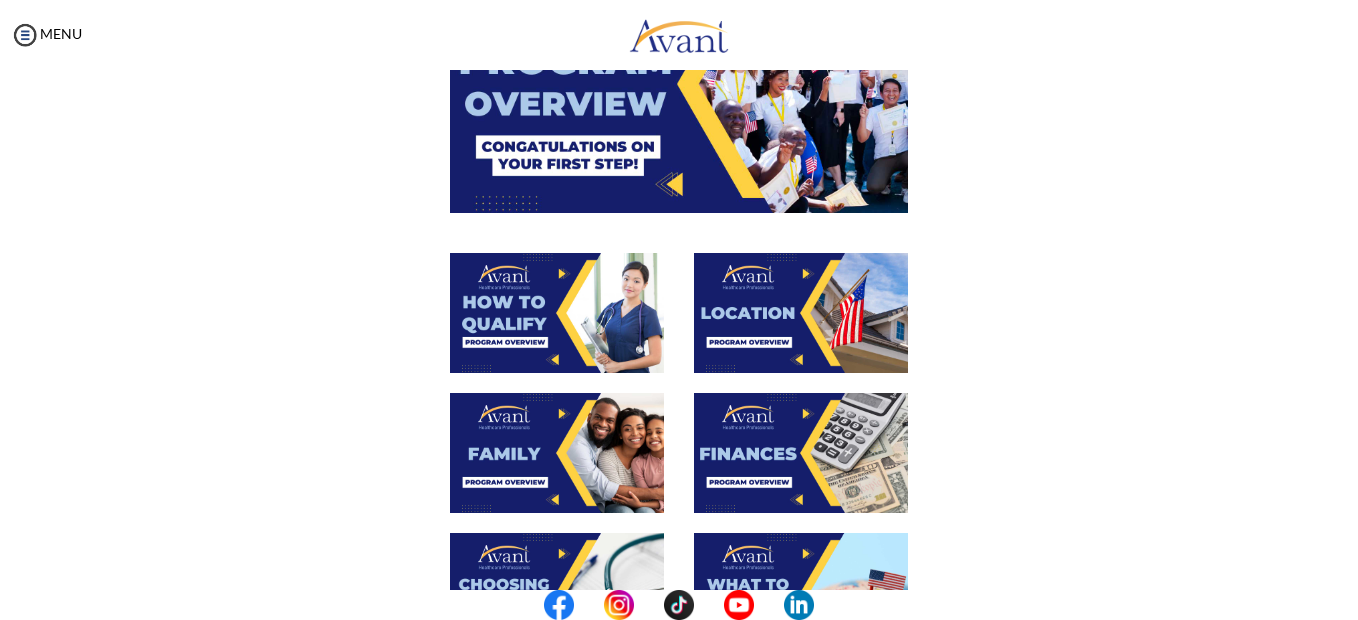 click at bounding box center [801, 313] 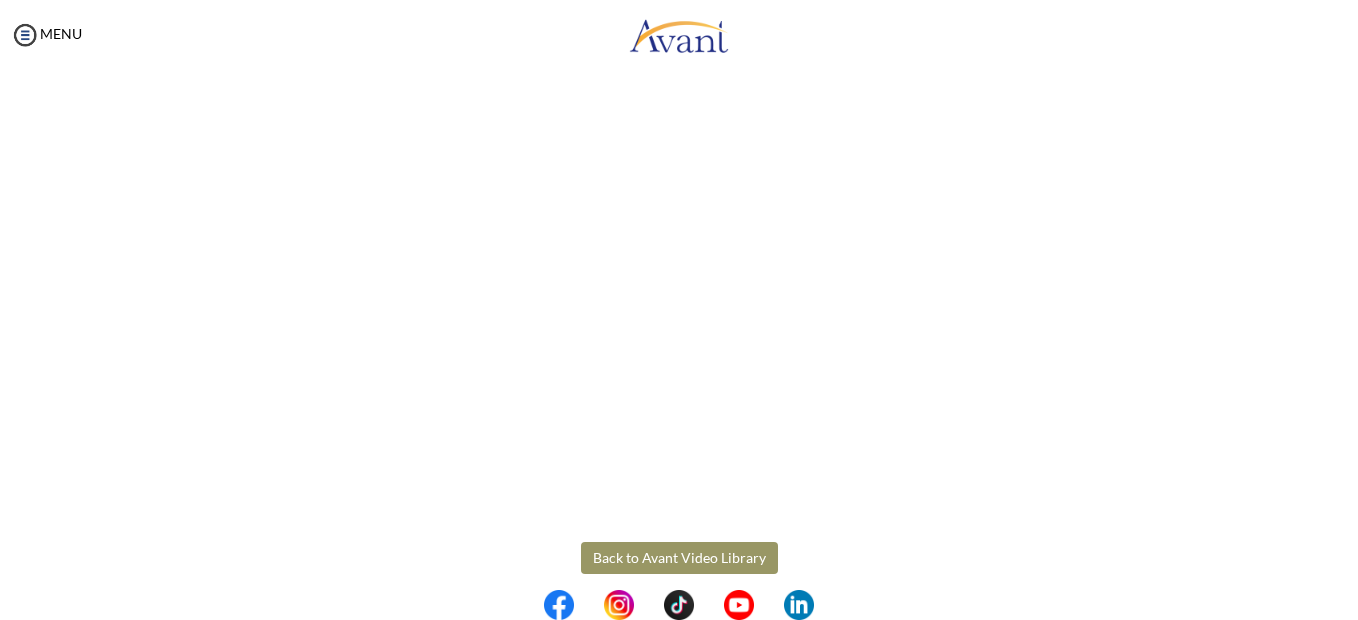 scroll, scrollTop: 364, scrollLeft: 0, axis: vertical 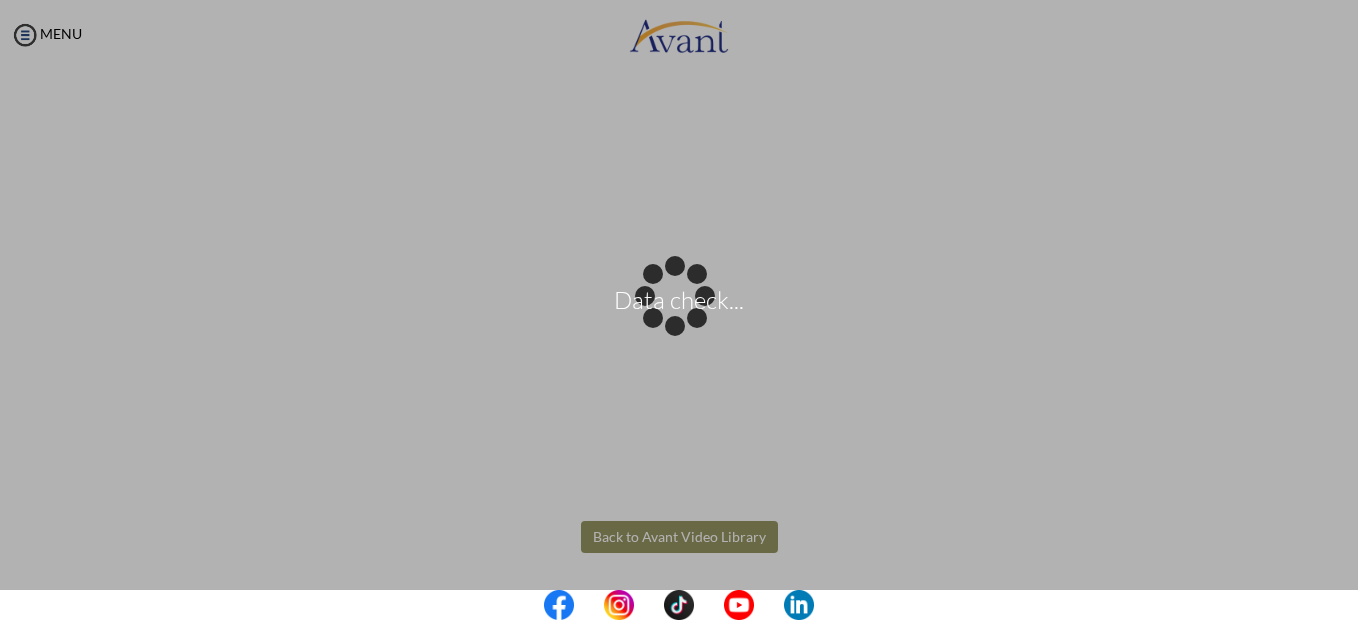 click on "Data check...
Maintenance break. Please come back in 2 hours.
MENU
My Status
What is the next step?
We would like you to watch the introductory video Begin with Avant
We would like you to watch the program video Watch Program Video
We would like you to complete English exam Take Language Test
We would like you to complete clinical assessment Take Clinical Test
We would like you to complete qualification survey Take Qualification Survey
We would like you to watch expectations video Watch Expectations Video
You will be contacted by recruiter to schedule a call.
Your application is being reviewed. Please check your email regularly.
Process Overview
Check off each step as you go to track your progress!" at bounding box center [679, 310] 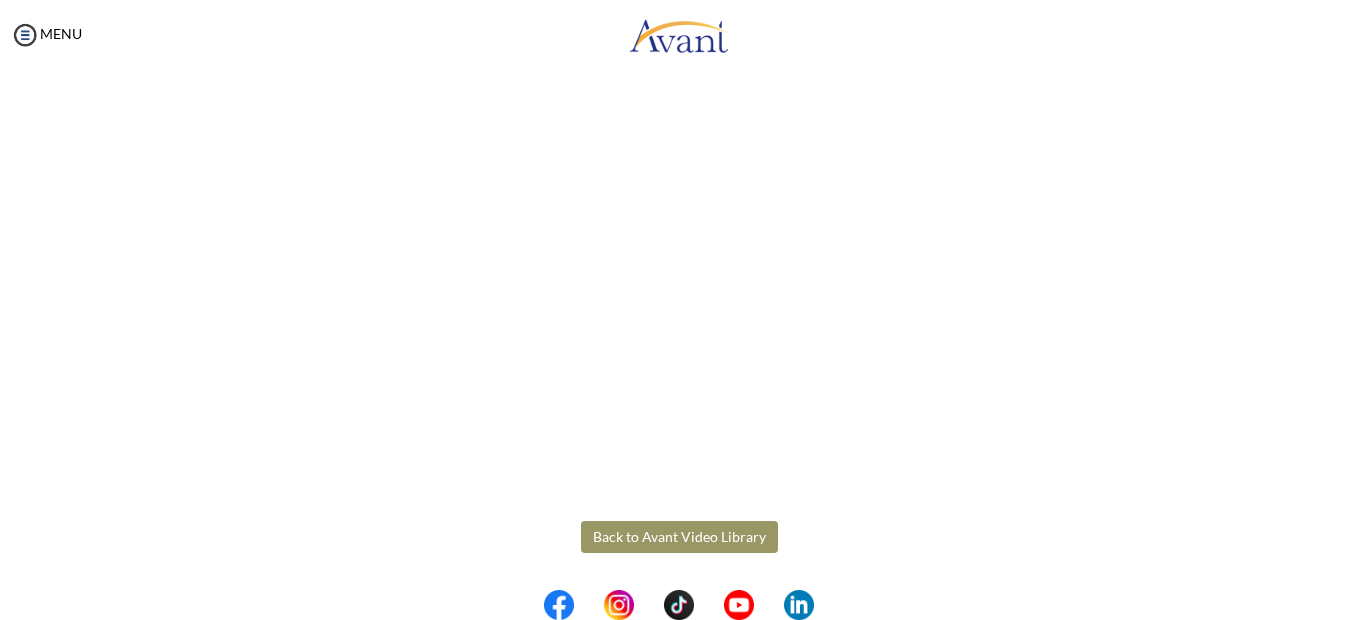 click on "Back to Avant Video Library" at bounding box center [679, 537] 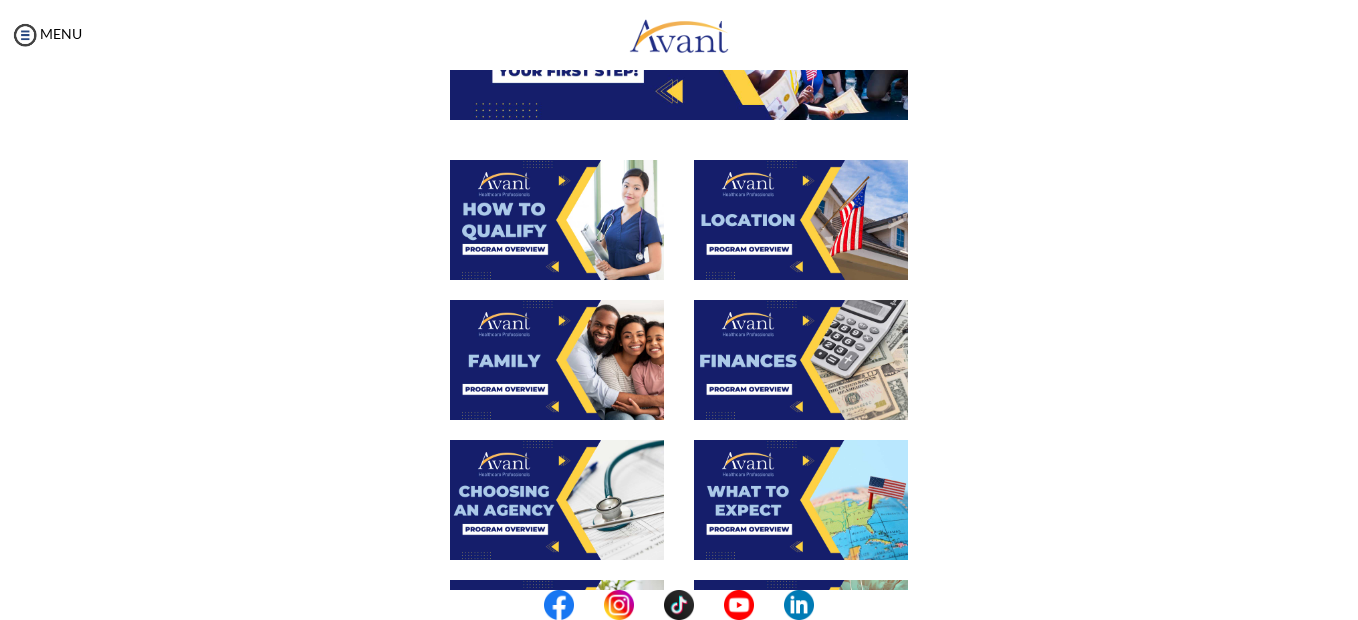 scroll, scrollTop: 305, scrollLeft: 0, axis: vertical 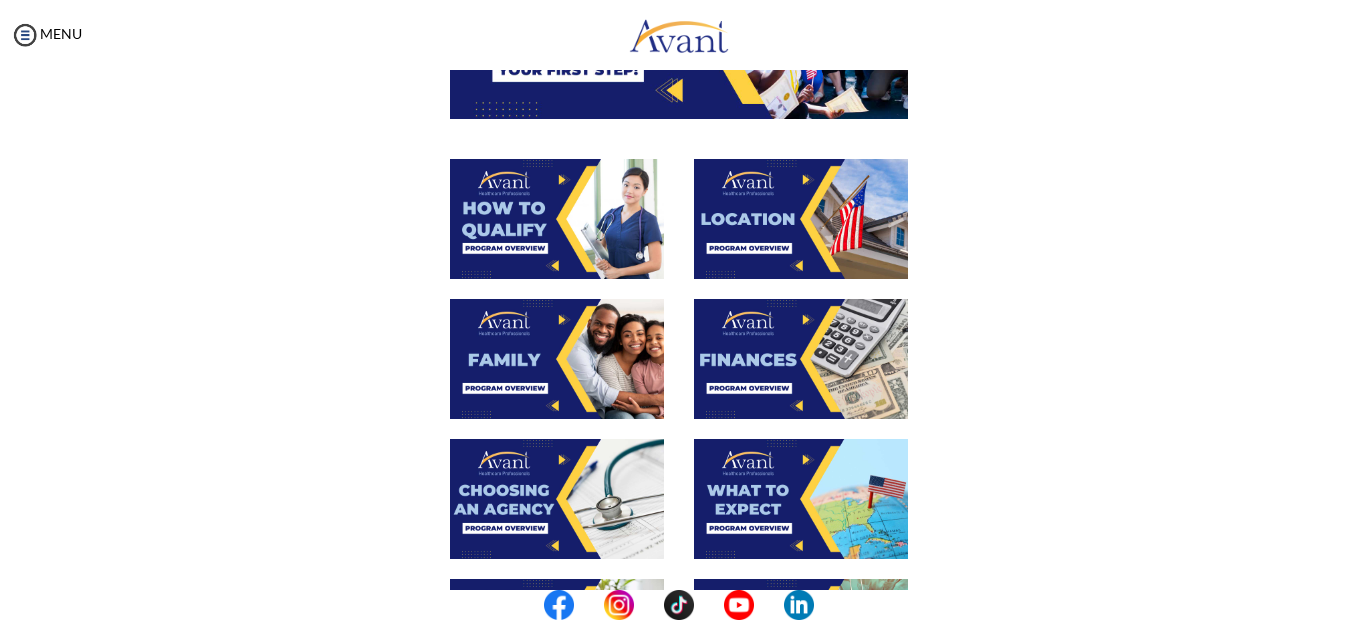 click at bounding box center [557, 359] 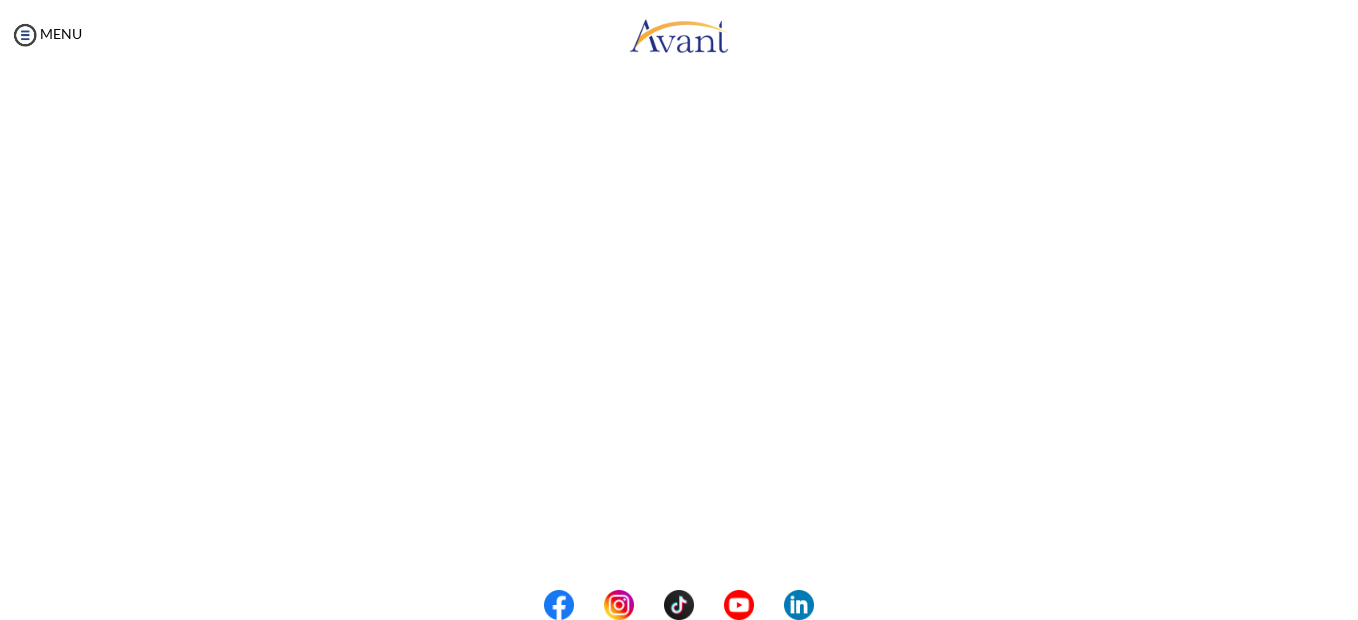 scroll, scrollTop: 577, scrollLeft: 0, axis: vertical 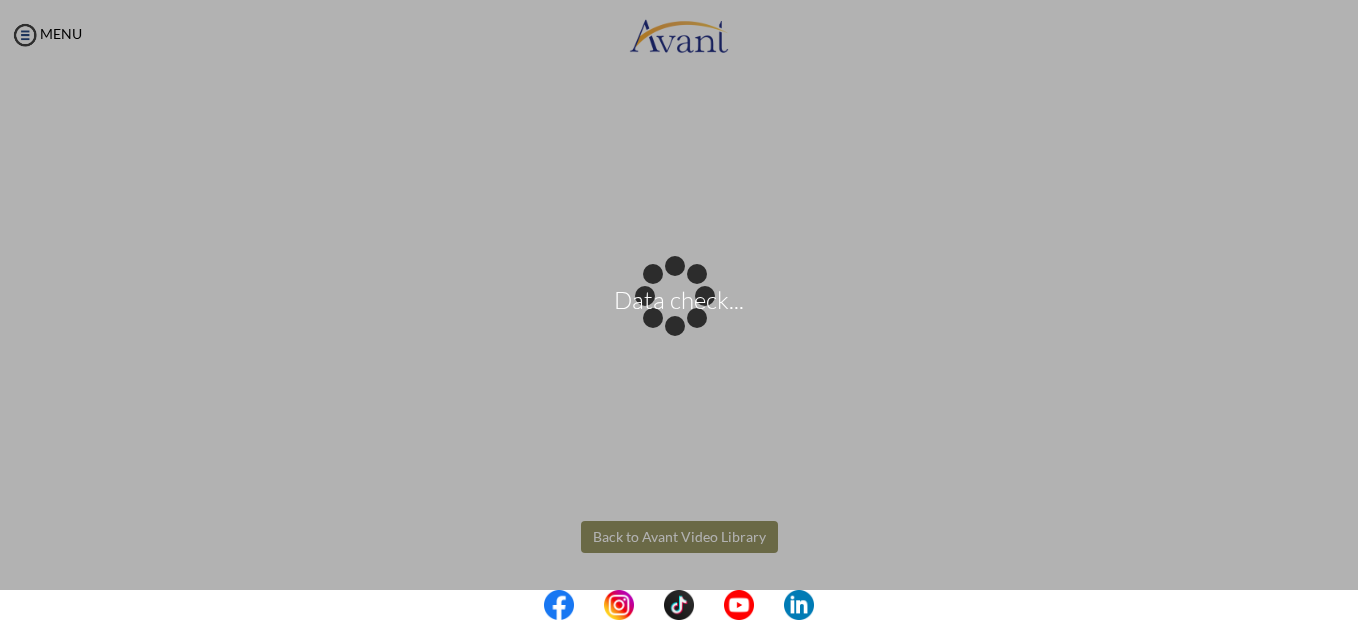 click on "Data check...
Maintenance break. Please come back in 2 hours.
MENU
My Status
What is the next step?
We would like you to watch the introductory video Begin with Avant
We would like you to watch the program video Watch Program Video
We would like you to complete English exam Take Language Test
We would like you to complete clinical assessment Take Clinical Test
We would like you to complete qualification survey Take Qualification Survey
We would like you to watch expectations video Watch Expectations Video
You will be contacted by recruiter to schedule a call.
Your application is being reviewed. Please check your email regularly.
Process Overview
Check off each step as you go to track your progress!" at bounding box center [679, 310] 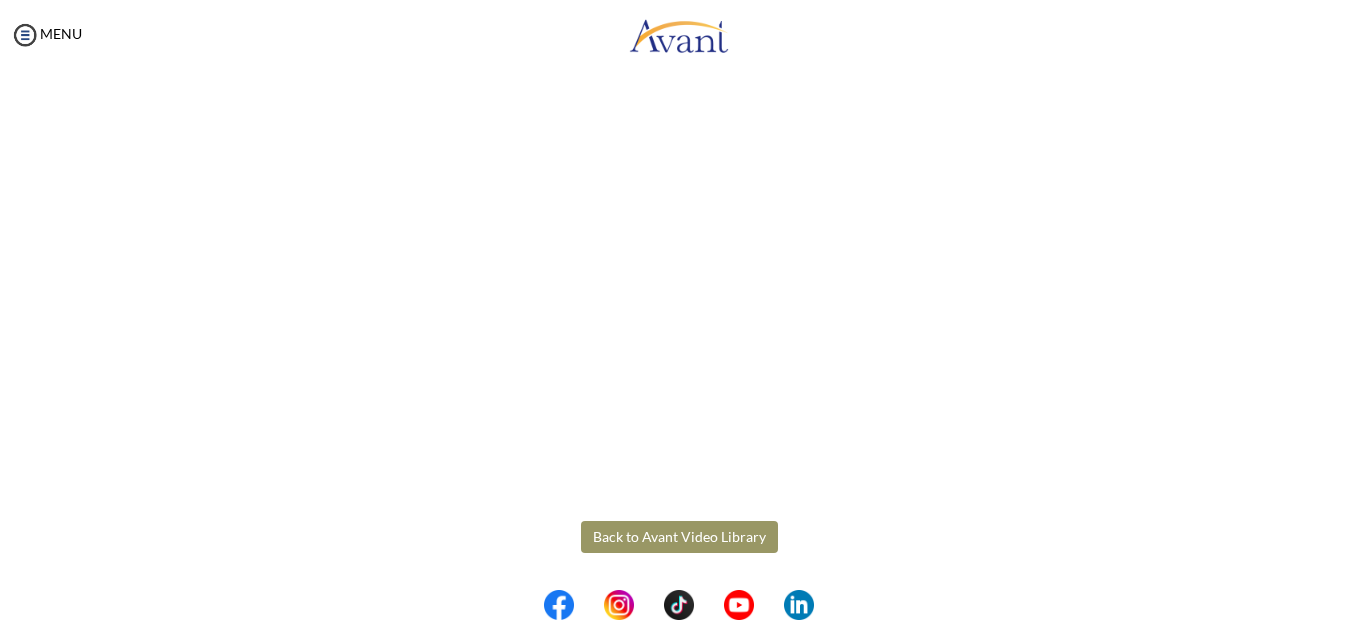 click on "Back to Avant Video Library" at bounding box center [679, 537] 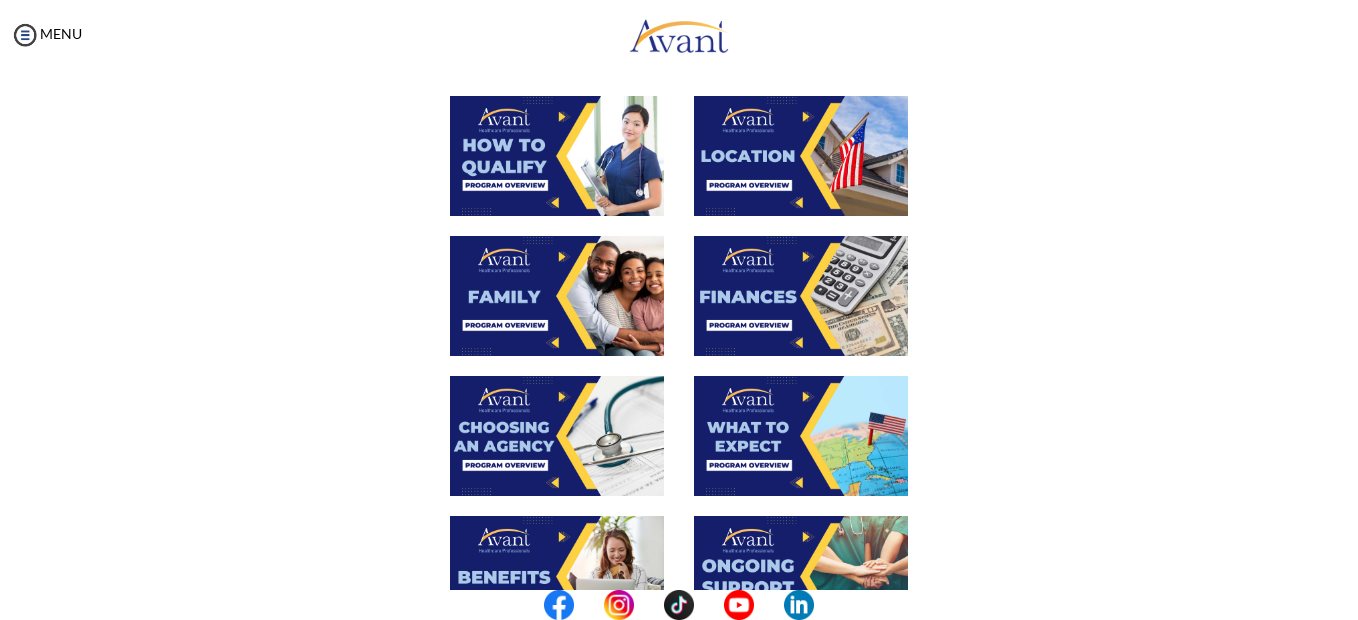 scroll, scrollTop: 398, scrollLeft: 0, axis: vertical 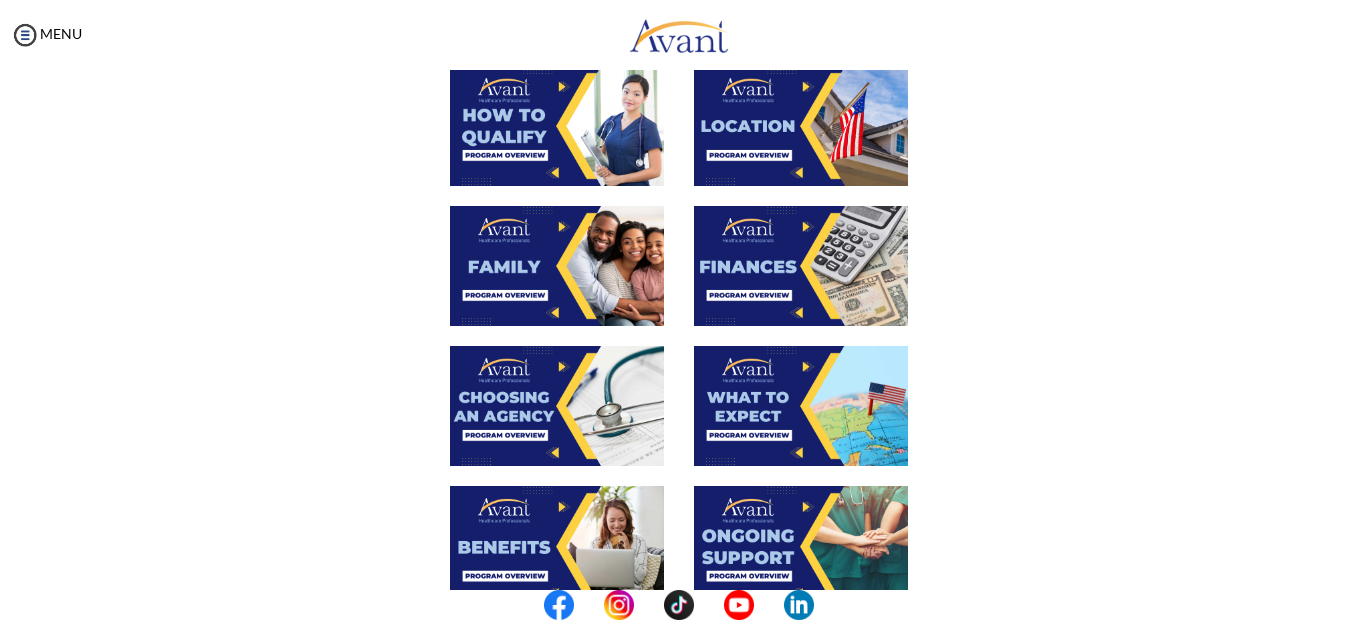 click at bounding box center (801, 266) 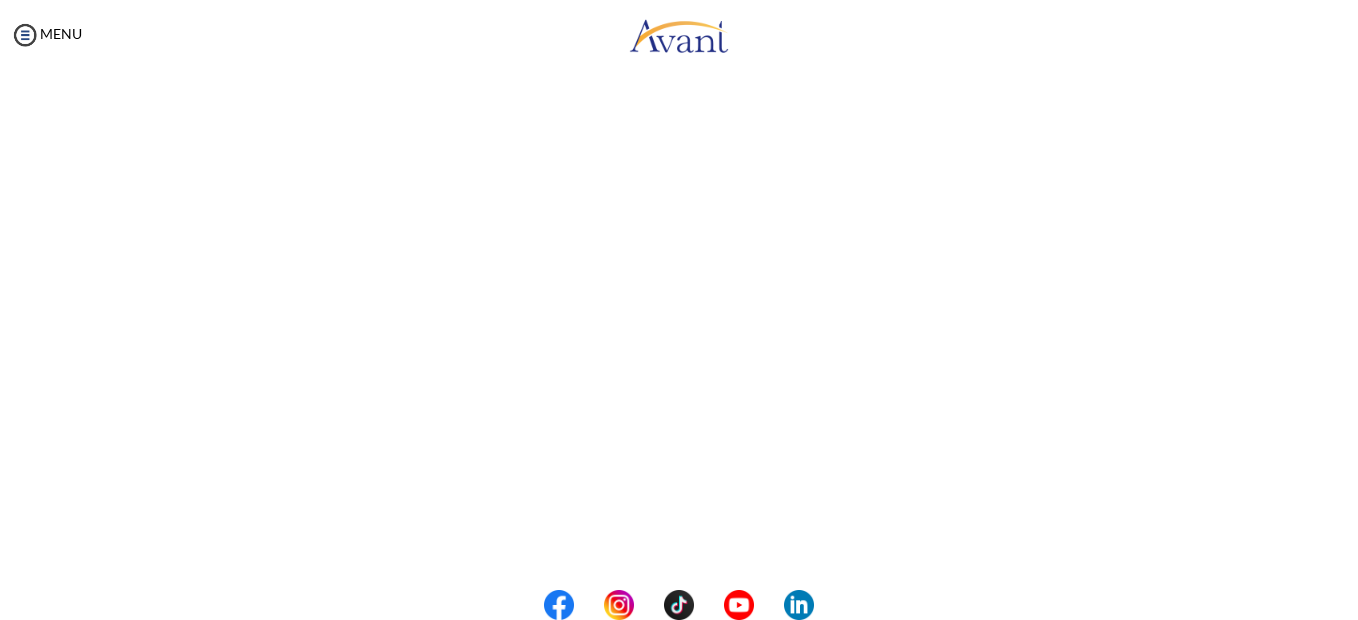 scroll, scrollTop: 364, scrollLeft: 0, axis: vertical 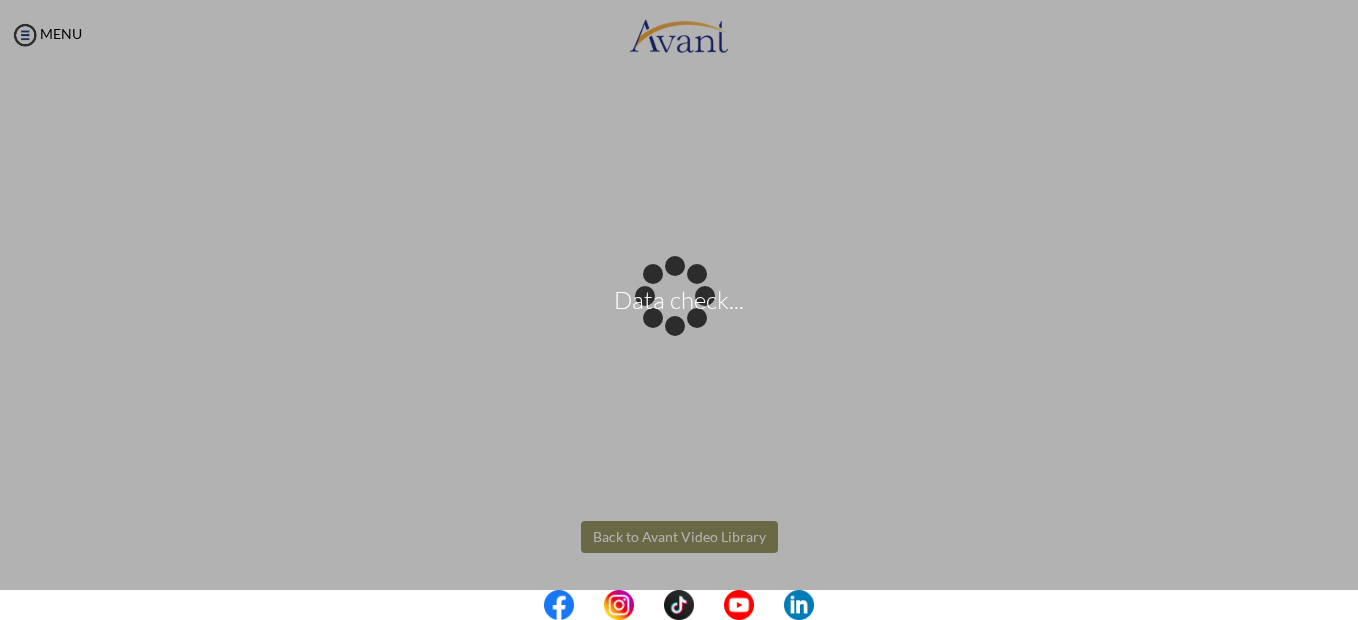 click on "Data check...
Maintenance break. Please come back in 2 hours.
MENU
My Status
What is the next step?
We would like you to watch the introductory video Begin with Avant
We would like you to watch the program video Watch Program Video
We would like you to complete English exam Take Language Test
We would like you to complete clinical assessment Take Clinical Test
We would like you to complete qualification survey Take Qualification Survey
We would like you to watch expectations video Watch Expectations Video
You will be contacted by recruiter to schedule a call.
Your application is being reviewed. Please check your email regularly.
Process Overview
Check off each step as you go to track your progress!" at bounding box center [679, 310] 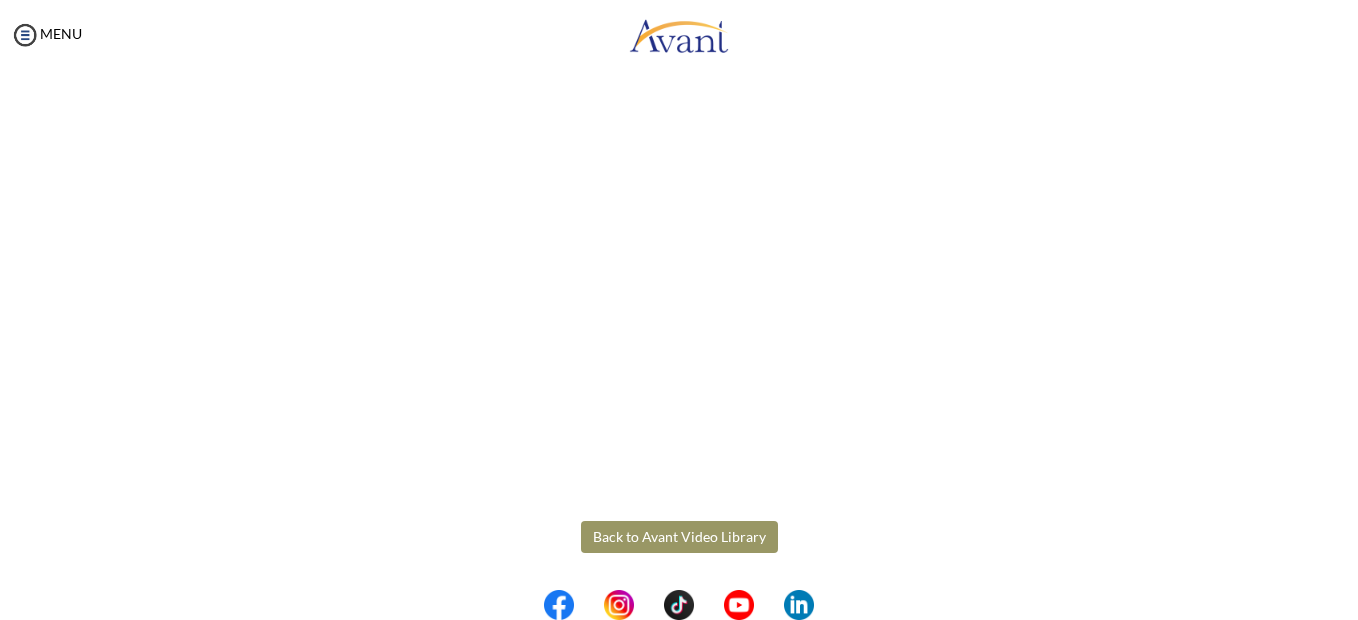 click on "Back to Avant Video Library" at bounding box center (679, 537) 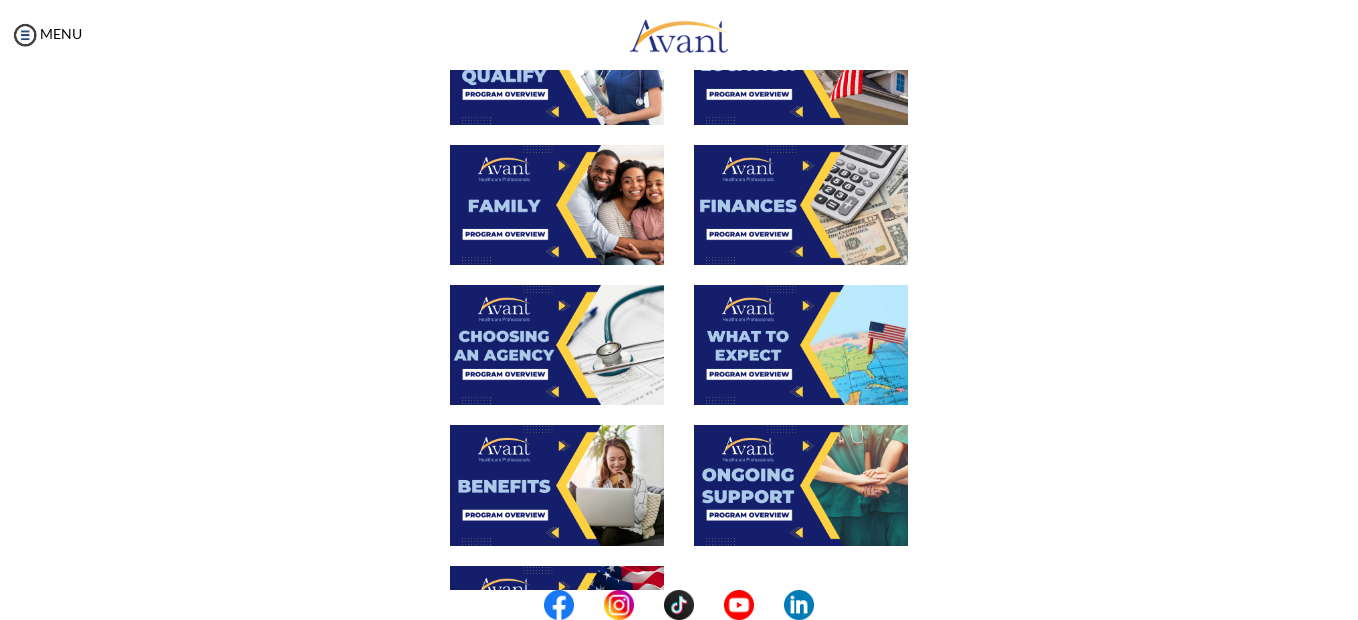 scroll, scrollTop: 455, scrollLeft: 0, axis: vertical 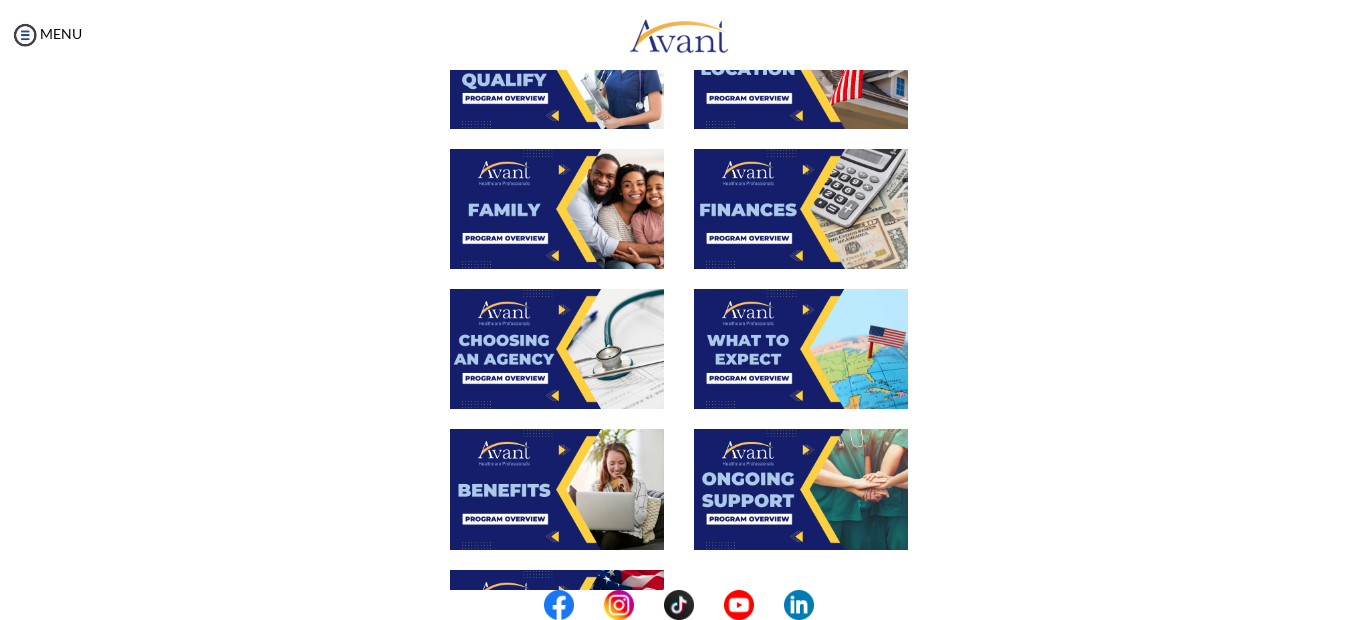 click at bounding box center [557, 349] 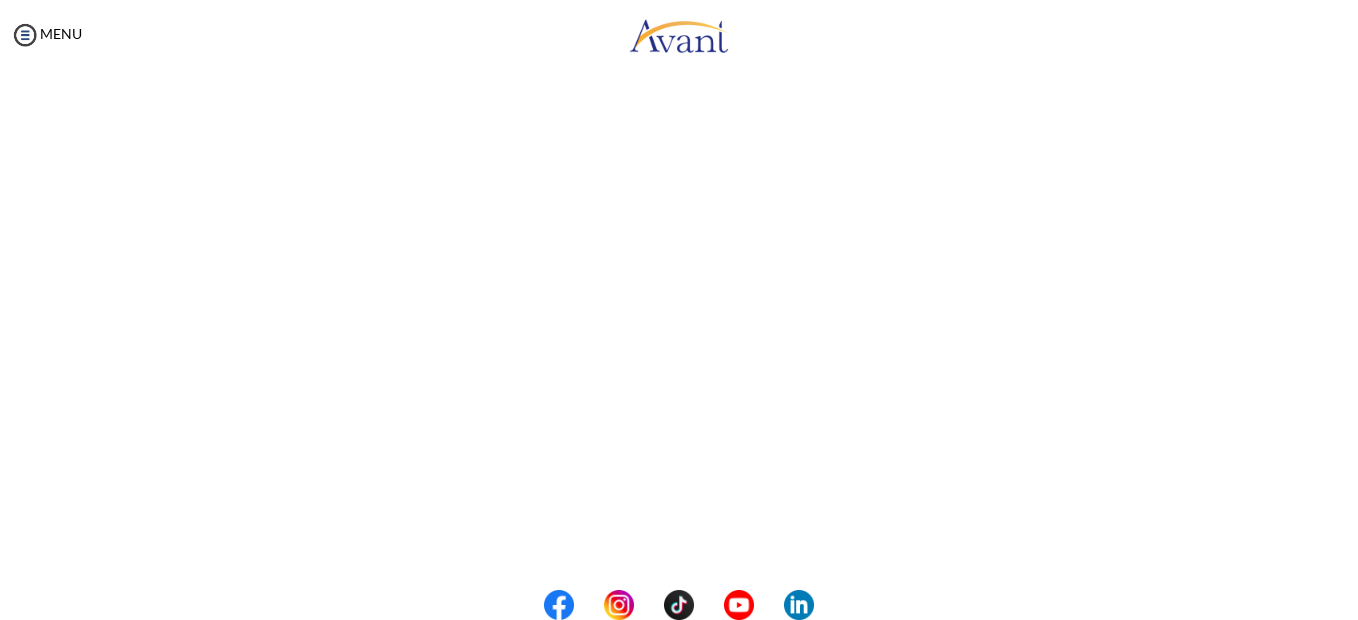 scroll, scrollTop: 257, scrollLeft: 0, axis: vertical 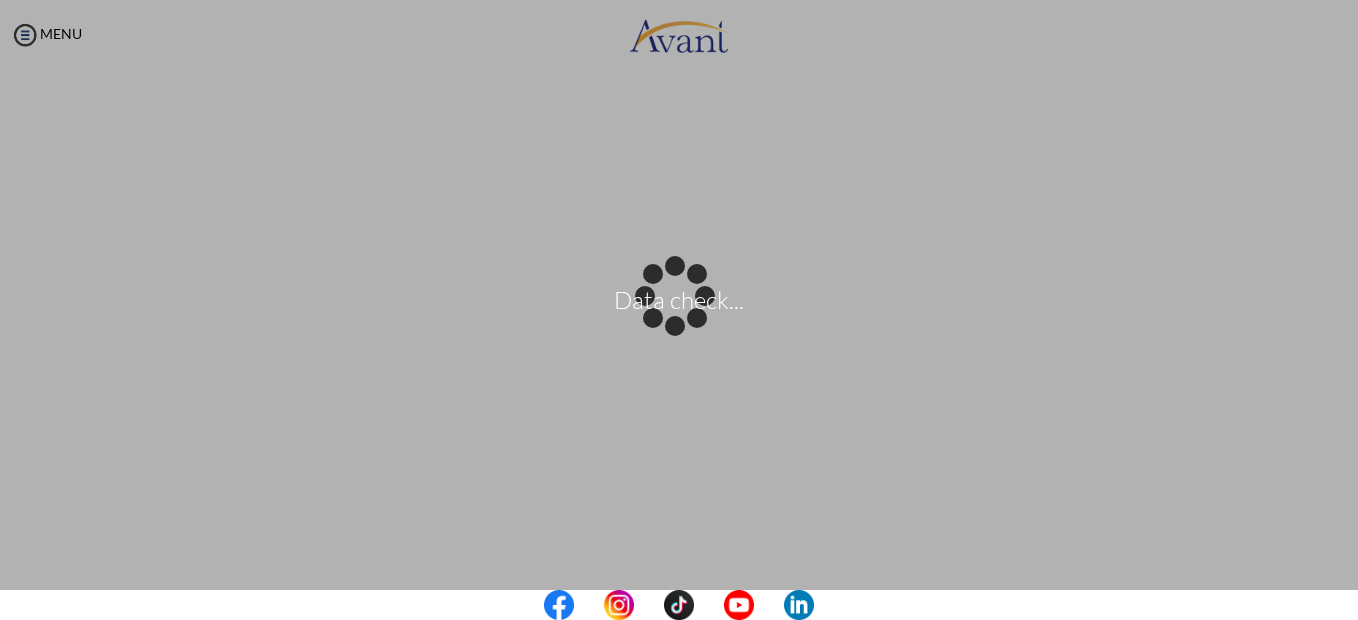 click on "Data check...
Maintenance break. Please come back in 2 hours.
MENU
My Status
What is the next step?
We would like you to watch the introductory video Begin with Avant
We would like you to watch the program video Watch Program Video
We would like you to complete English exam Take Language Test
We would like you to complete clinical assessment Take Clinical Test
We would like you to complete qualification survey Take Qualification Survey
We would like you to watch expectations video Watch Expectations Video
You will be contacted by recruiter to schedule a call.
Your application is being reviewed. Please check your email regularly.
Process Overview
Check off each step as you go to track your progress!" at bounding box center (679, 310) 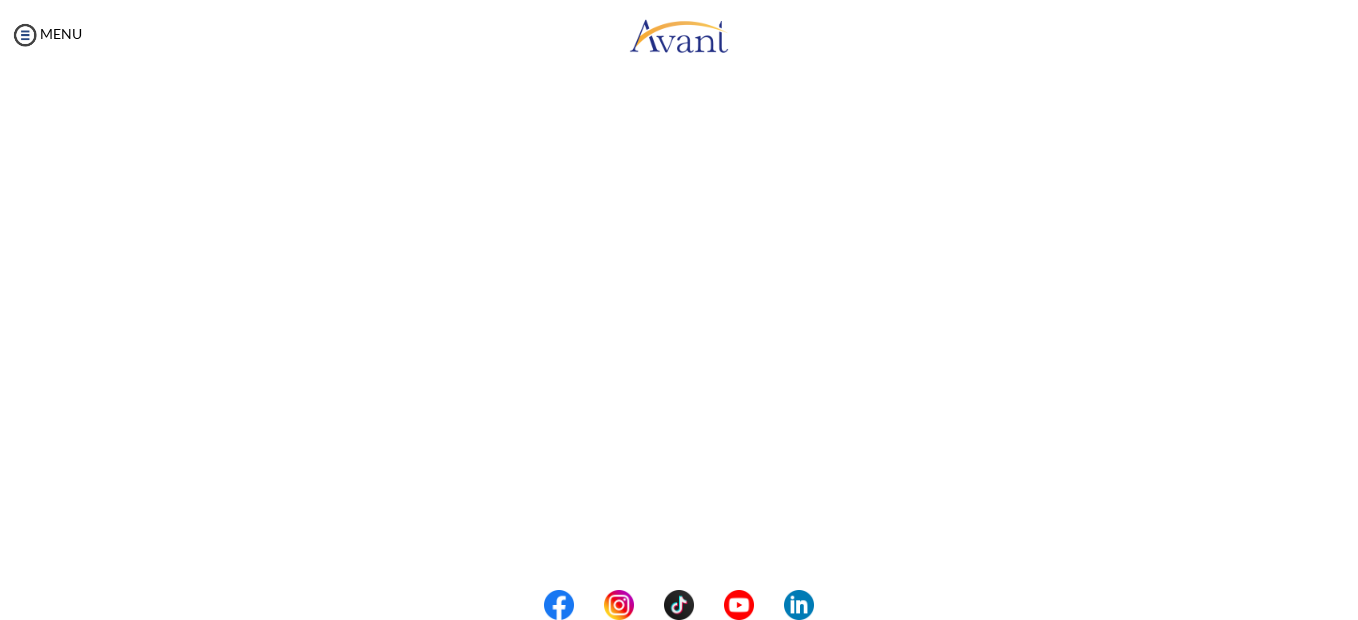 scroll, scrollTop: 577, scrollLeft: 0, axis: vertical 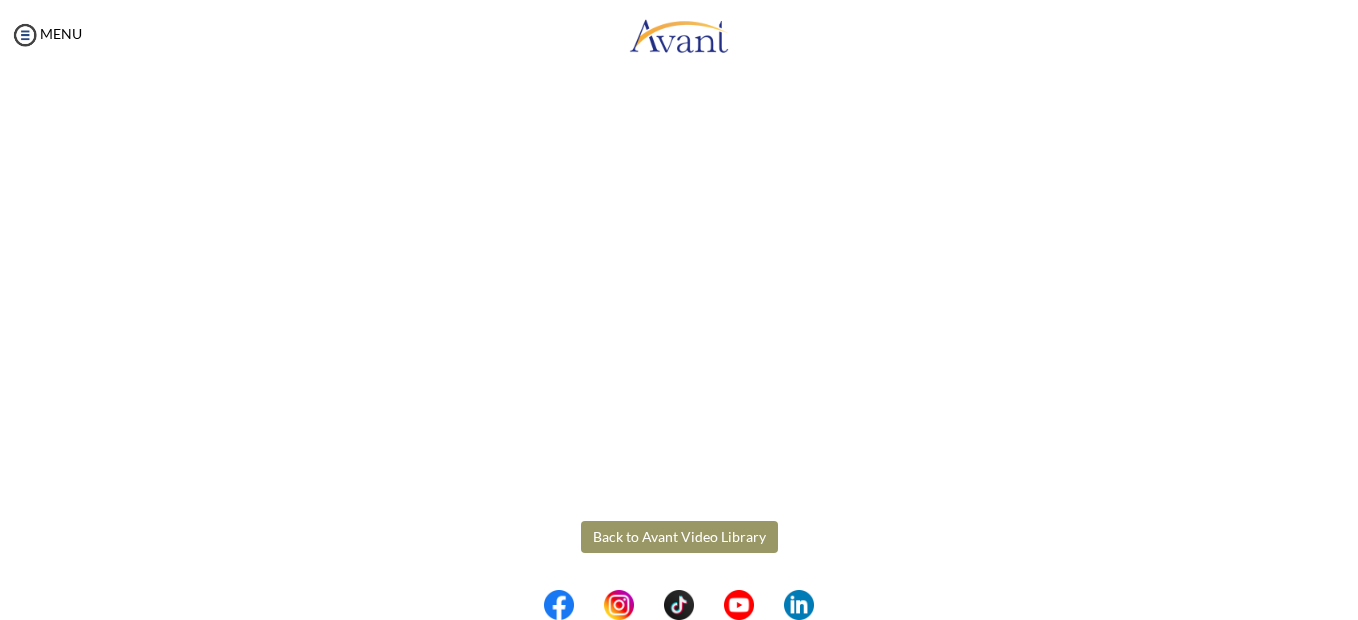 click on "Back to Avant Video Library" at bounding box center [679, 537] 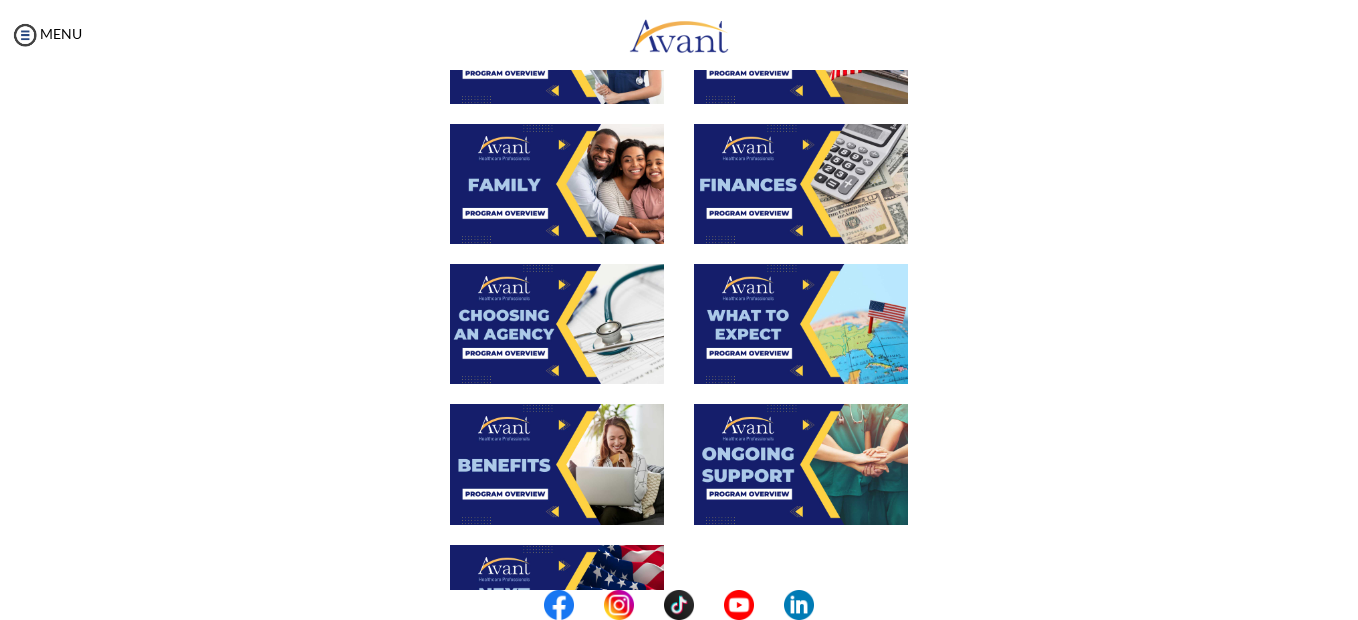 scroll, scrollTop: 493, scrollLeft: 0, axis: vertical 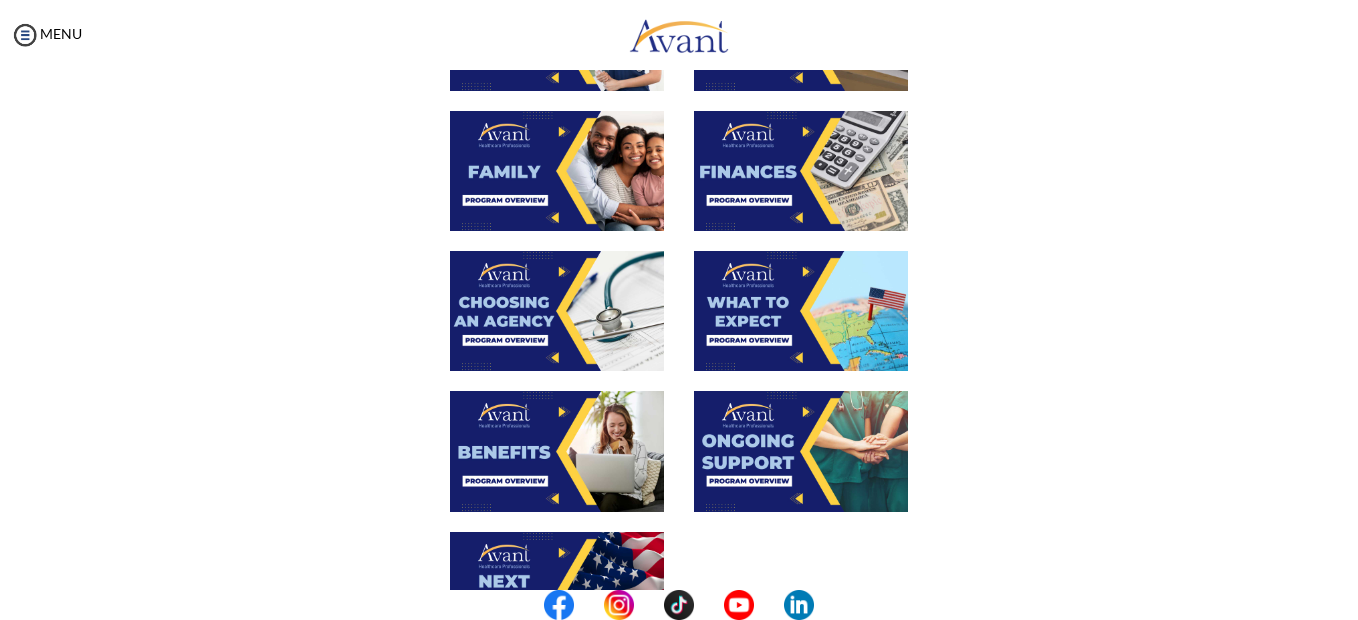 click at bounding box center (801, 311) 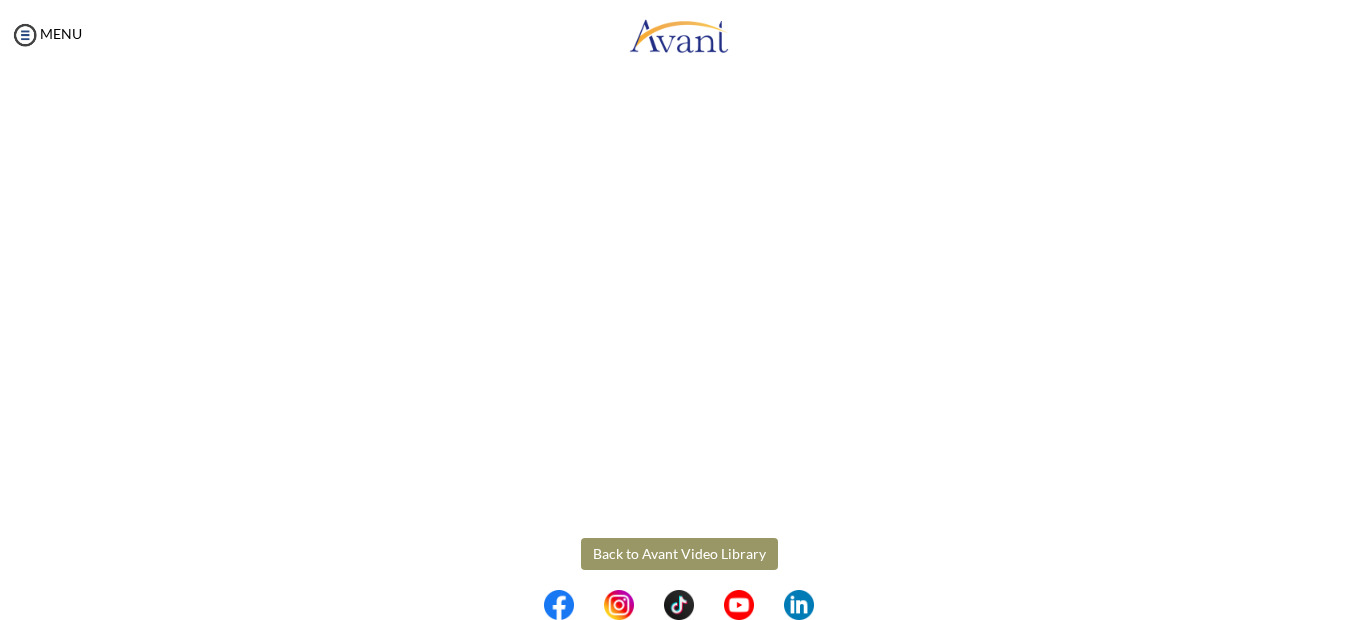 scroll, scrollTop: 577, scrollLeft: 0, axis: vertical 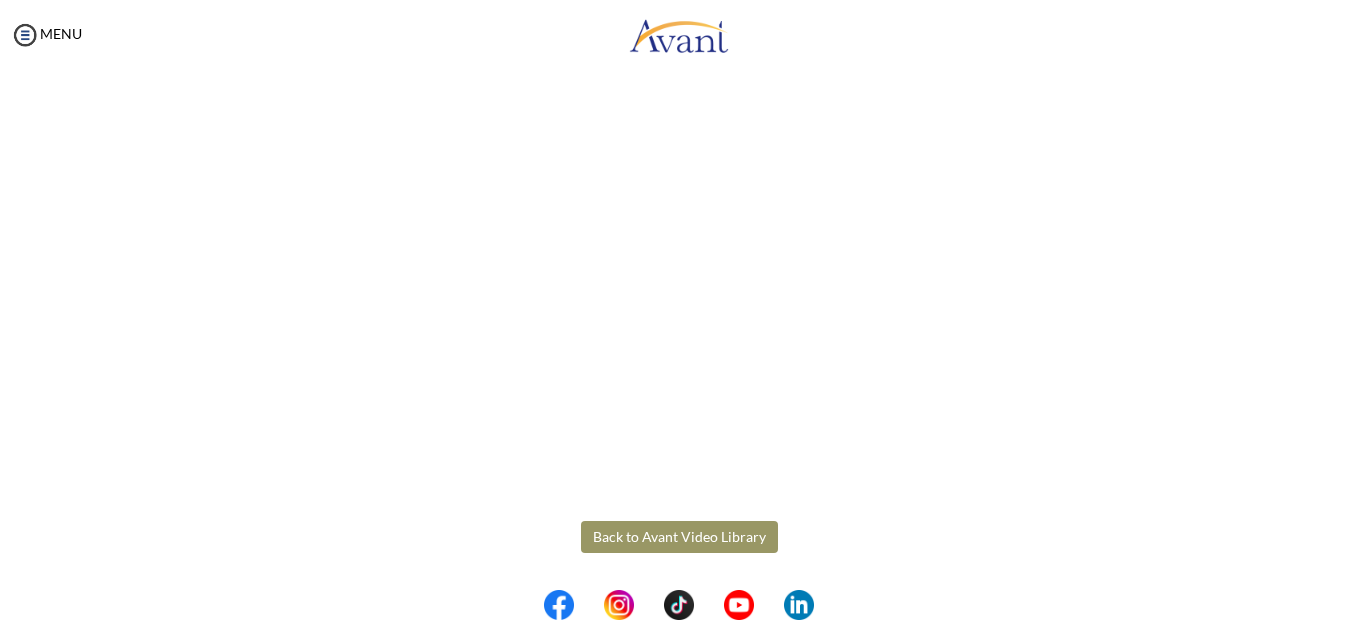 click on "Maintenance break. Please come back in [TIME].
MENU
My Status
What is the next step?
We would like you to watch the introductory video Begin with Avant
We would like you to watch the program video Watch Program Video
We would like you to complete English exam Take Language Test
We would like you to complete clinical assessment Take Clinical Test
We would like you to complete qualification survey Take Qualification Survey
We would like you to watch expectations video Watch Expectations Video
You will be contacted by recruiter to schedule a call.
Your application is being reviewed. Please check your email regularly.
Process Overview
Check off each step as you go to track your progress!
1" at bounding box center (679, 310) 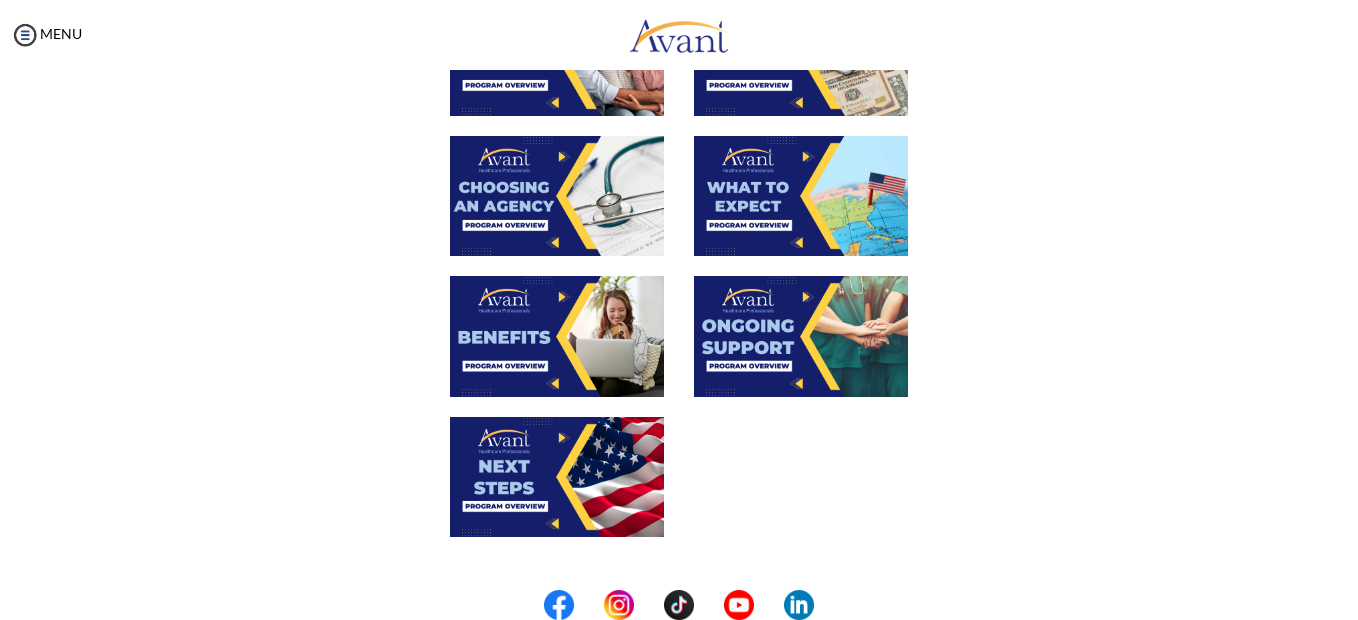 scroll, scrollTop: 609, scrollLeft: 0, axis: vertical 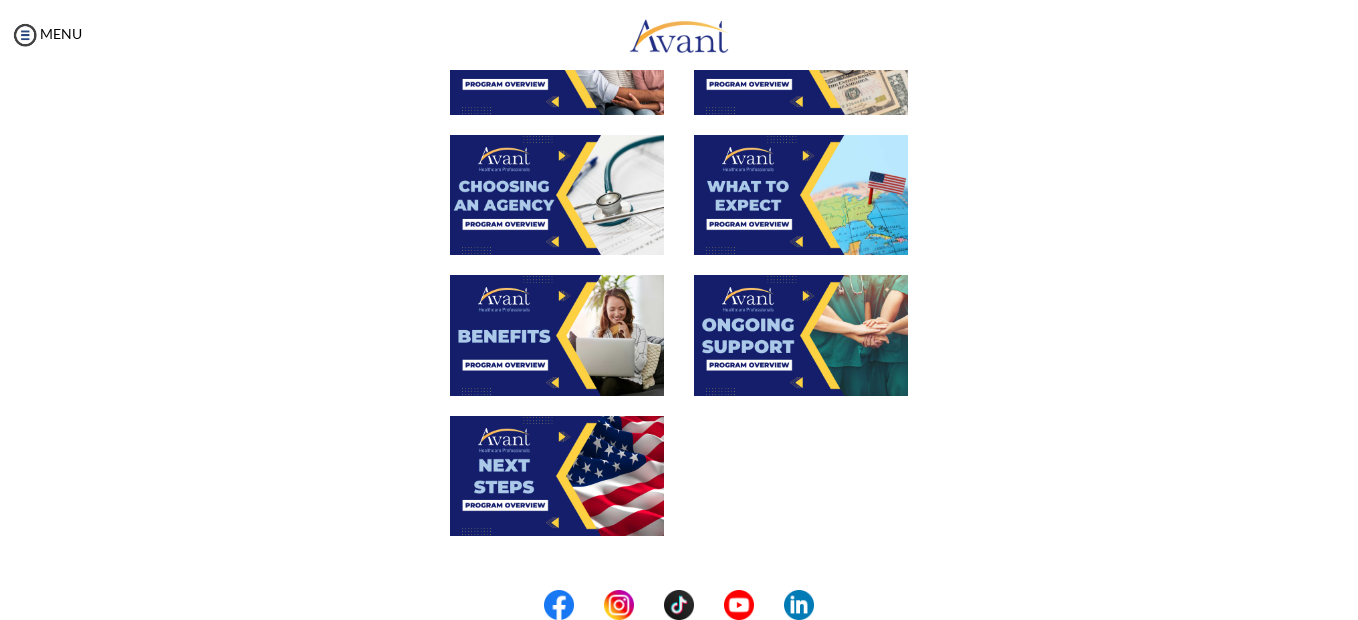 click at bounding box center (557, 335) 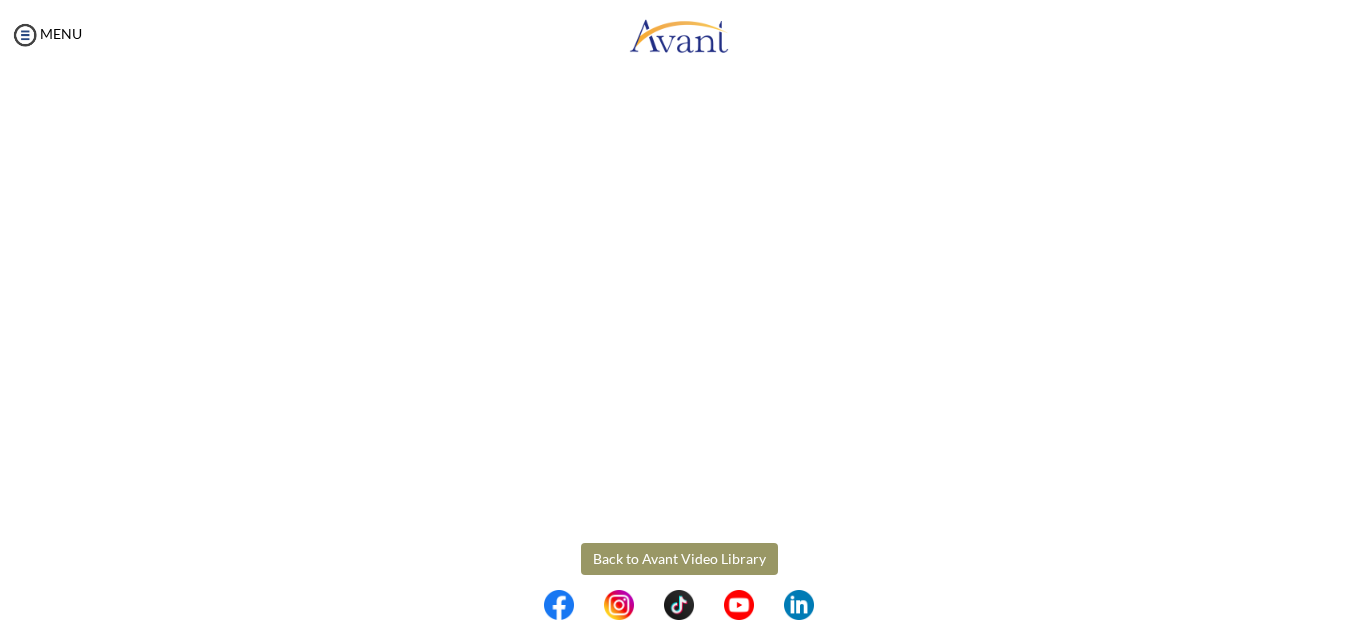 scroll, scrollTop: 577, scrollLeft: 0, axis: vertical 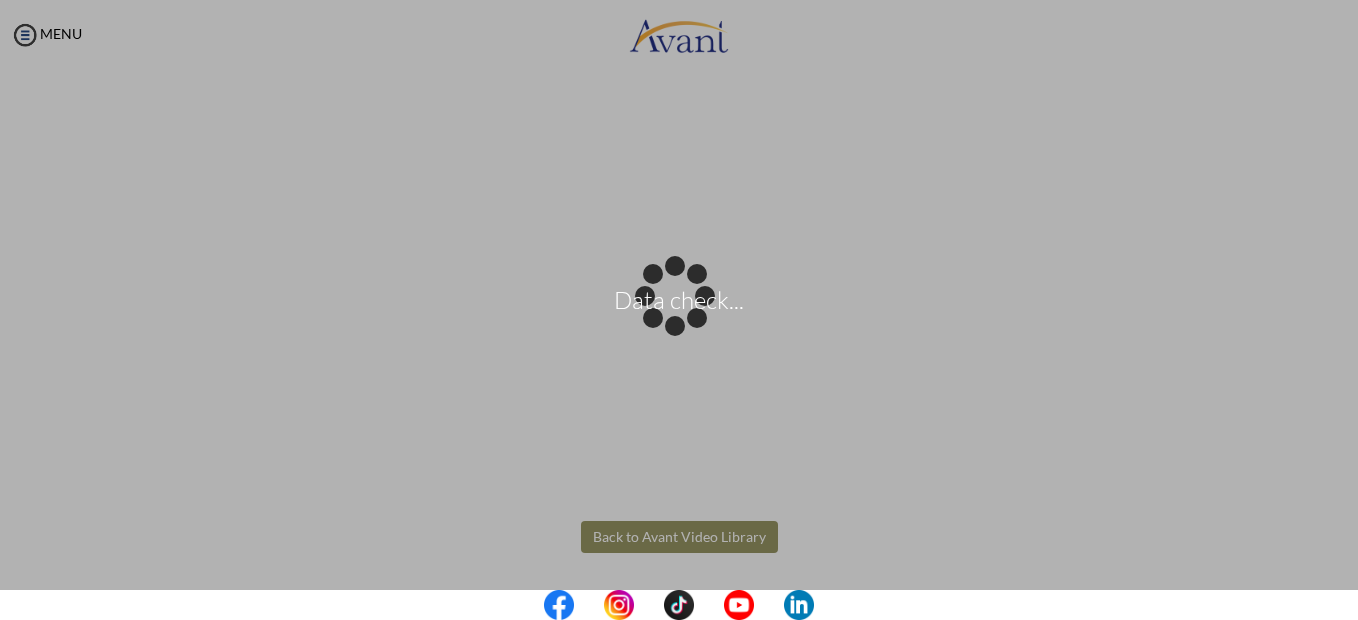 click on "Data check...
Maintenance break. Please come back in 2 hours.
MENU
My Status
What is the next step?
We would like you to watch the introductory video Begin with Avant
We would like you to watch the program video Watch Program Video
We would like you to complete English exam Take Language Test
We would like you to complete clinical assessment Take Clinical Test
We would like you to complete qualification survey Take Qualification Survey
We would like you to watch expectations video Watch Expectations Video
You will be contacted by recruiter to schedule a call.
Your application is being reviewed. Please check your email regularly.
Process Overview
Check off each step as you go to track your progress!" at bounding box center [679, 310] 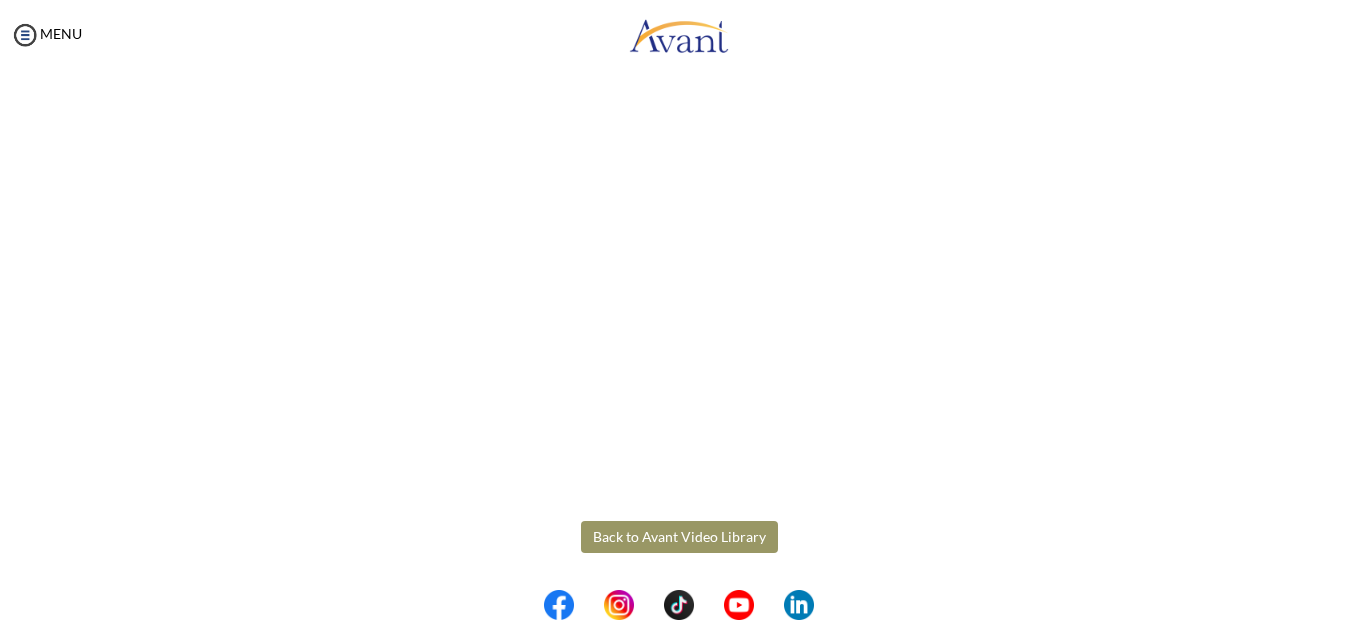 click on "Back to Avant Video Library" at bounding box center (679, 537) 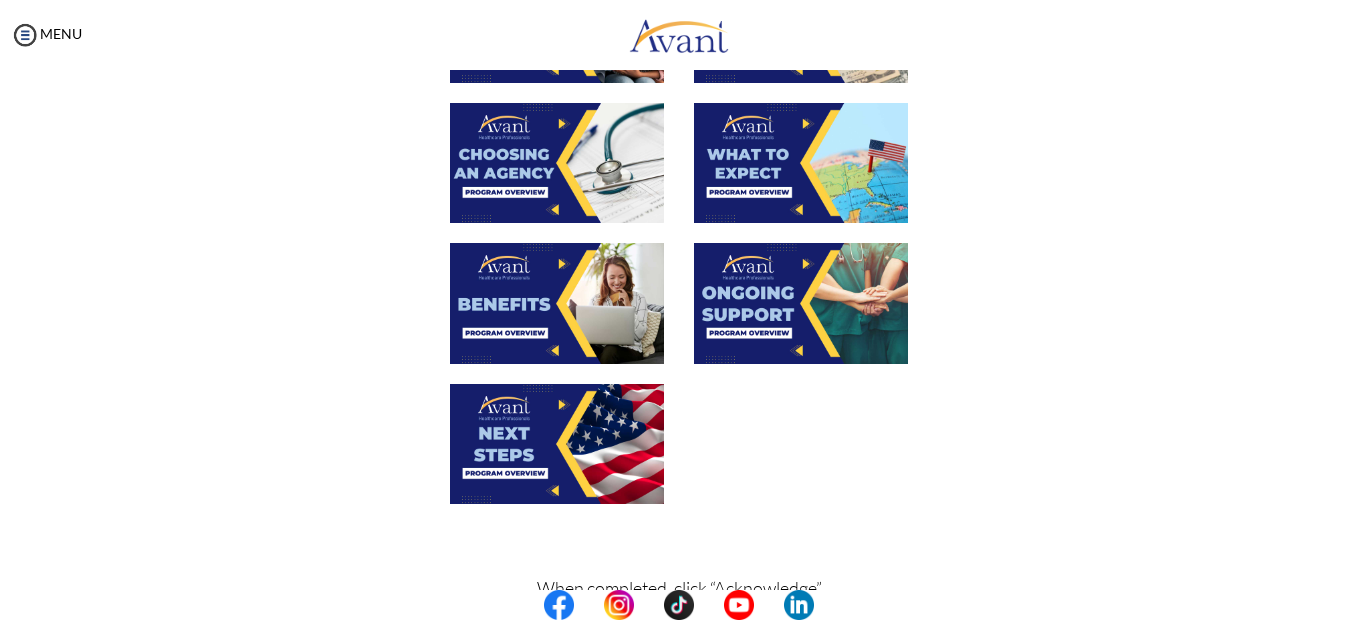 scroll, scrollTop: 642, scrollLeft: 0, axis: vertical 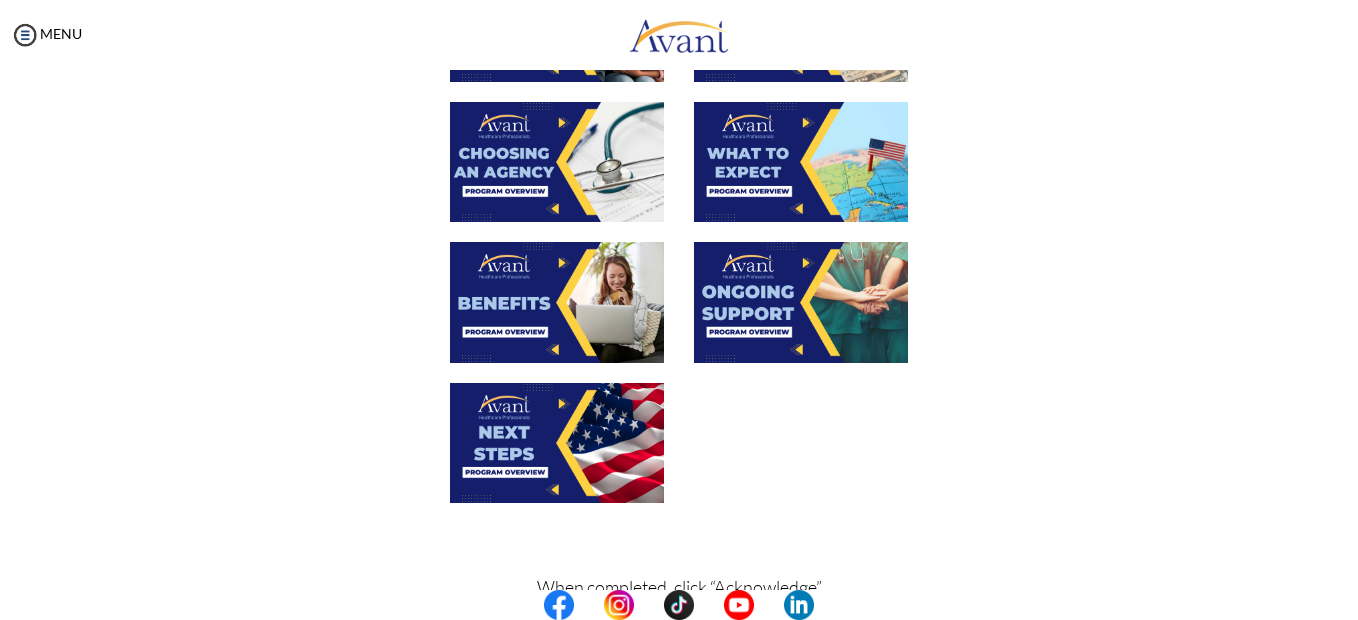 click at bounding box center [801, 302] 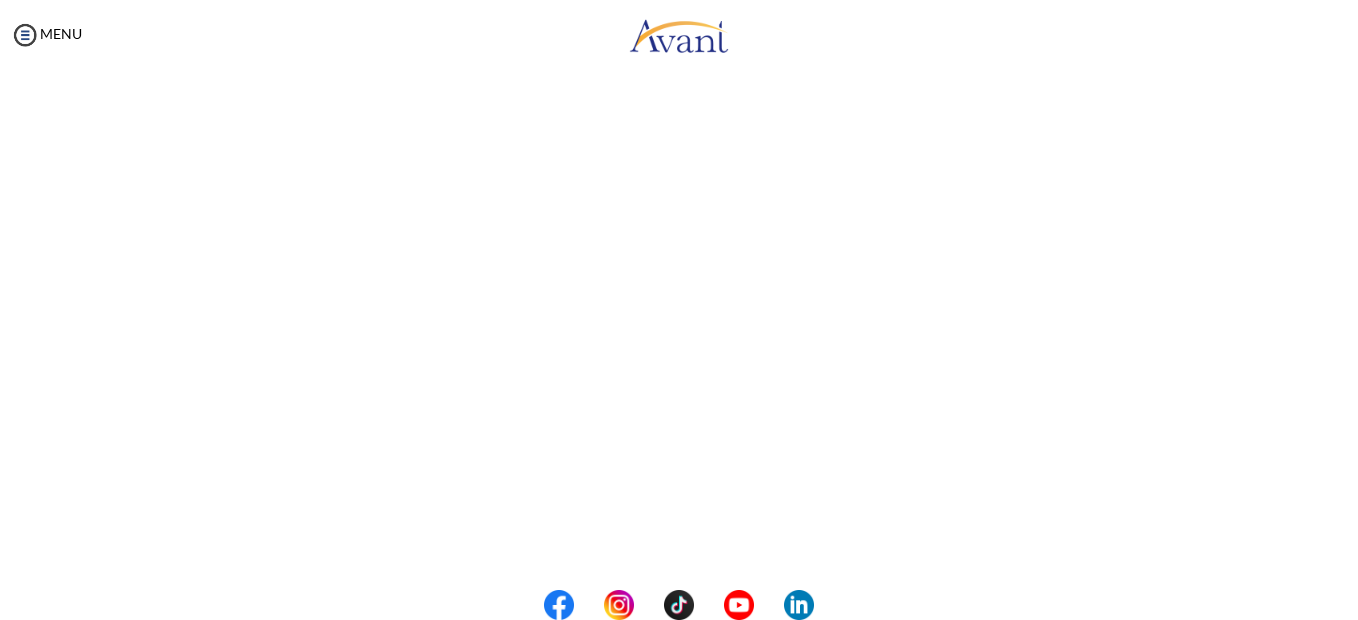 scroll, scrollTop: 577, scrollLeft: 0, axis: vertical 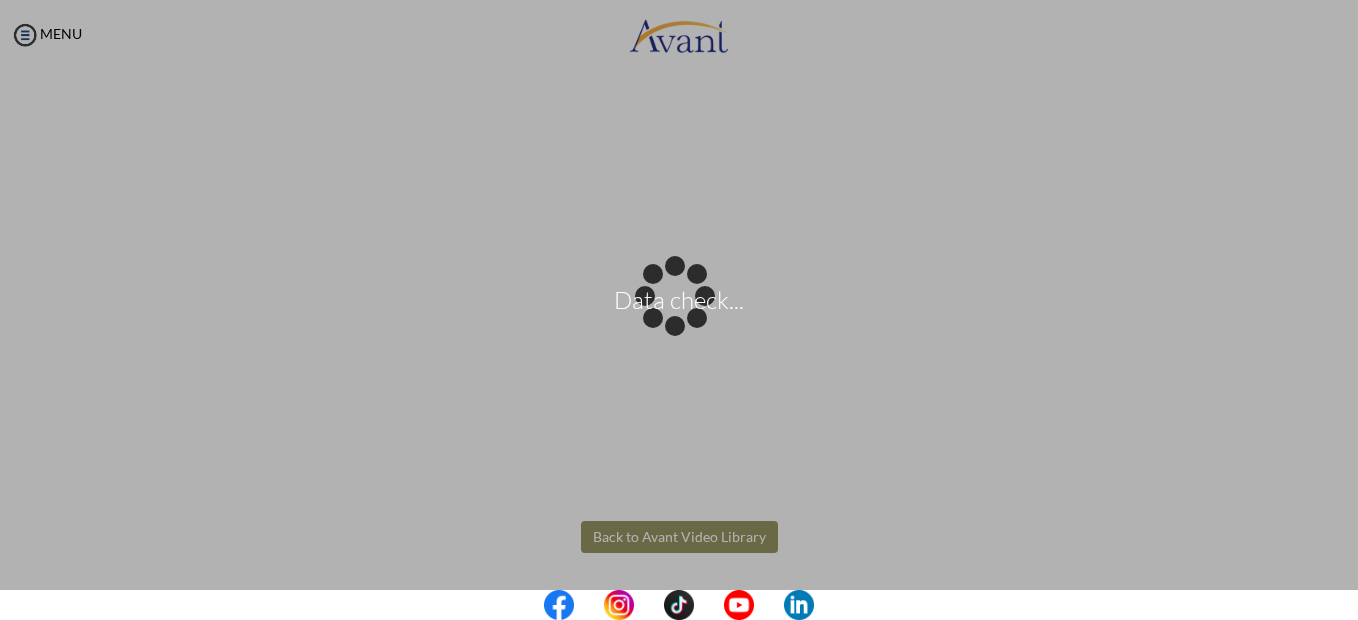 click on "Data check...
Maintenance break. Please come back in 2 hours.
MENU
My Status
What is the next step?
We would like you to watch the introductory video Begin with Avant
We would like you to watch the program video Watch Program Video
We would like you to complete English exam Take Language Test
We would like you to complete clinical assessment Take Clinical Test
We would like you to complete qualification survey Take Qualification Survey
We would like you to watch expectations video Watch Expectations Video
You will be contacted by recruiter to schedule a call.
Your application is being reviewed. Please check your email regularly.
Process Overview
Check off each step as you go to track your progress!" at bounding box center [679, 310] 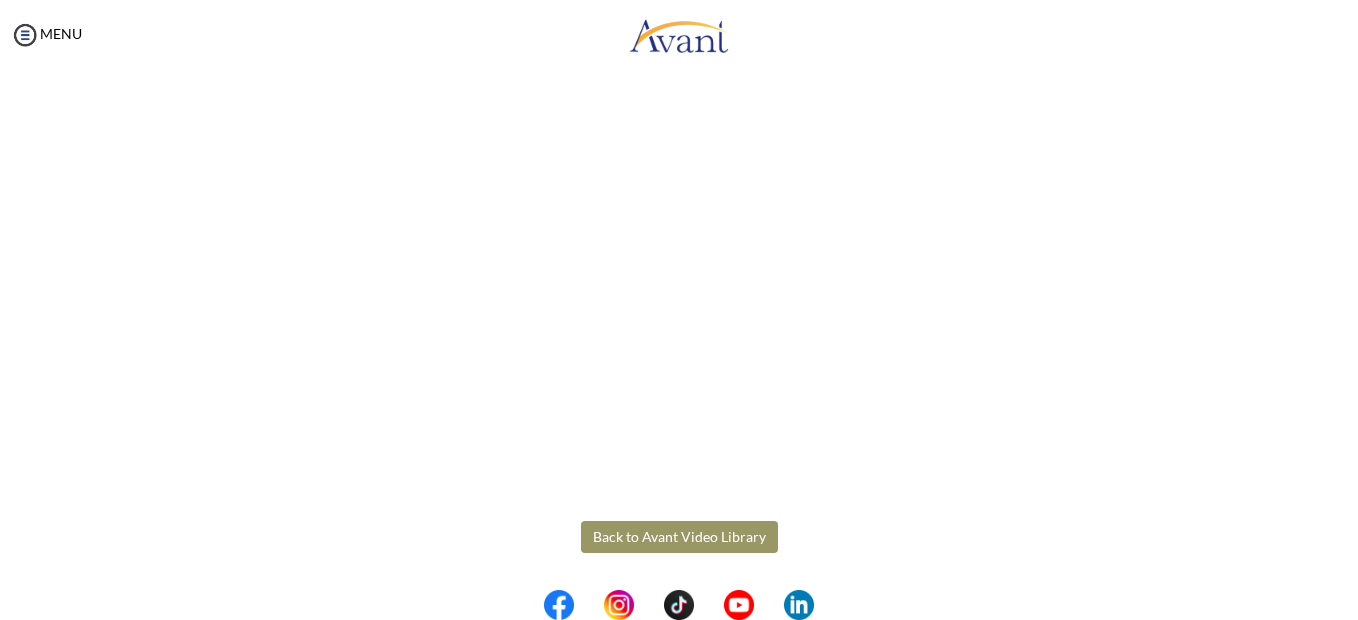 click on "Back to Avant Video Library" at bounding box center (679, 537) 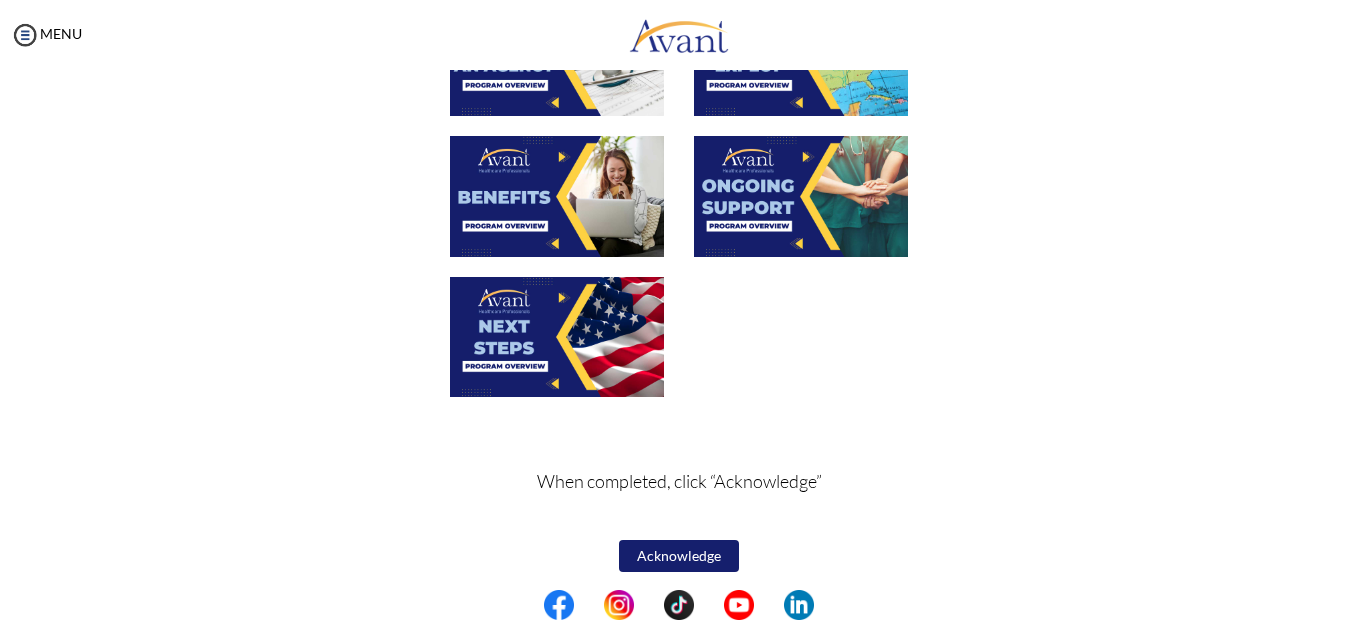 scroll, scrollTop: 755, scrollLeft: 0, axis: vertical 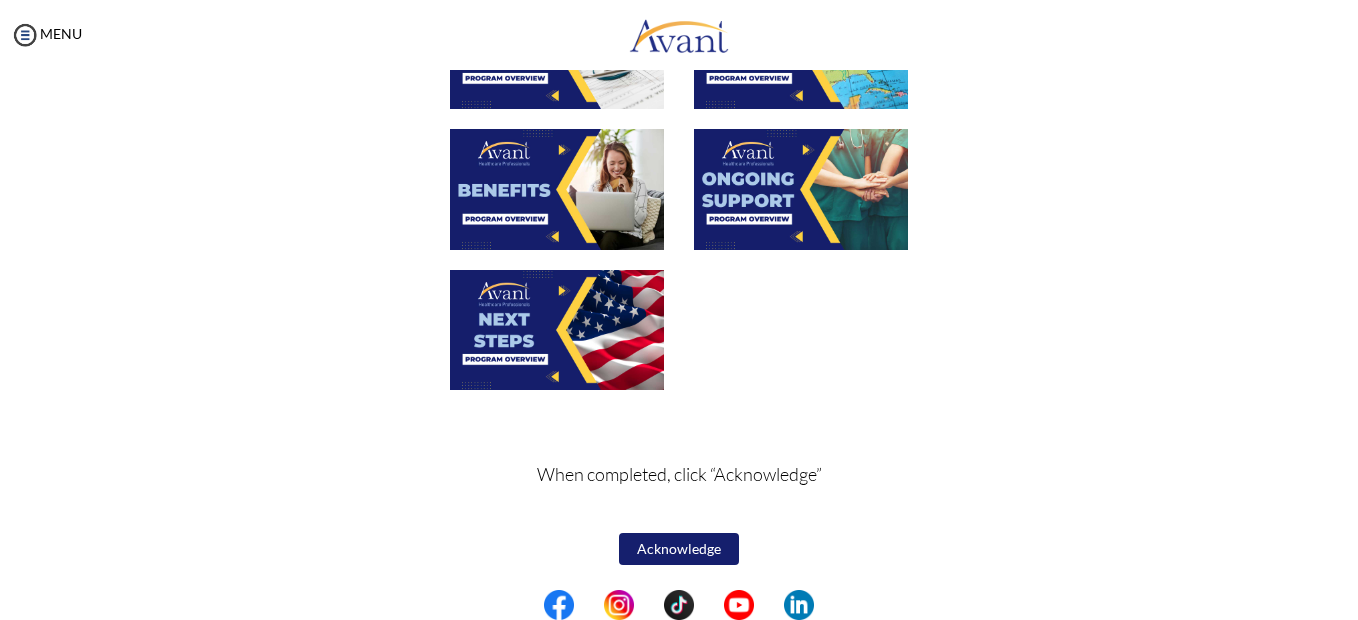 click at bounding box center (557, 330) 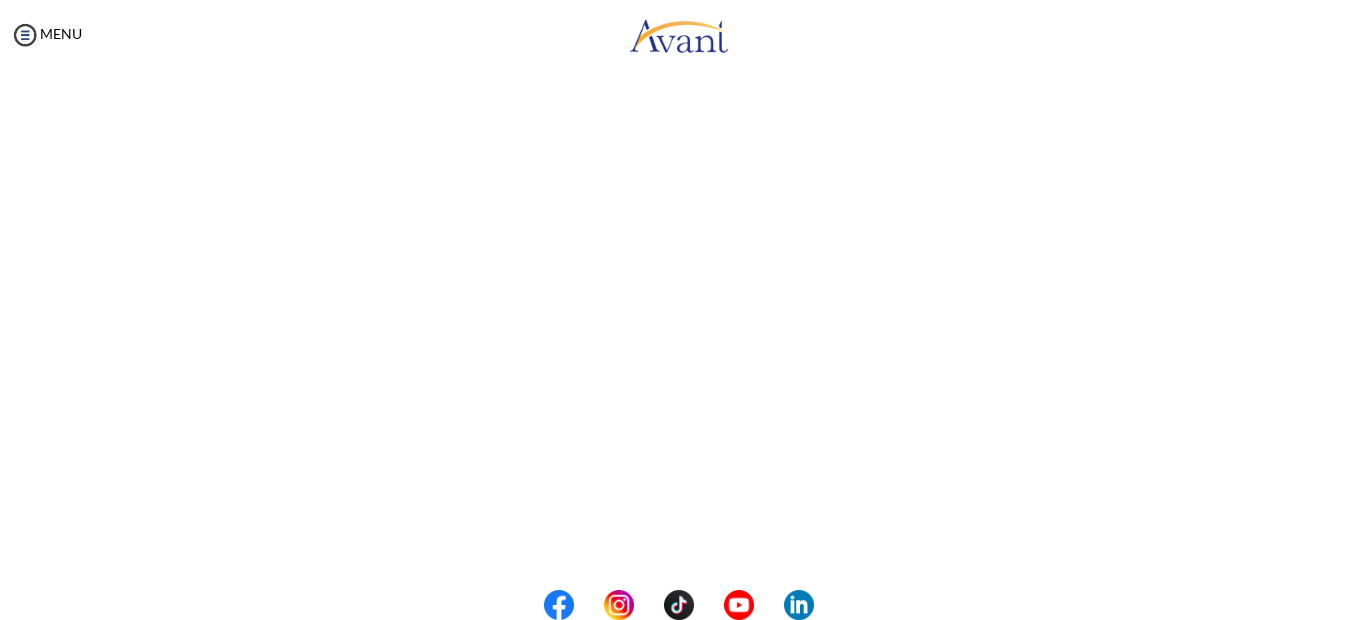 scroll, scrollTop: 577, scrollLeft: 0, axis: vertical 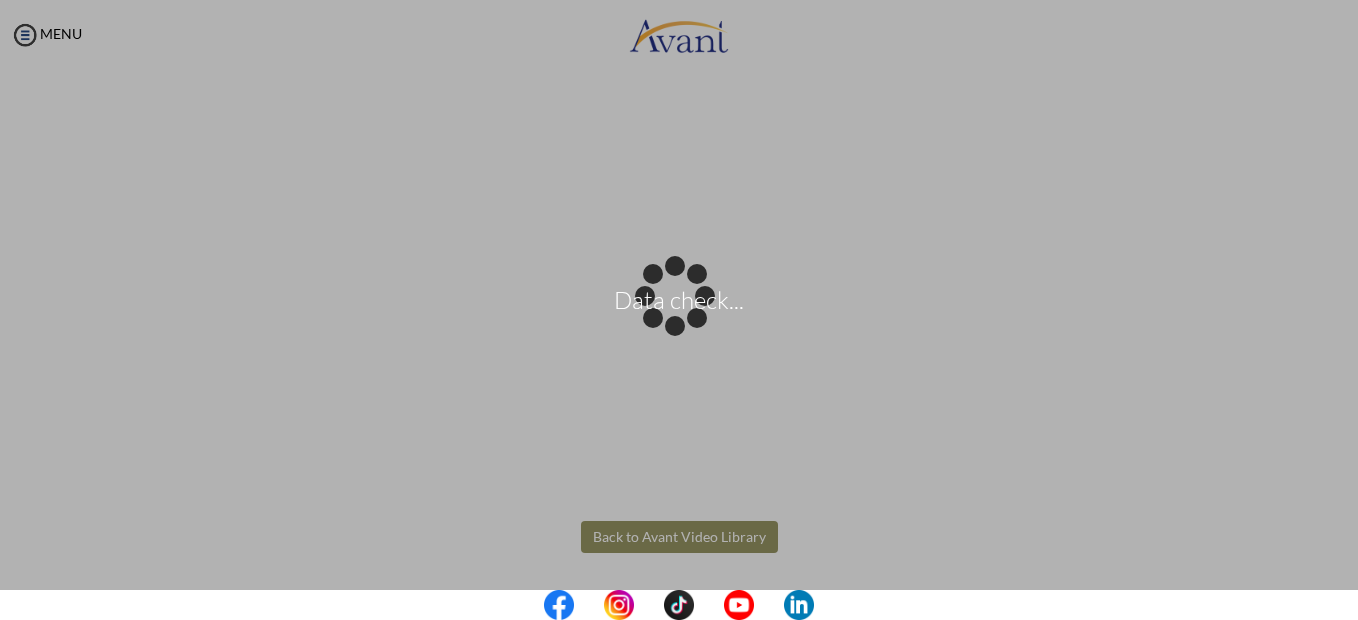click on "Data check...
Maintenance break. Please come back in 2 hours.
MENU
My Status
What is the next step?
We would like you to watch the introductory video Begin with Avant
We would like you to watch the program video Watch Program Video
We would like you to complete English exam Take Language Test
We would like you to complete clinical assessment Take Clinical Test
We would like you to complete qualification survey Take Qualification Survey
We would like you to watch expectations video Watch Expectations Video
You will be contacted by recruiter to schedule a call.
Your application is being reviewed. Please check your email regularly.
Process Overview
Check off each step as you go to track your progress!" at bounding box center (679, 310) 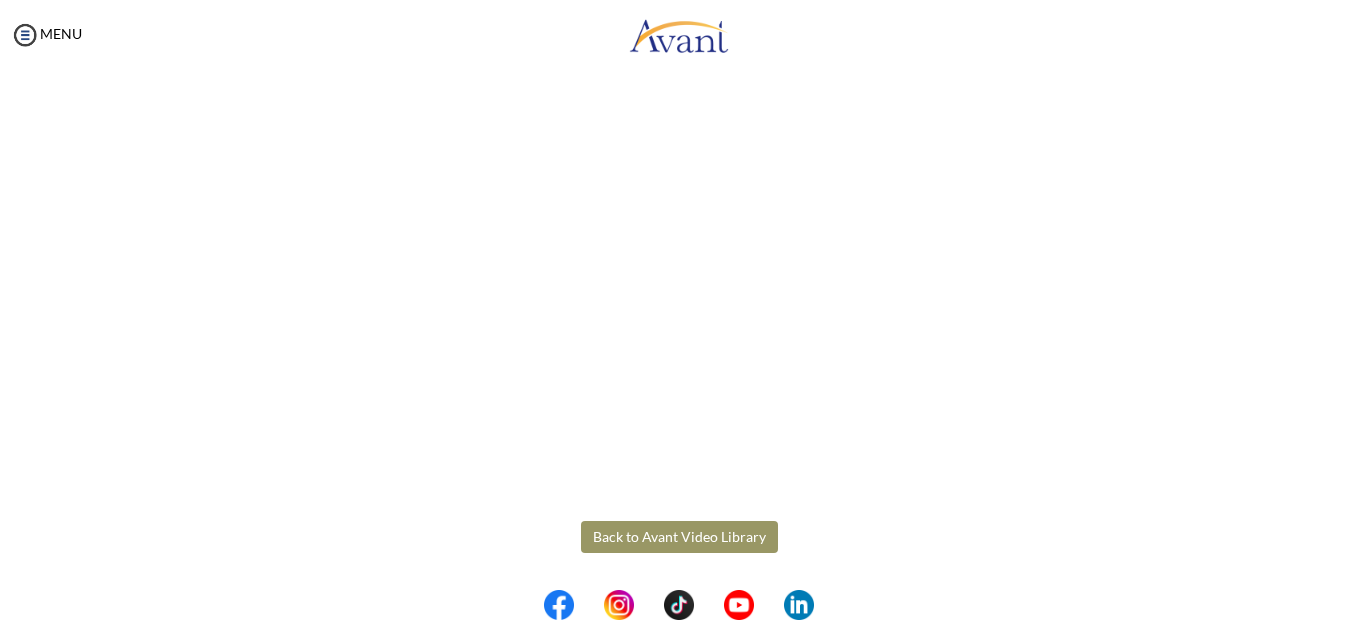 click on "Back to Avant Video Library" at bounding box center [679, 537] 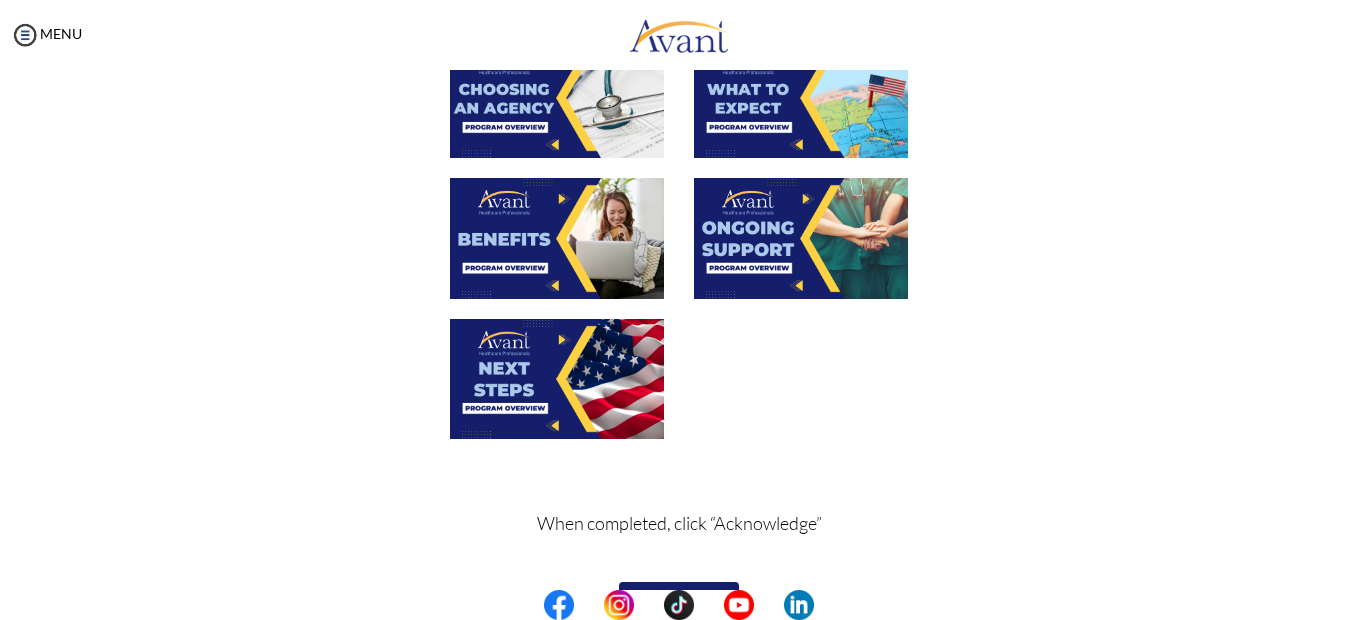 scroll, scrollTop: 755, scrollLeft: 0, axis: vertical 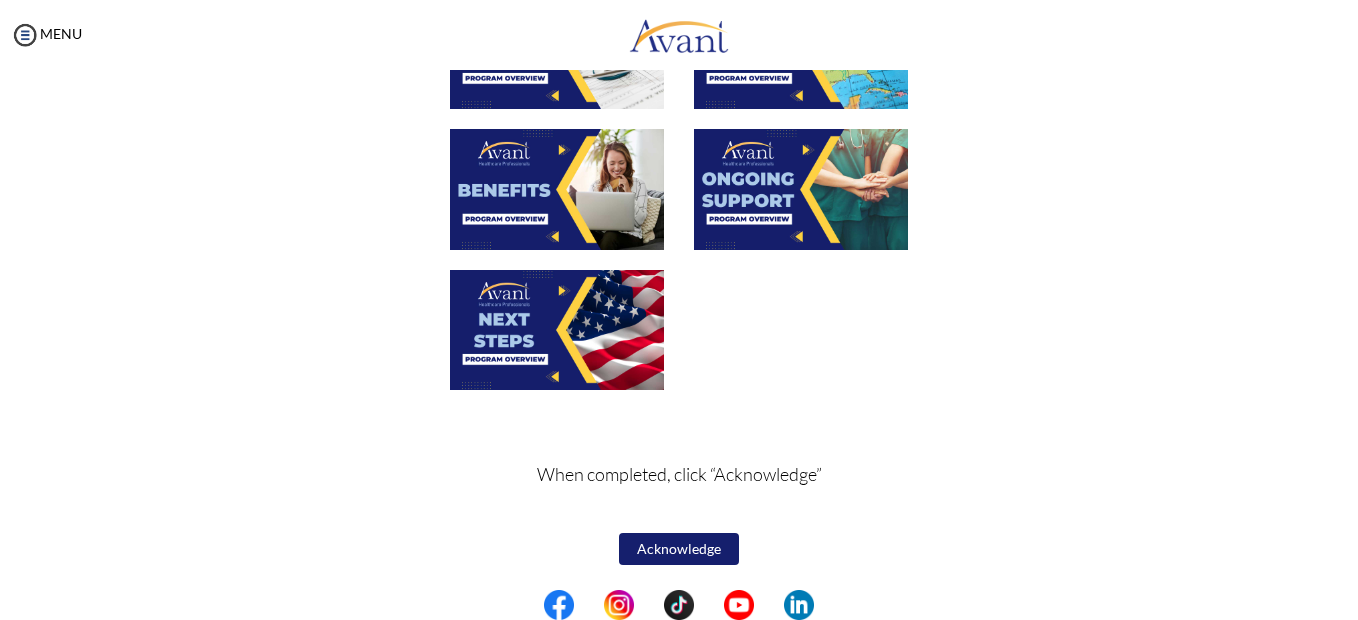 click on "Acknowledge" at bounding box center [679, 549] 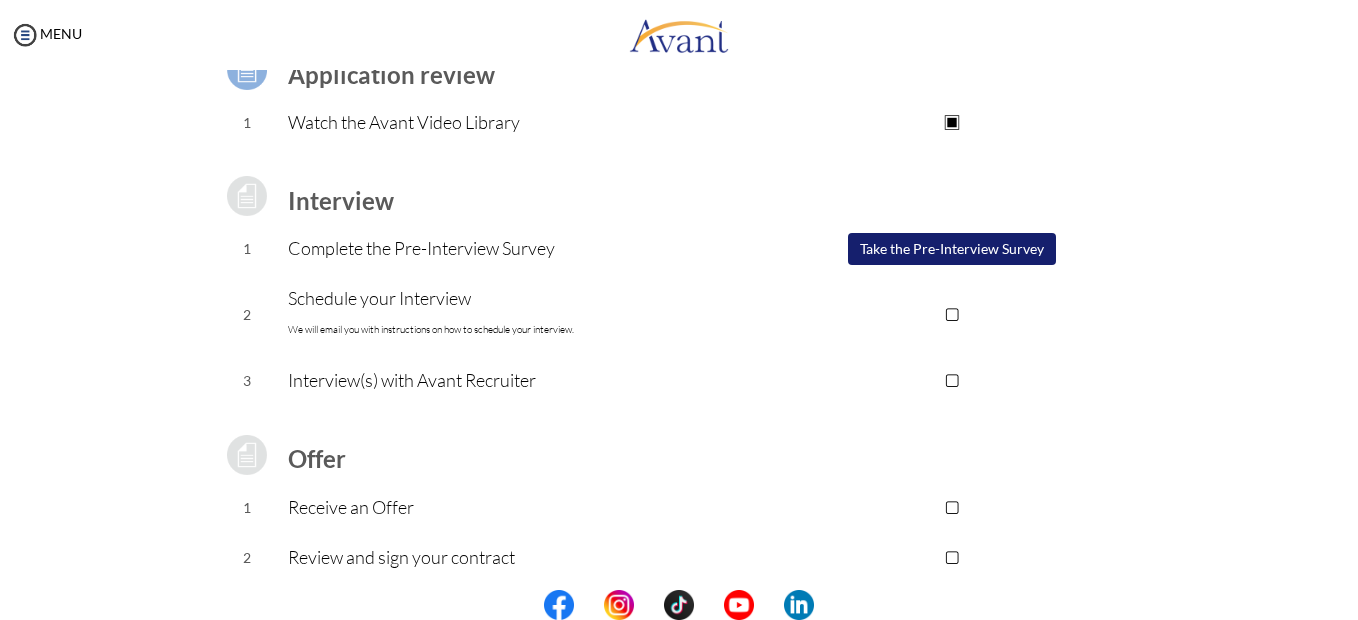 scroll, scrollTop: 215, scrollLeft: 0, axis: vertical 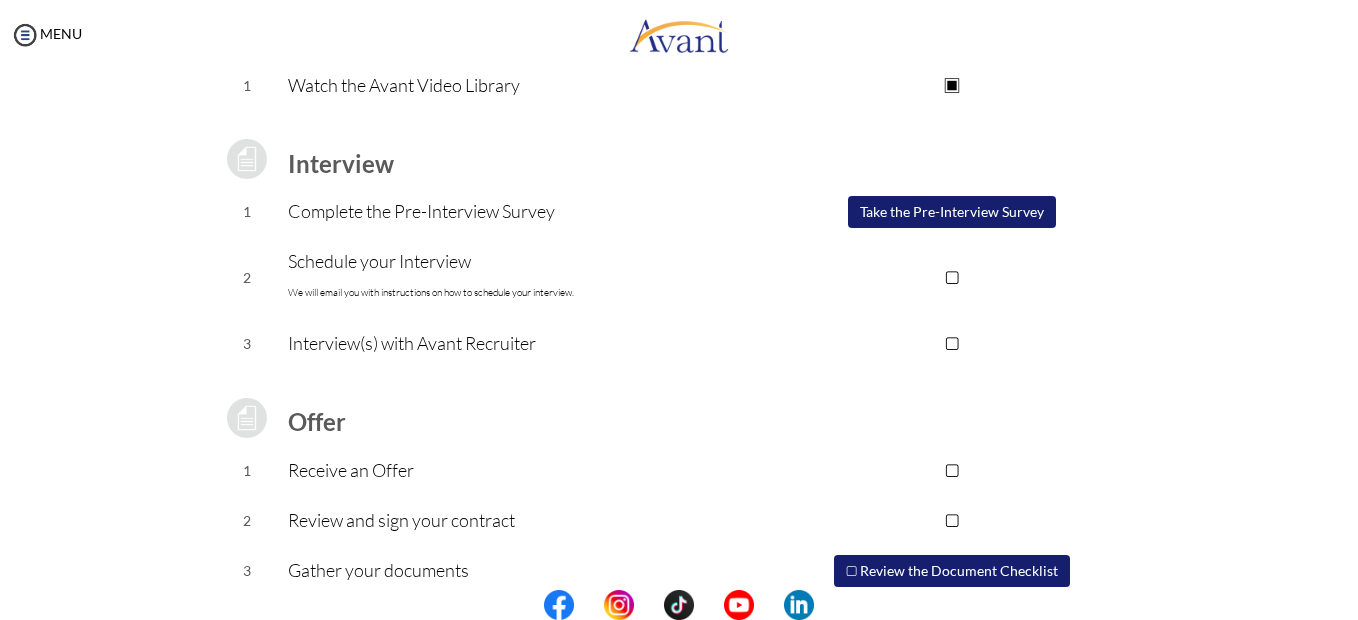 click on "Take the Pre-Interview Survey" at bounding box center (952, 212) 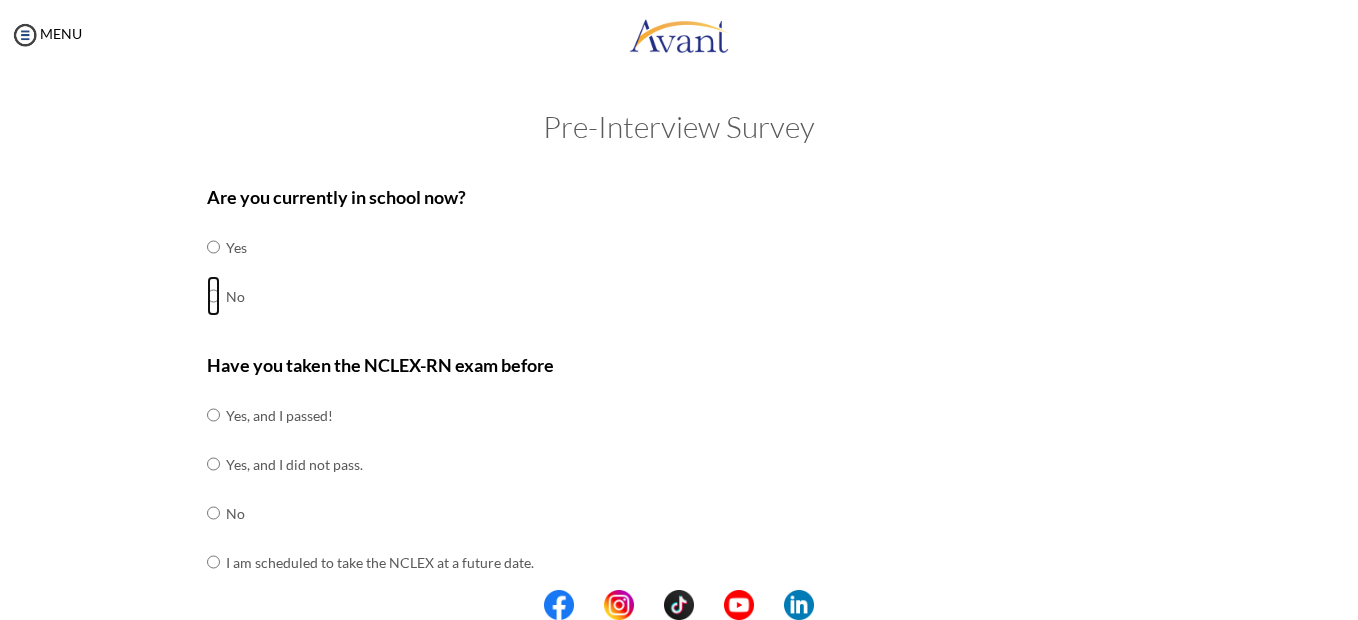 click at bounding box center [213, 247] 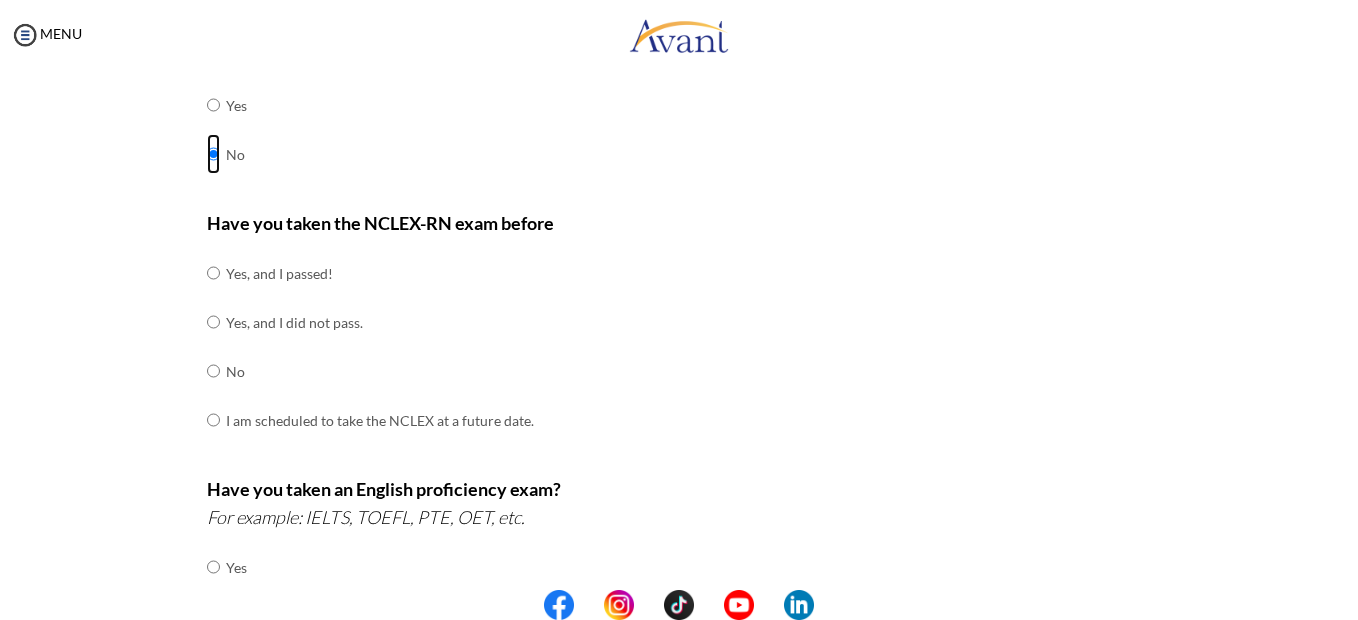 scroll, scrollTop: 153, scrollLeft: 0, axis: vertical 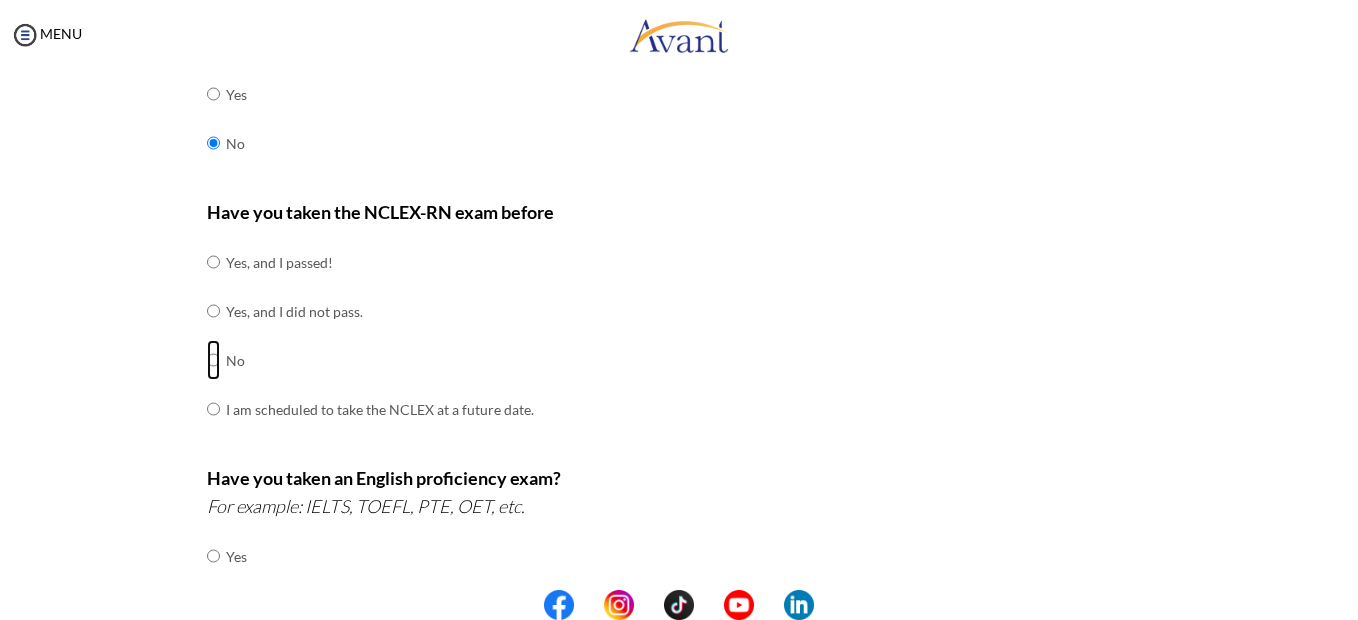 click at bounding box center [213, 262] 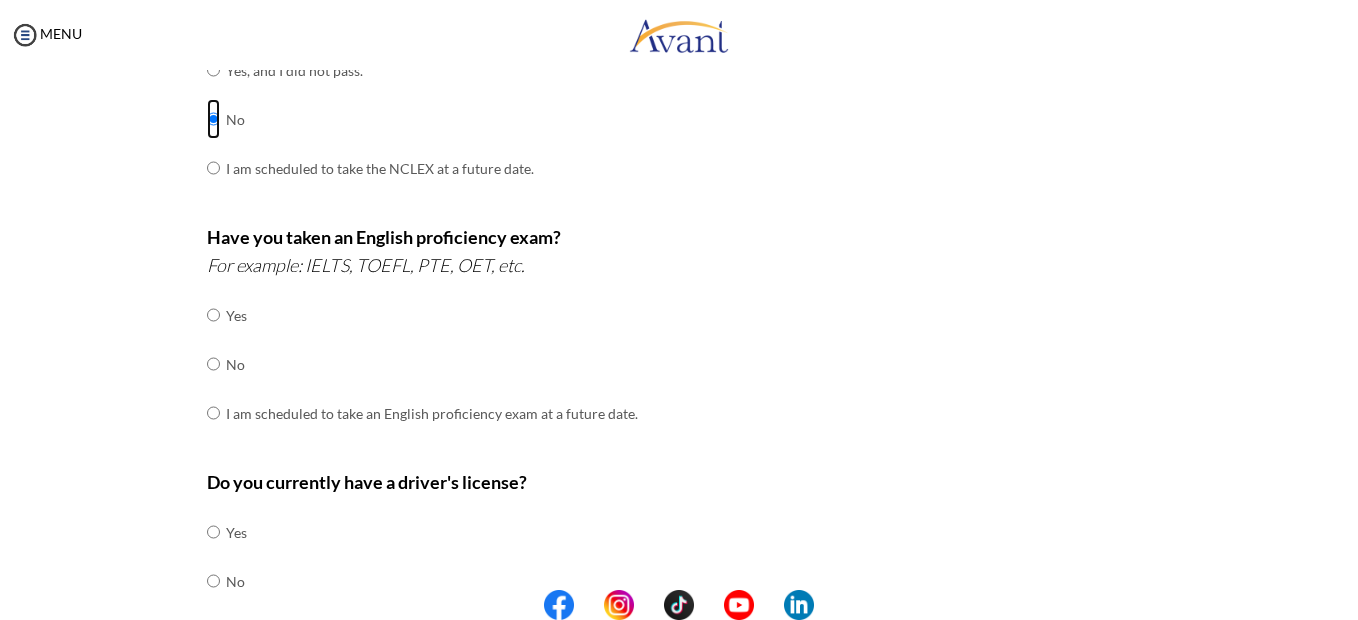 scroll, scrollTop: 372, scrollLeft: 0, axis: vertical 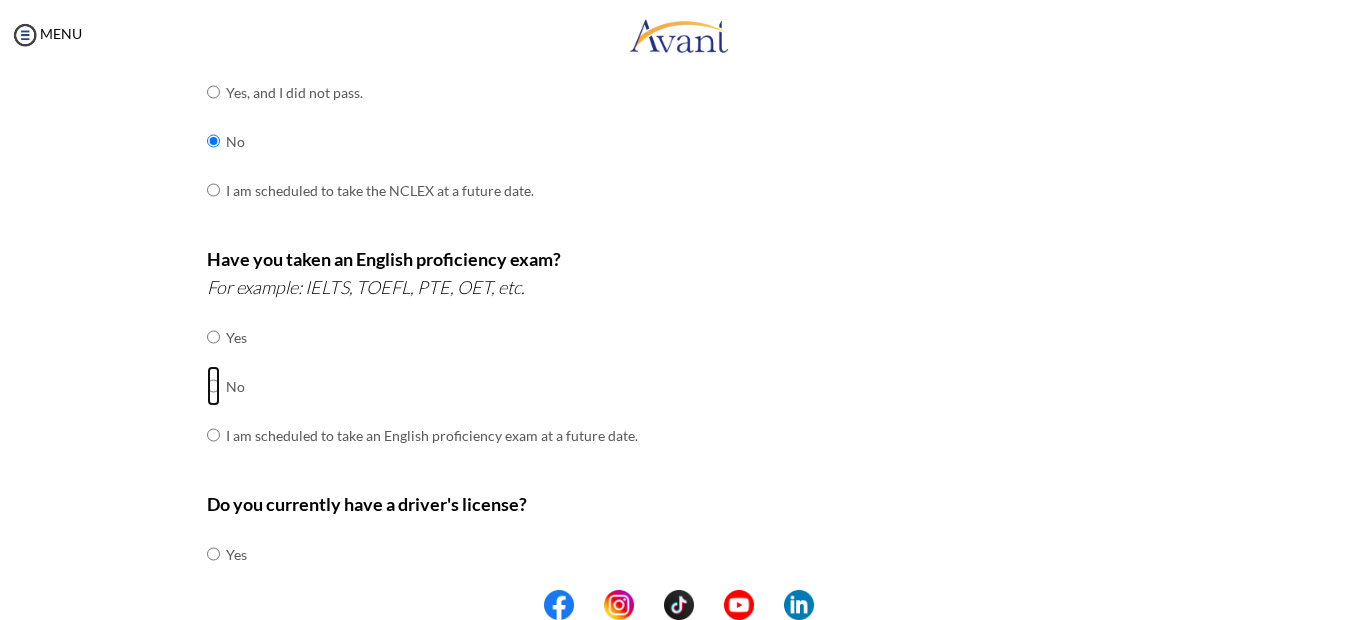 click at bounding box center [213, 337] 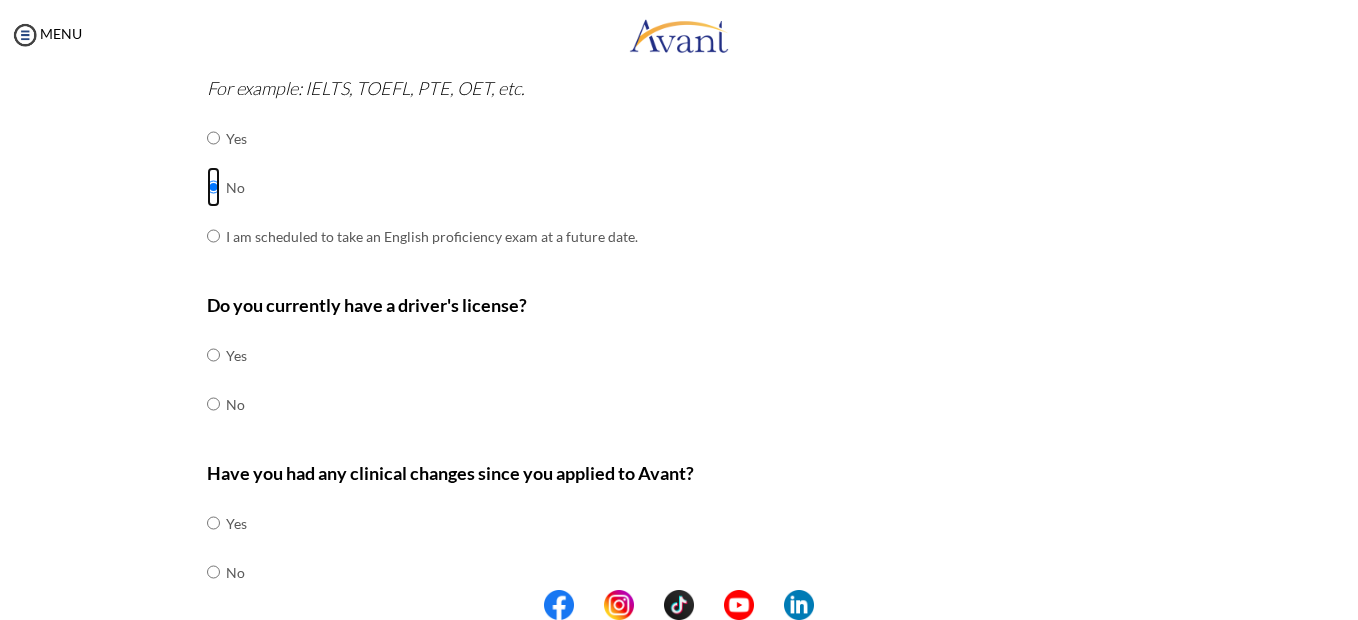 scroll, scrollTop: 572, scrollLeft: 0, axis: vertical 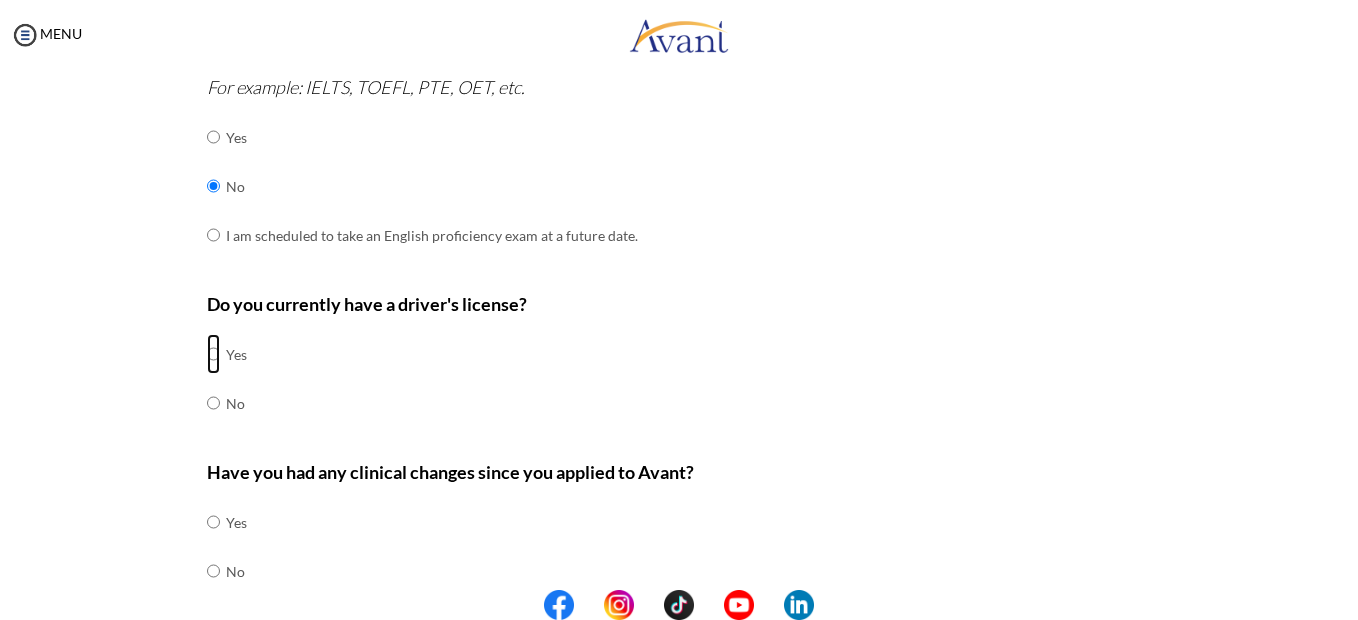 click at bounding box center (213, 354) 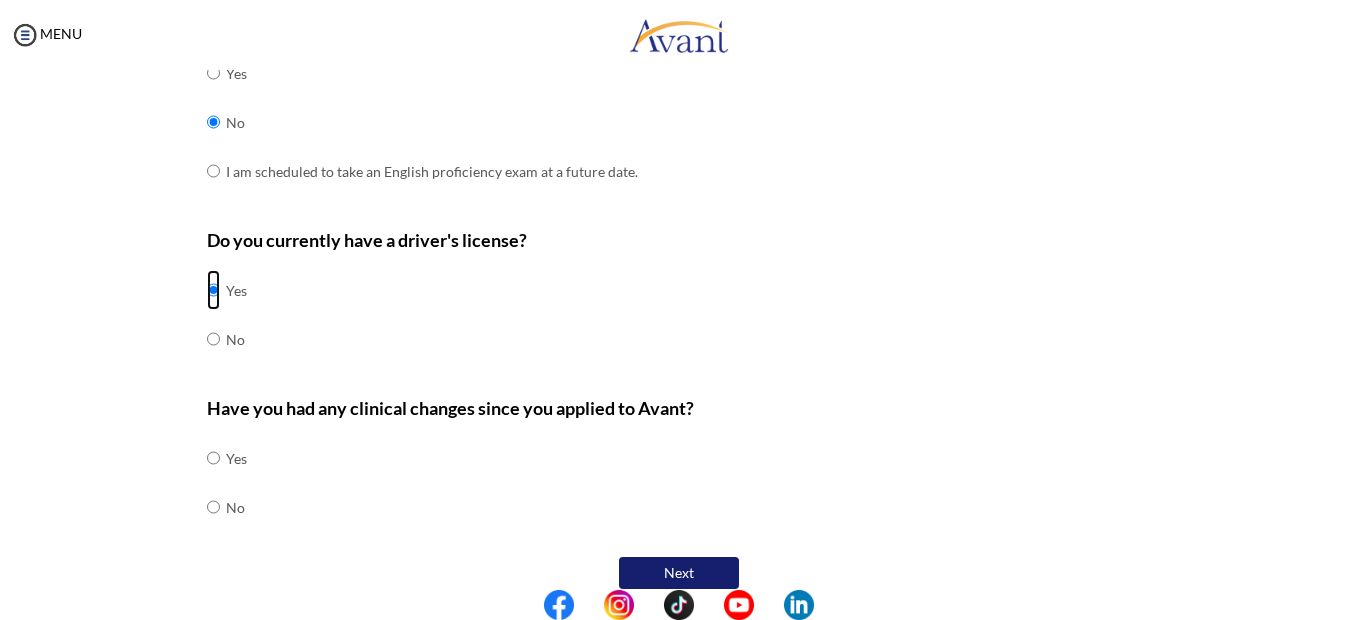 scroll, scrollTop: 660, scrollLeft: 0, axis: vertical 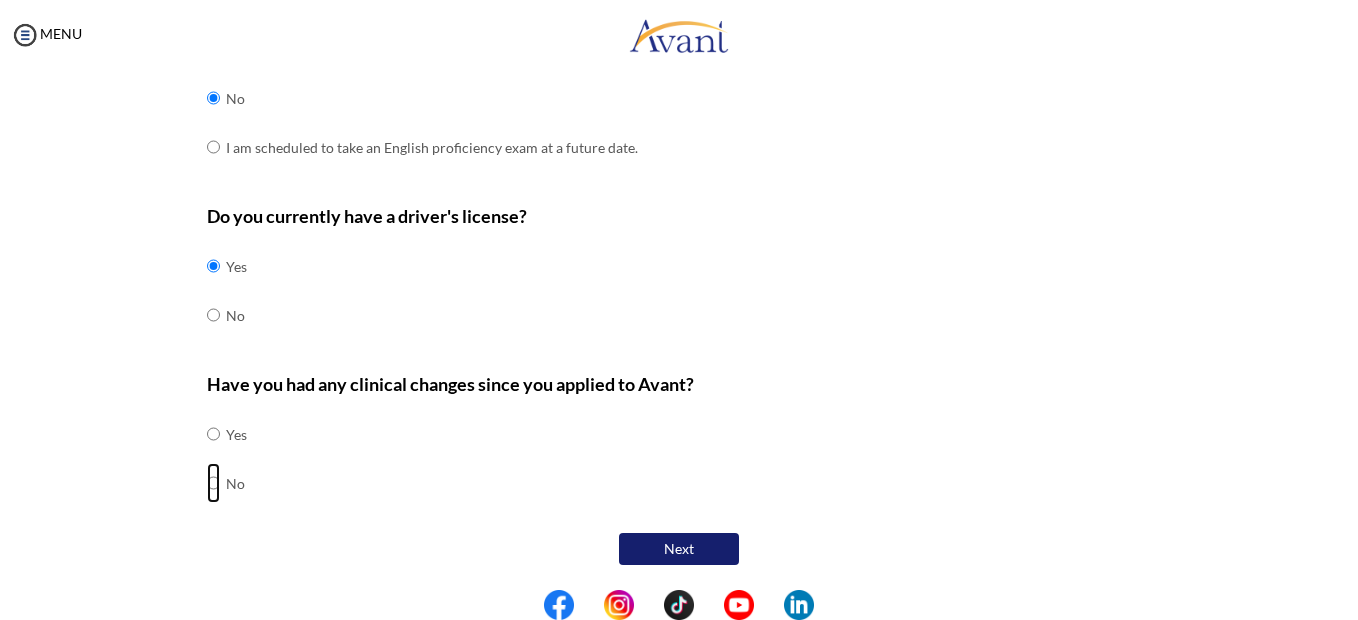 click at bounding box center (213, 434) 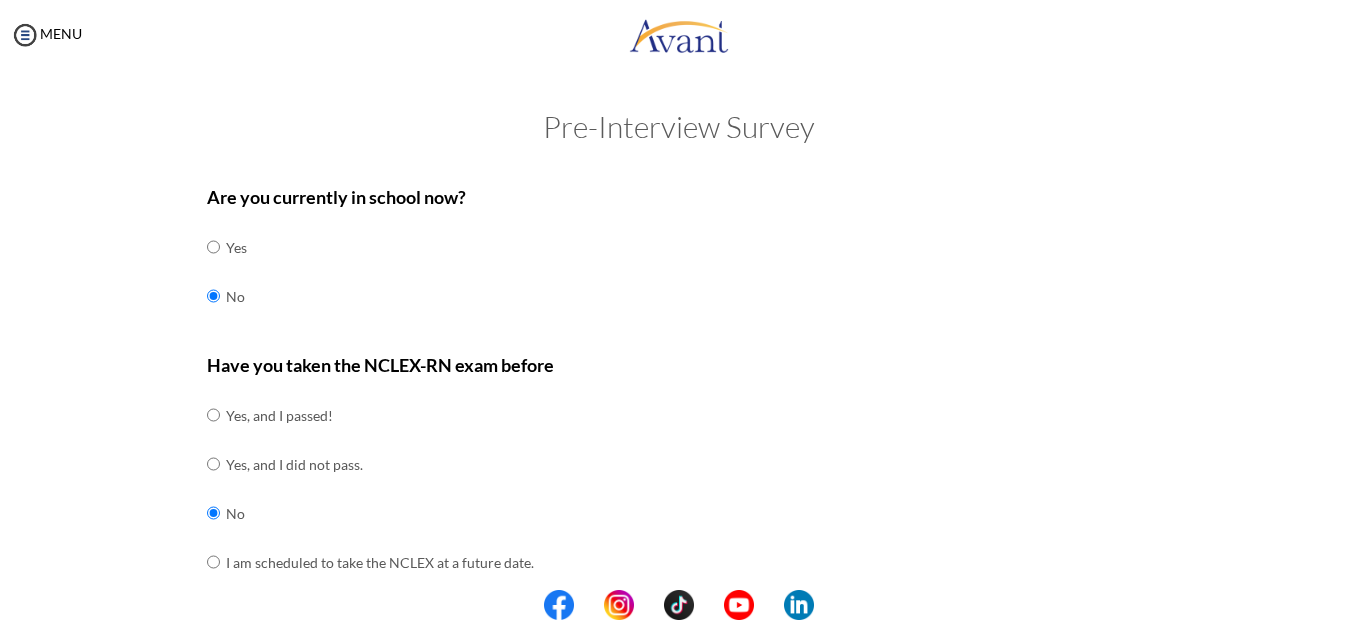 scroll, scrollTop: 660, scrollLeft: 0, axis: vertical 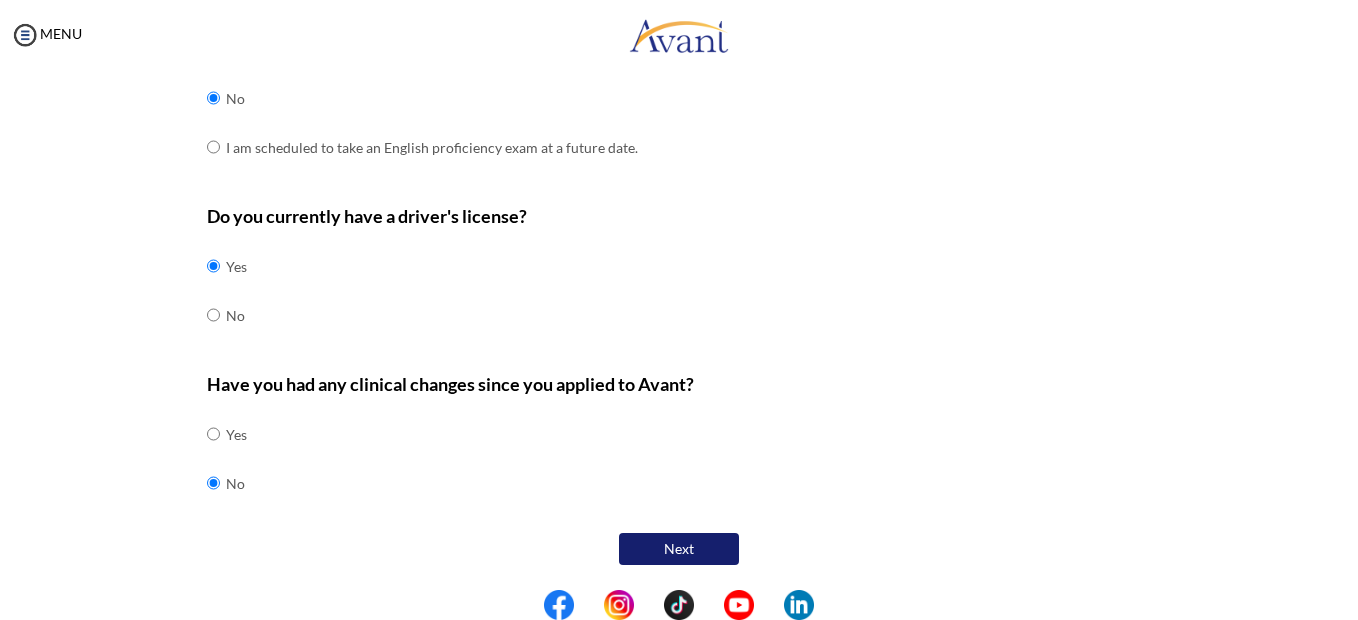 click on "Next" at bounding box center (679, 549) 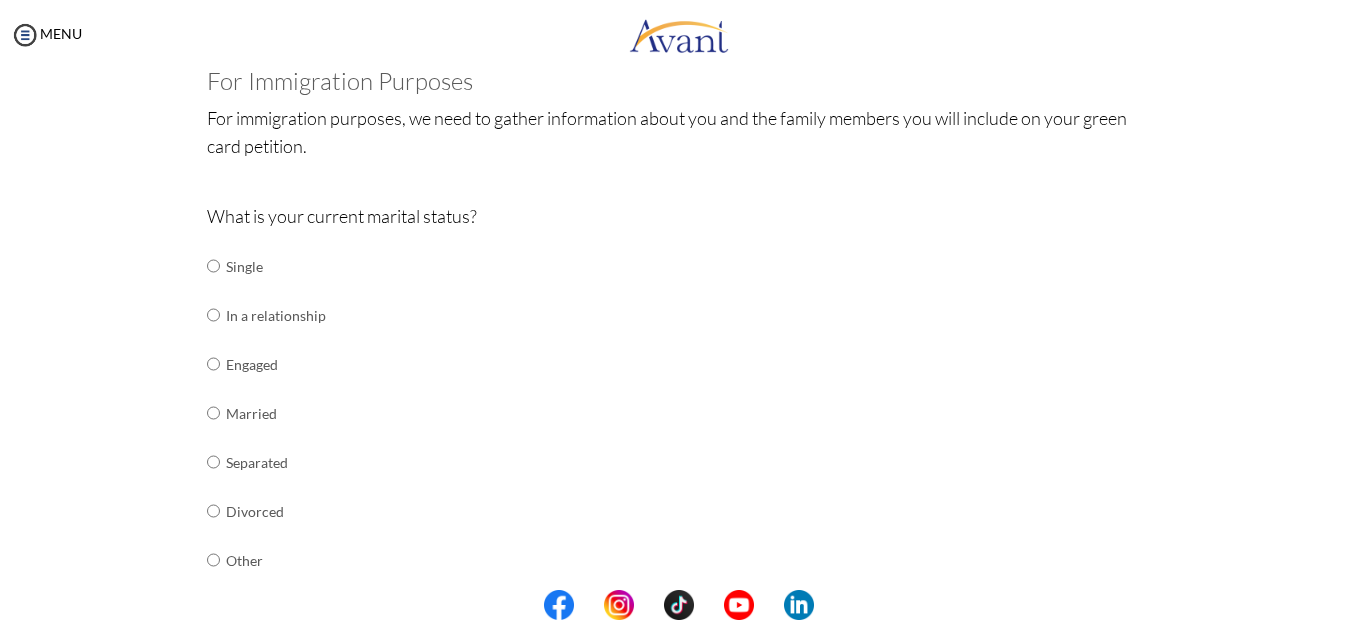 scroll, scrollTop: 132, scrollLeft: 0, axis: vertical 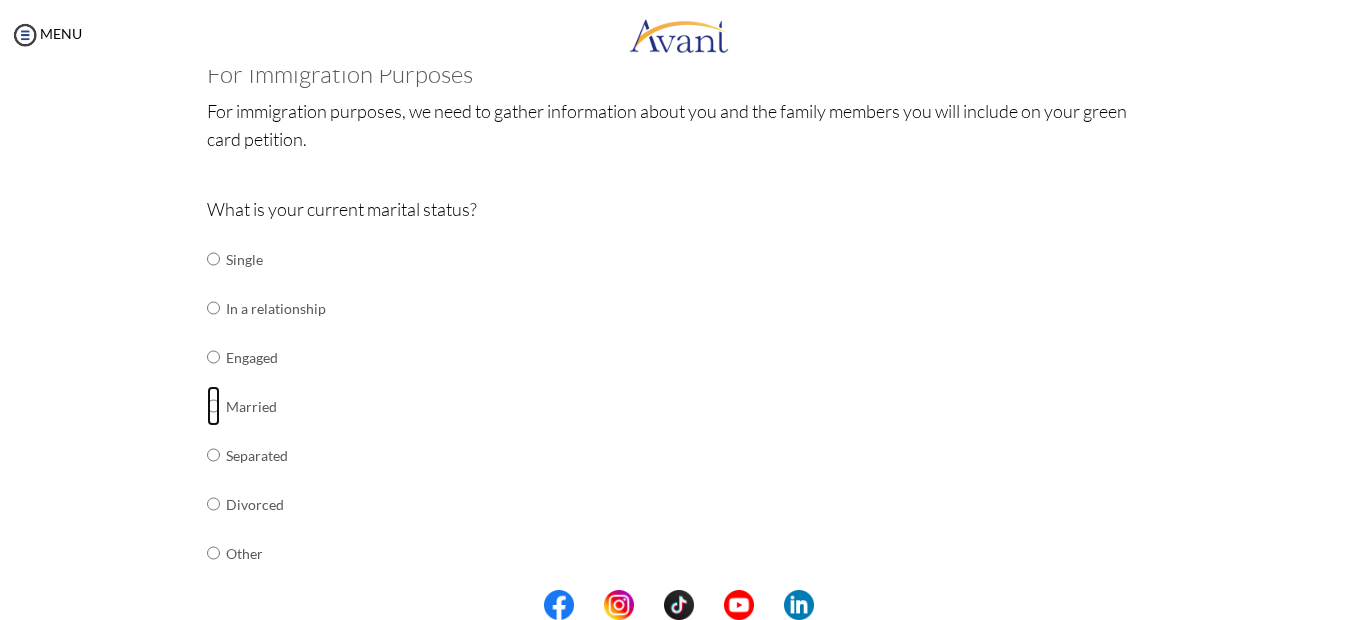 click at bounding box center (213, 259) 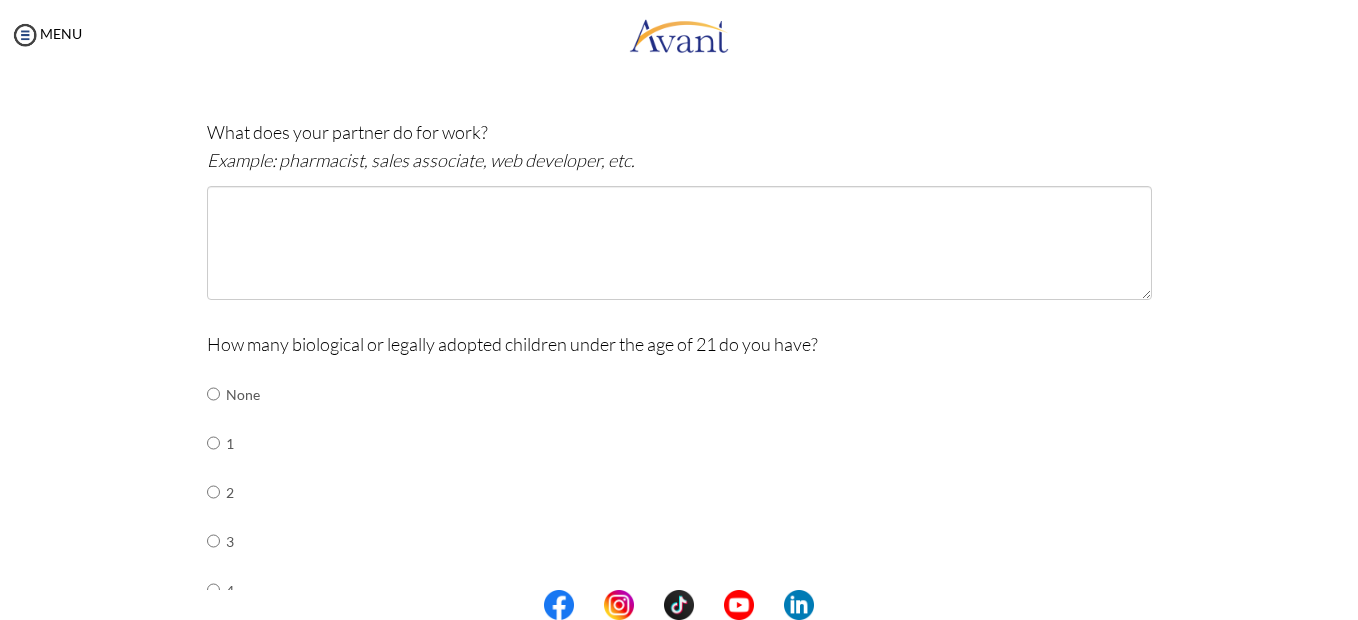 scroll, scrollTop: 623, scrollLeft: 0, axis: vertical 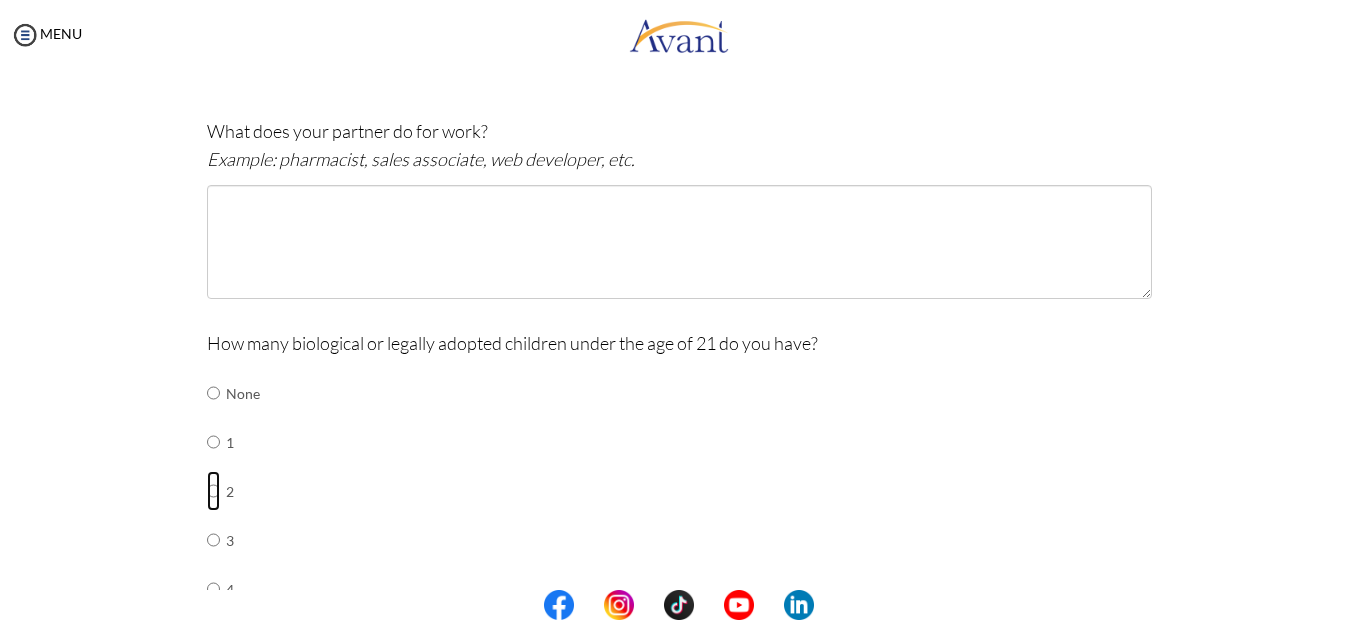click at bounding box center (213, 393) 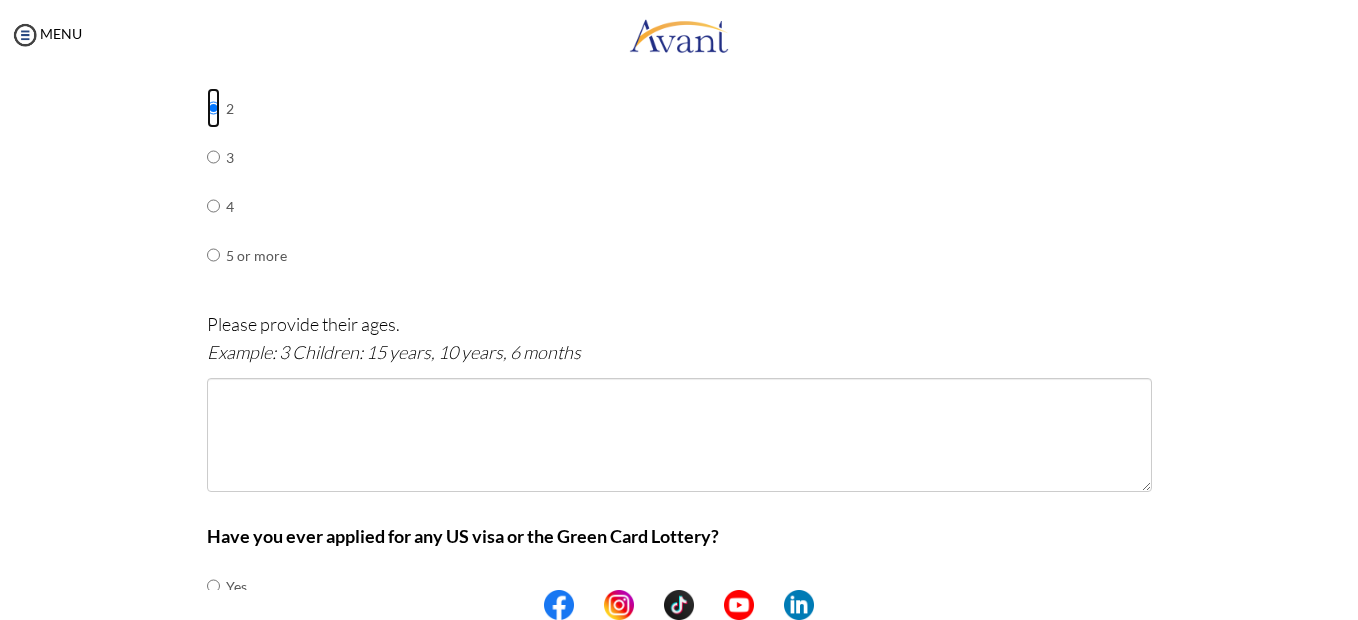 scroll, scrollTop: 1007, scrollLeft: 0, axis: vertical 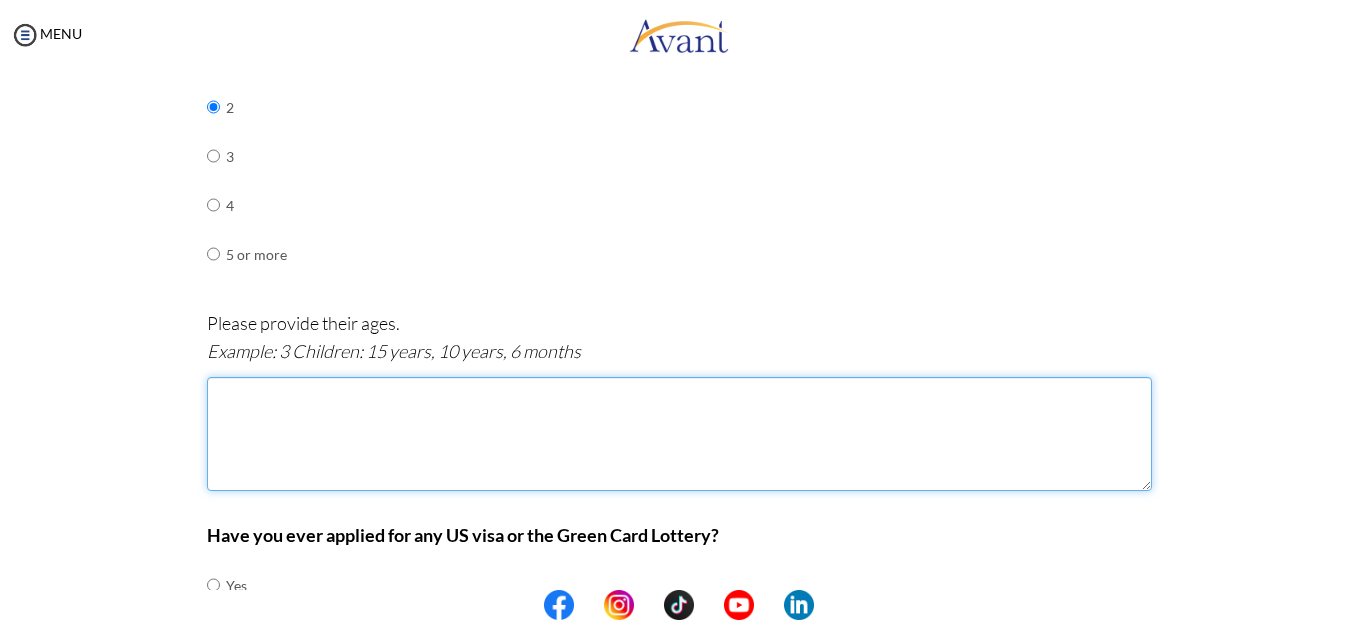 click at bounding box center [679, 434] 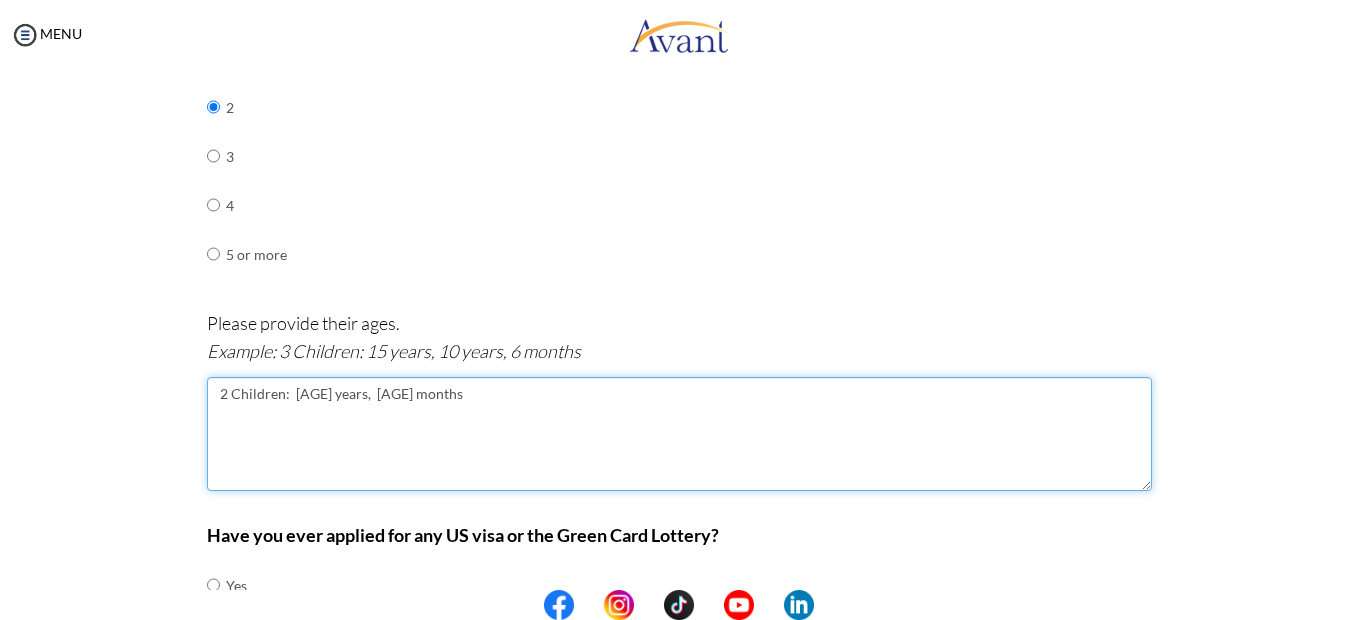click on "2 Children:  [AGE] years,  [AGE] months" at bounding box center [679, 434] 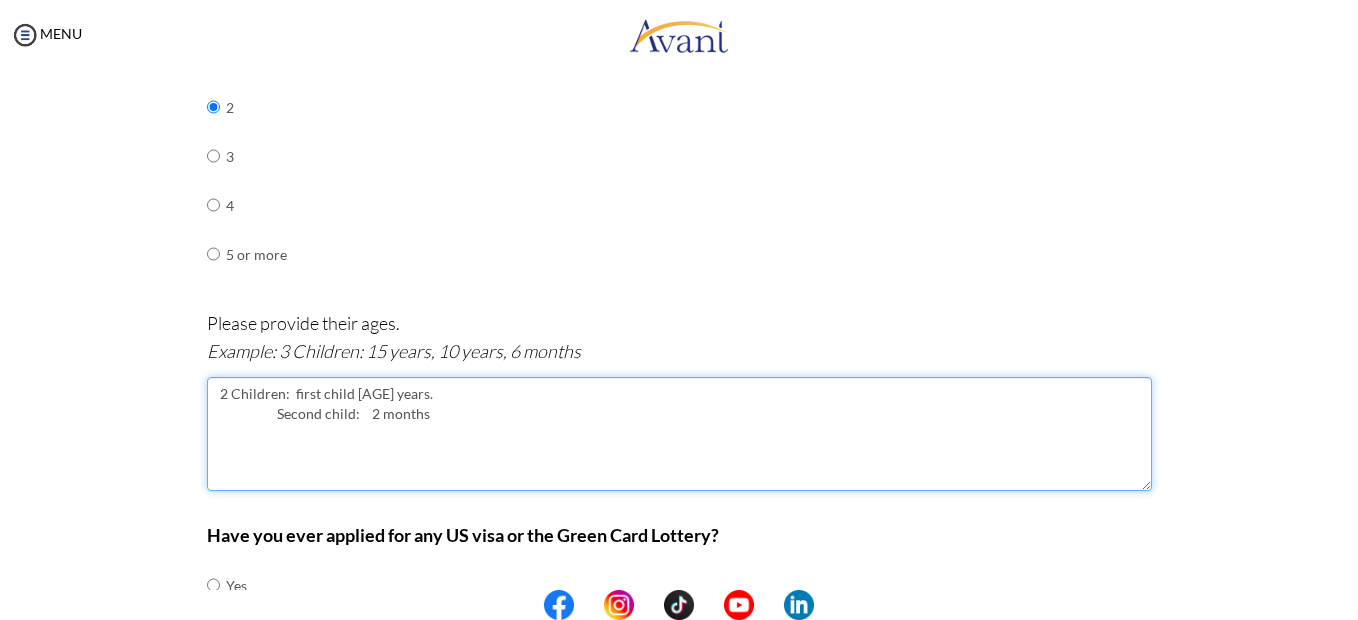 click on "2 Children:  first child [AGE] years.
Second child:    2 months" at bounding box center [679, 434] 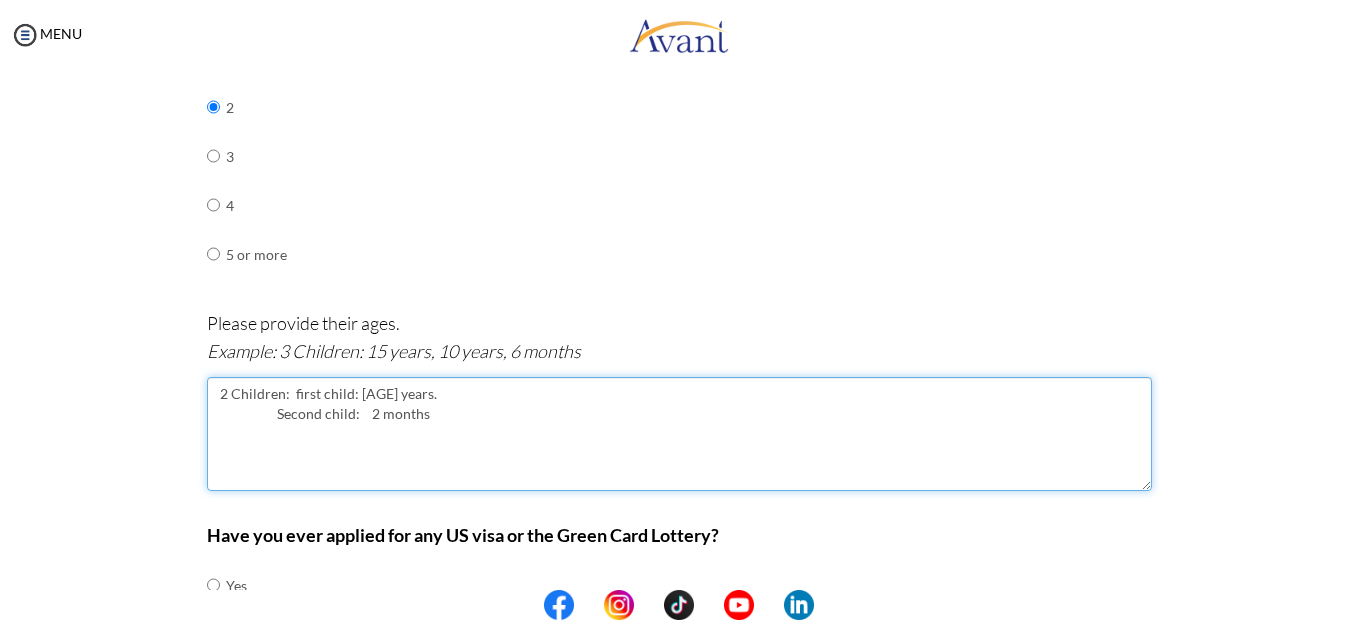 click on "2 Children:  first child: [AGE] years.
Second child:    2 months" at bounding box center (679, 434) 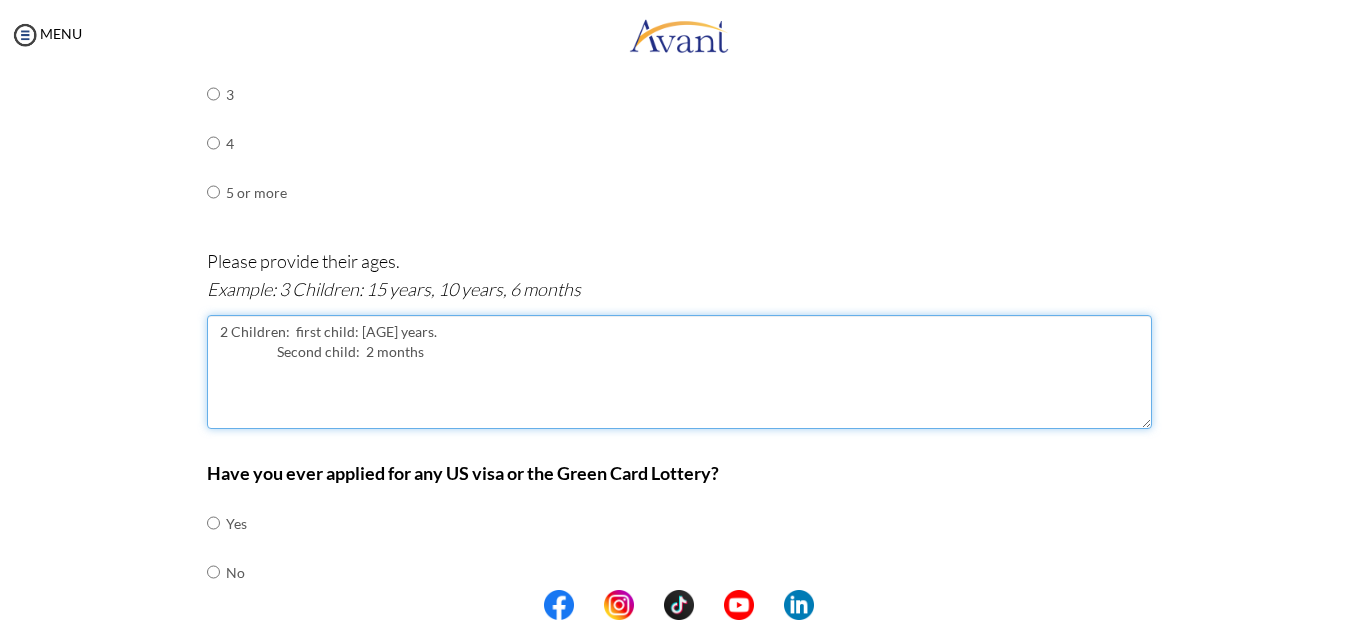 scroll, scrollTop: 1158, scrollLeft: 0, axis: vertical 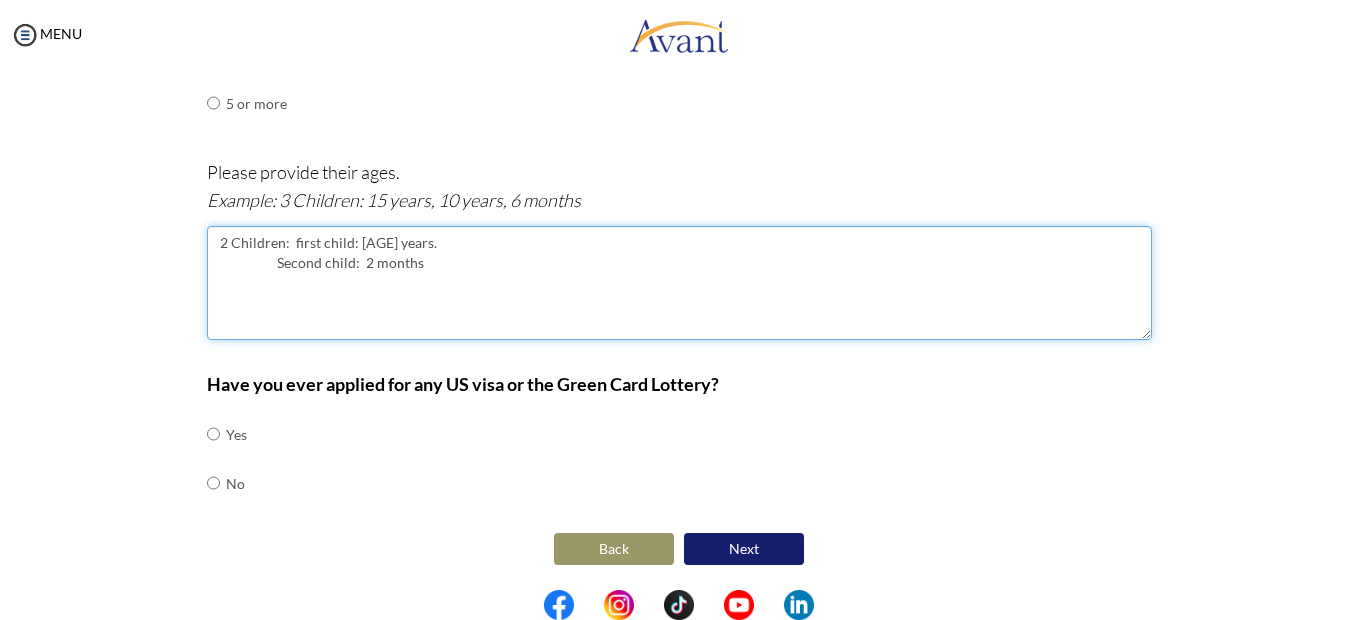 type on "2 Children:  first child: [AGE] years.
Second child:  2 months" 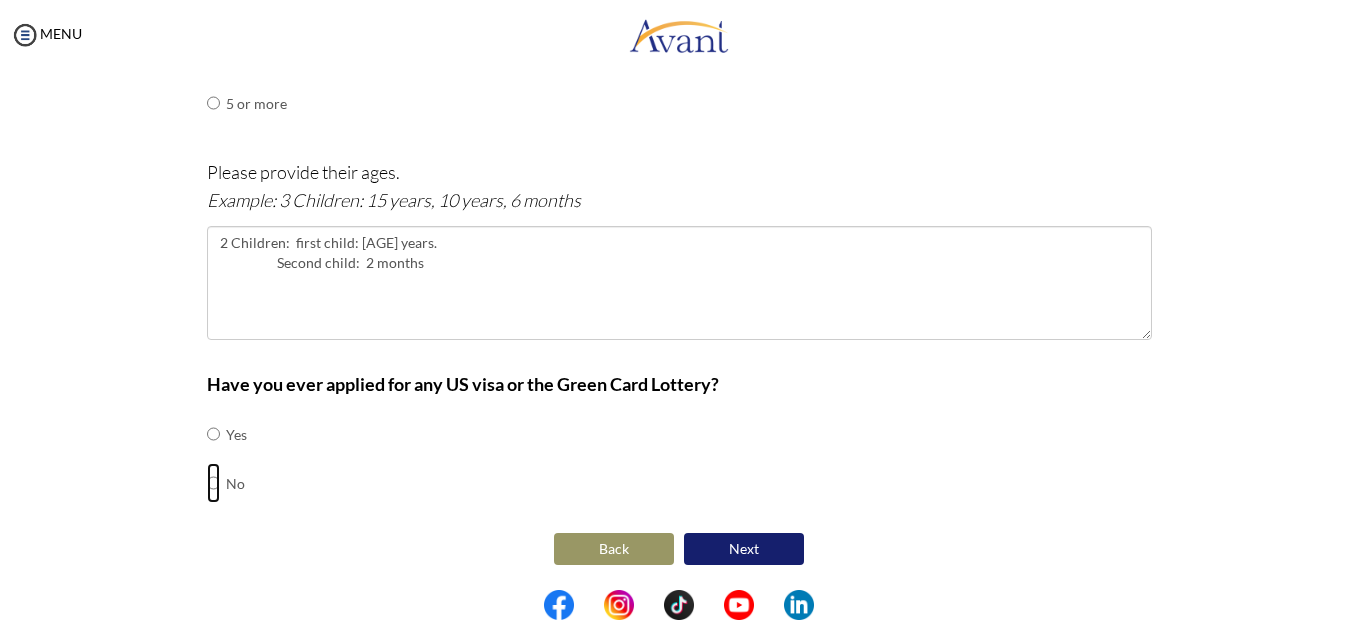 click at bounding box center [213, 434] 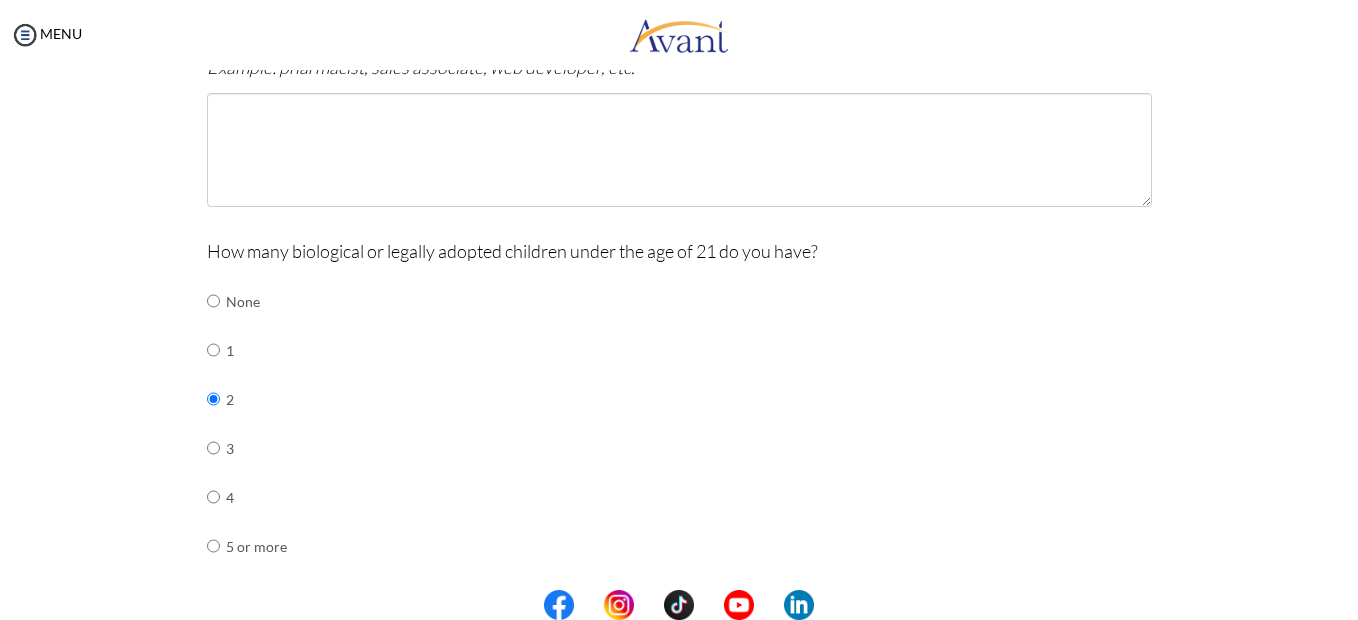 scroll, scrollTop: 555, scrollLeft: 0, axis: vertical 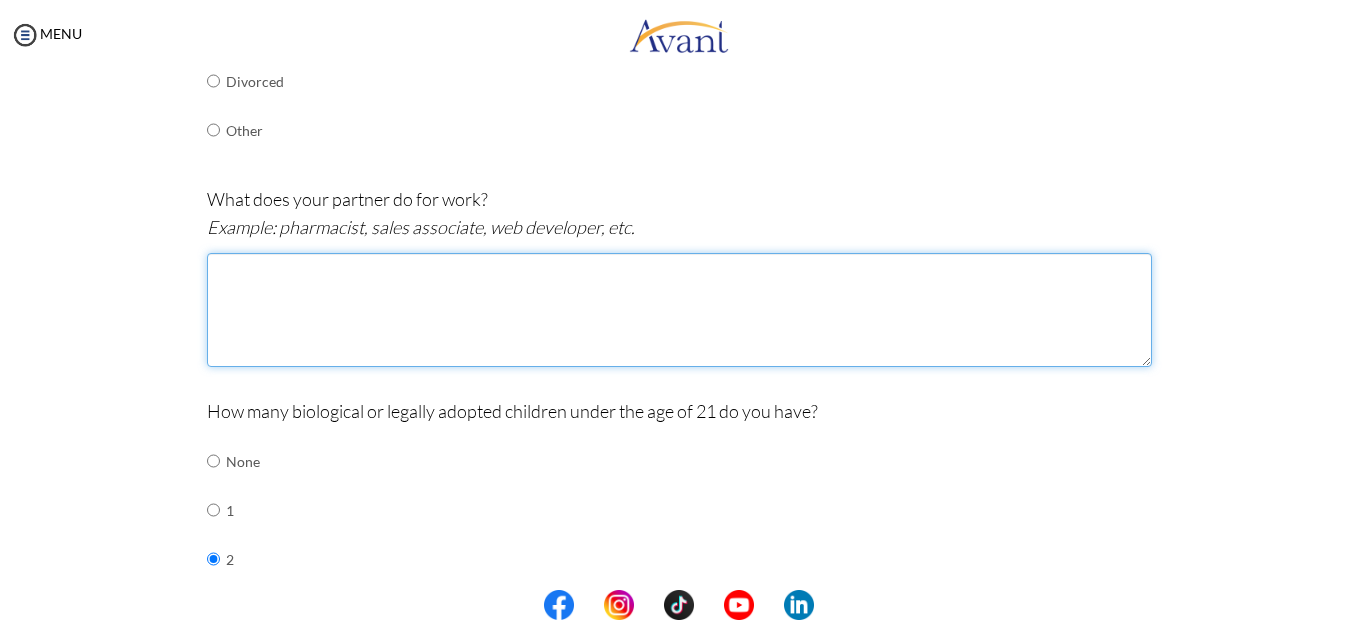 click at bounding box center [679, 310] 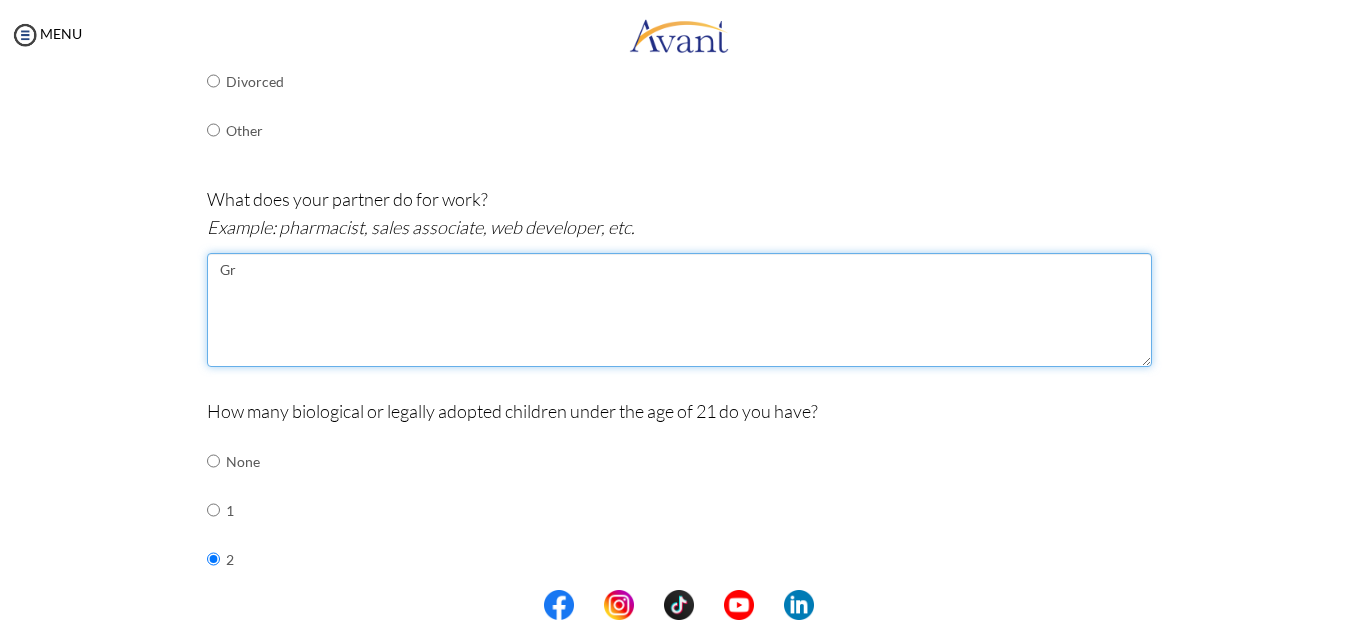 type on "G" 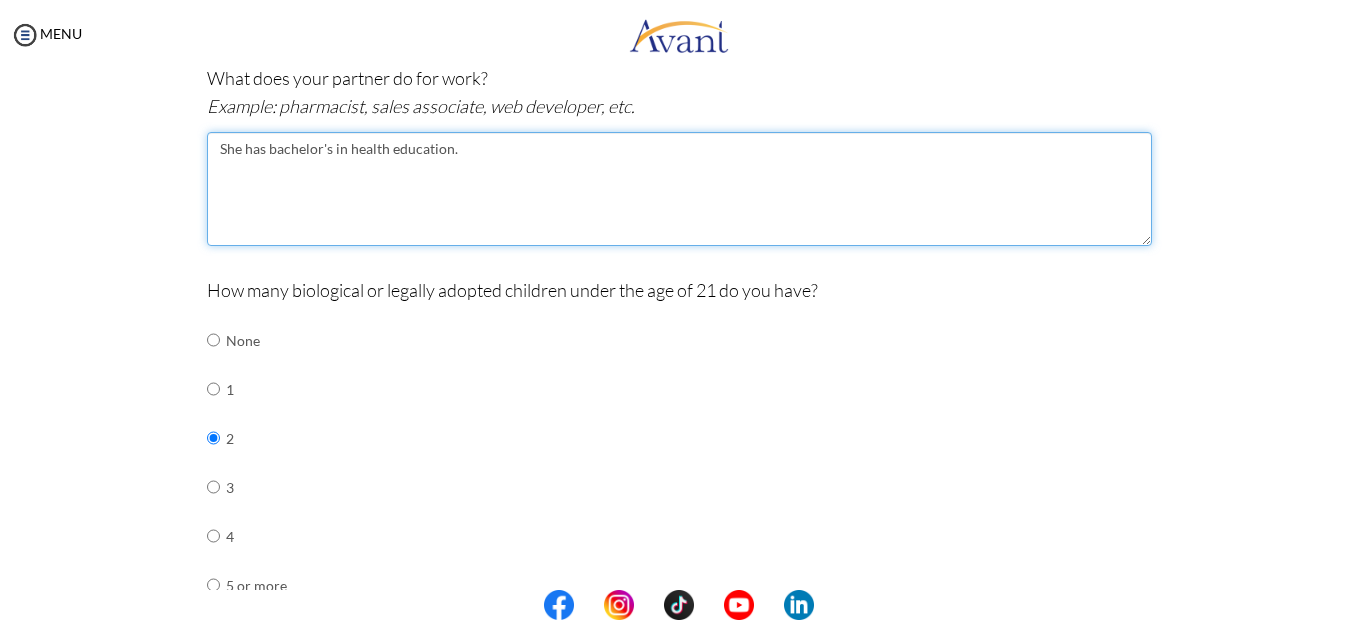 scroll, scrollTop: 671, scrollLeft: 0, axis: vertical 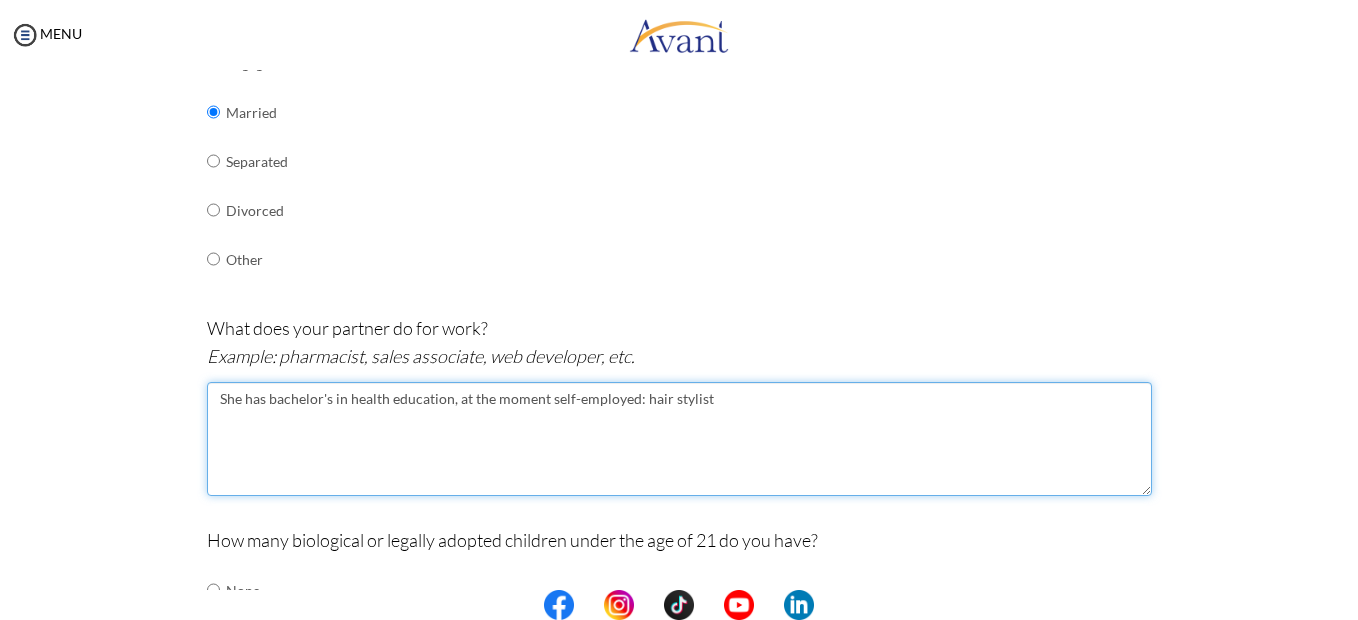 click on "She has bachelor's in health education, at the moment self-employed: hair stylist" at bounding box center [679, 439] 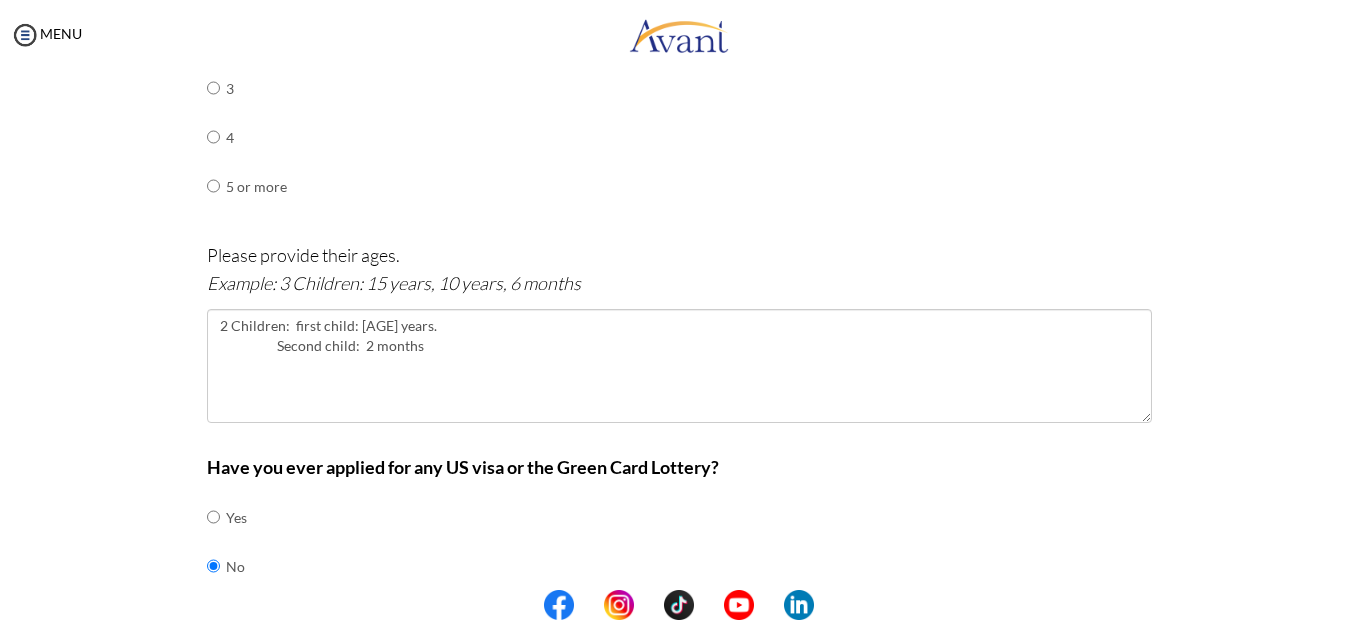 scroll, scrollTop: 1158, scrollLeft: 0, axis: vertical 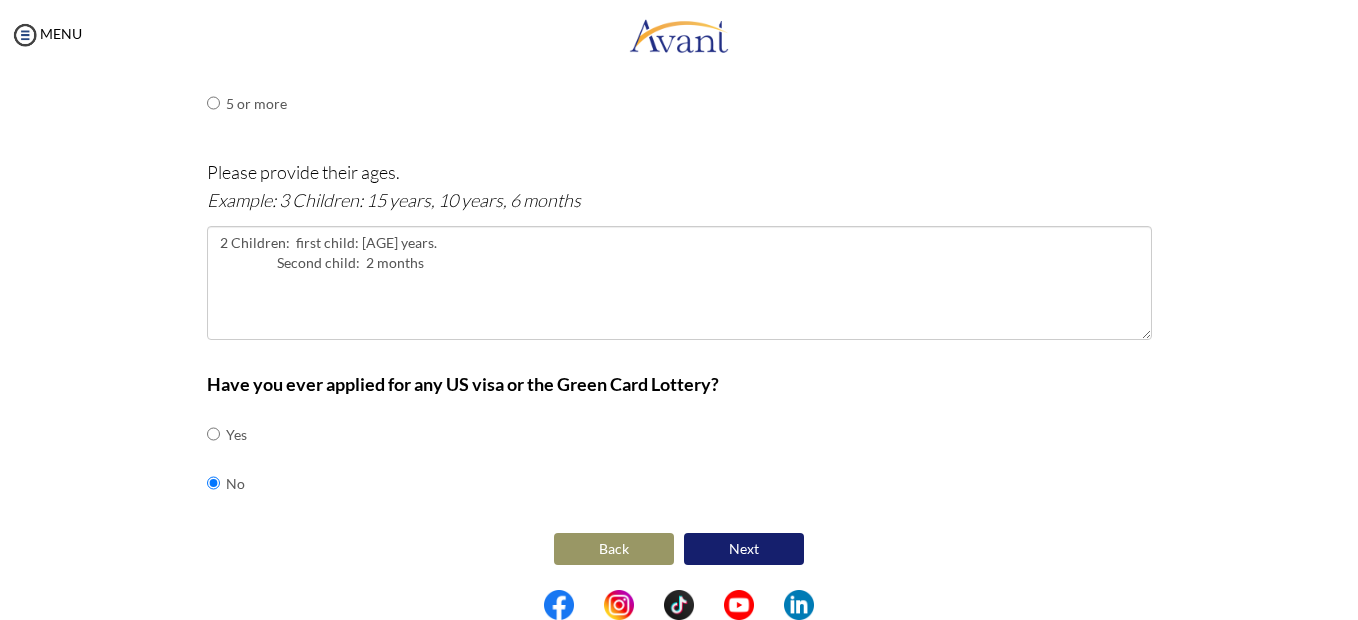 type on "She has bachelor's in health education, at the moment self-employed: hair Stylist" 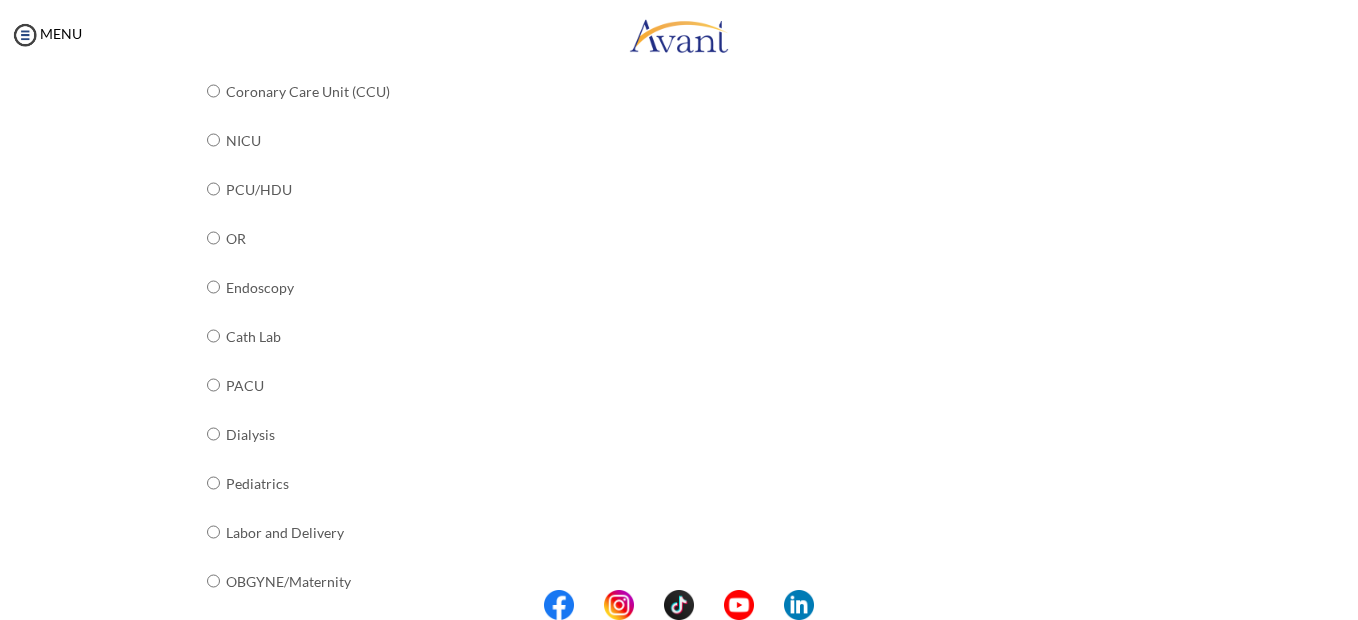 scroll, scrollTop: 82, scrollLeft: 0, axis: vertical 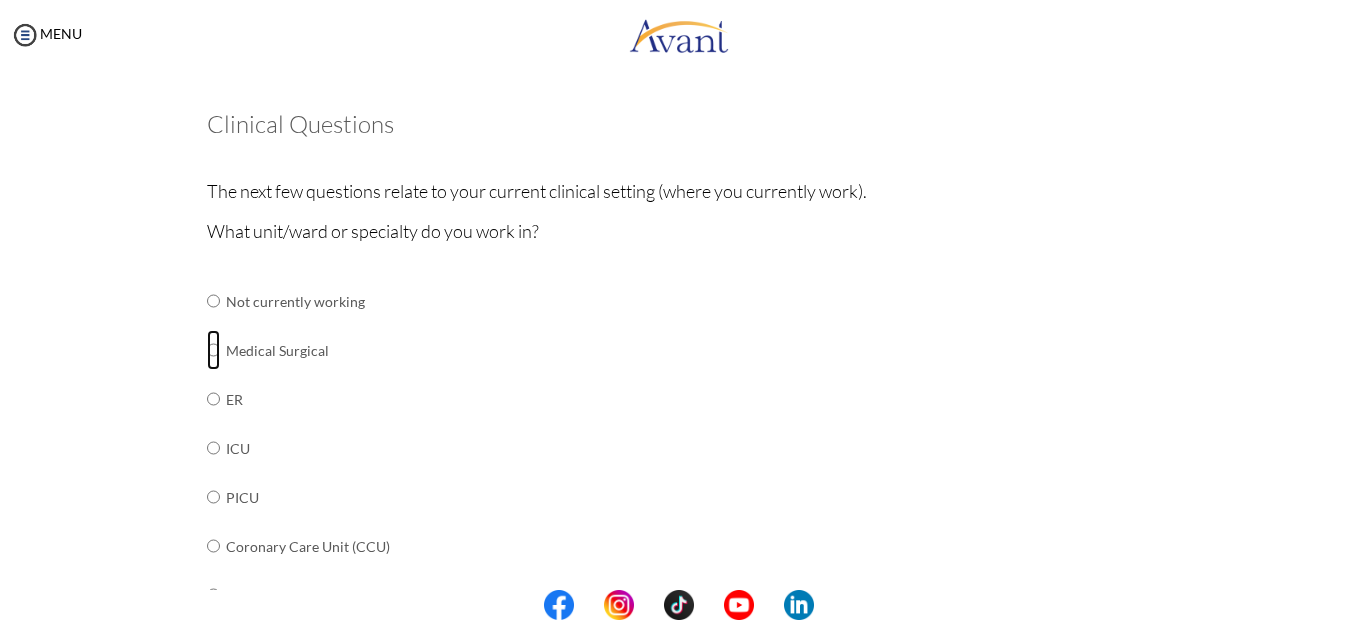 click at bounding box center (213, 301) 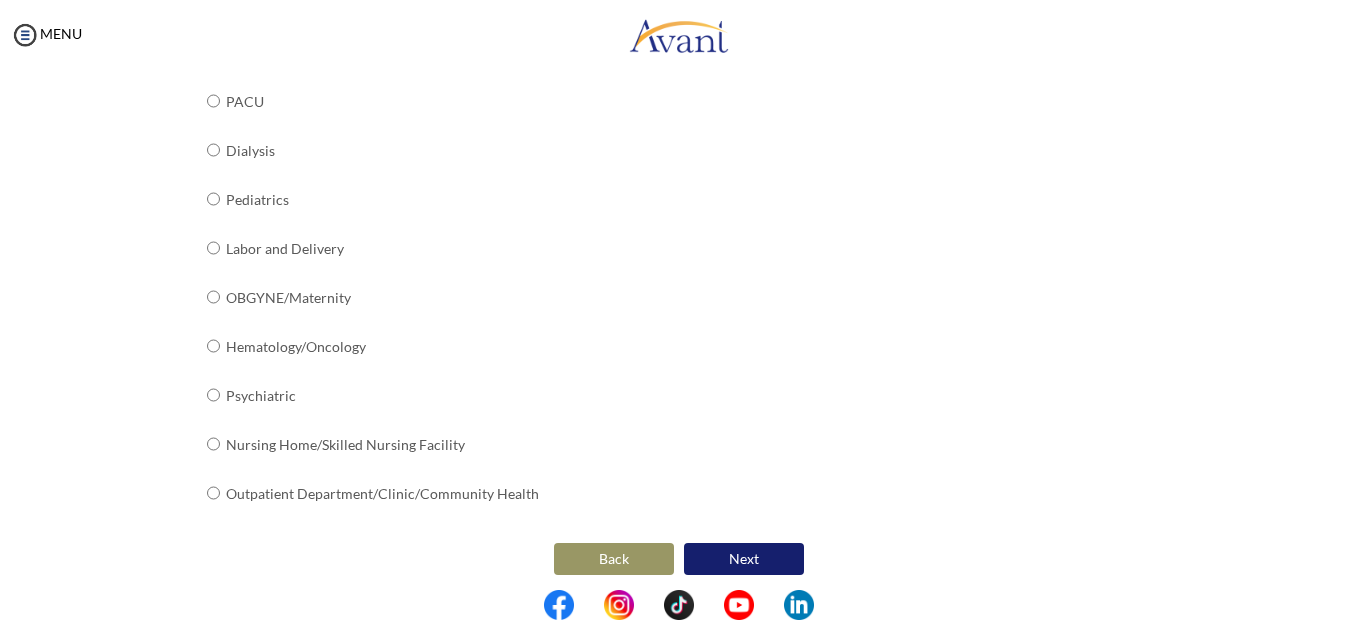 scroll, scrollTop: 831, scrollLeft: 0, axis: vertical 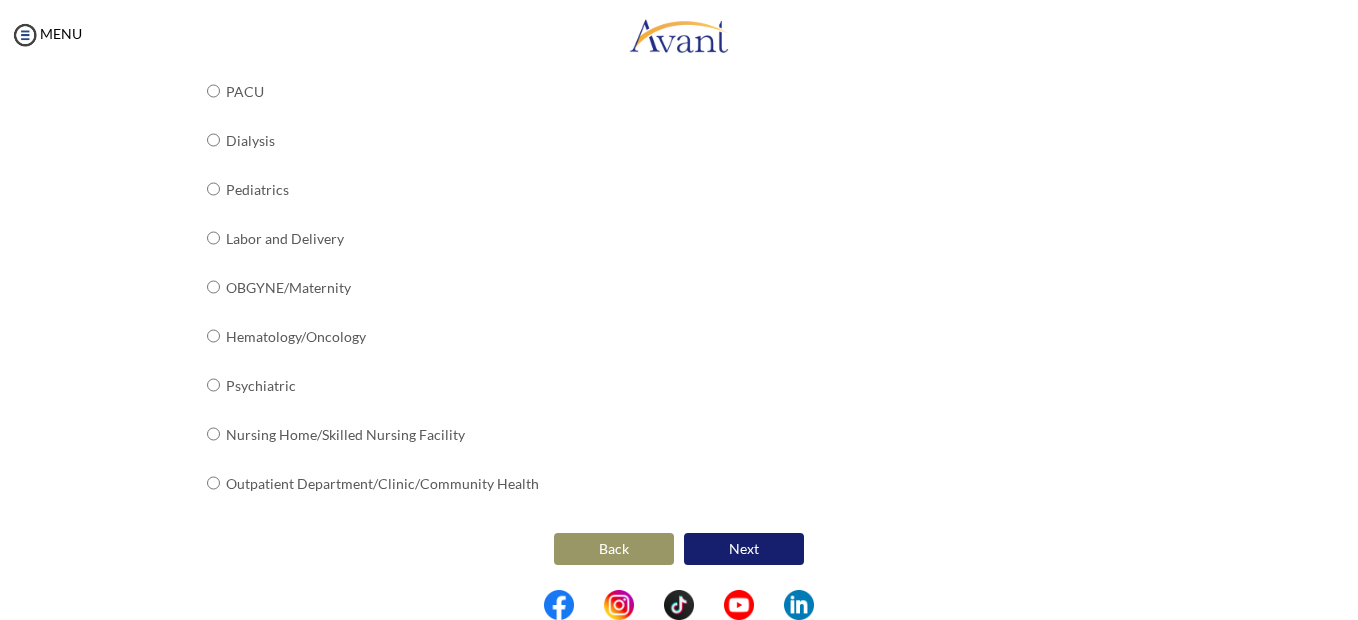 click on "Next" at bounding box center (744, 549) 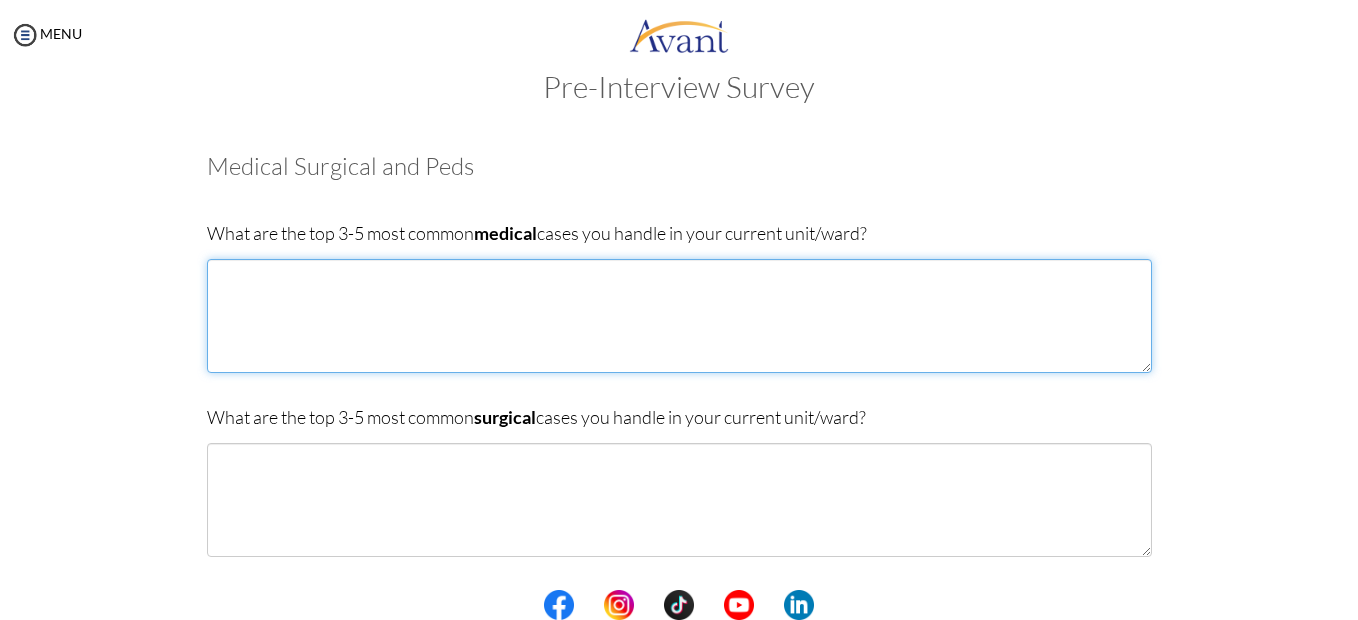 click at bounding box center [679, 316] 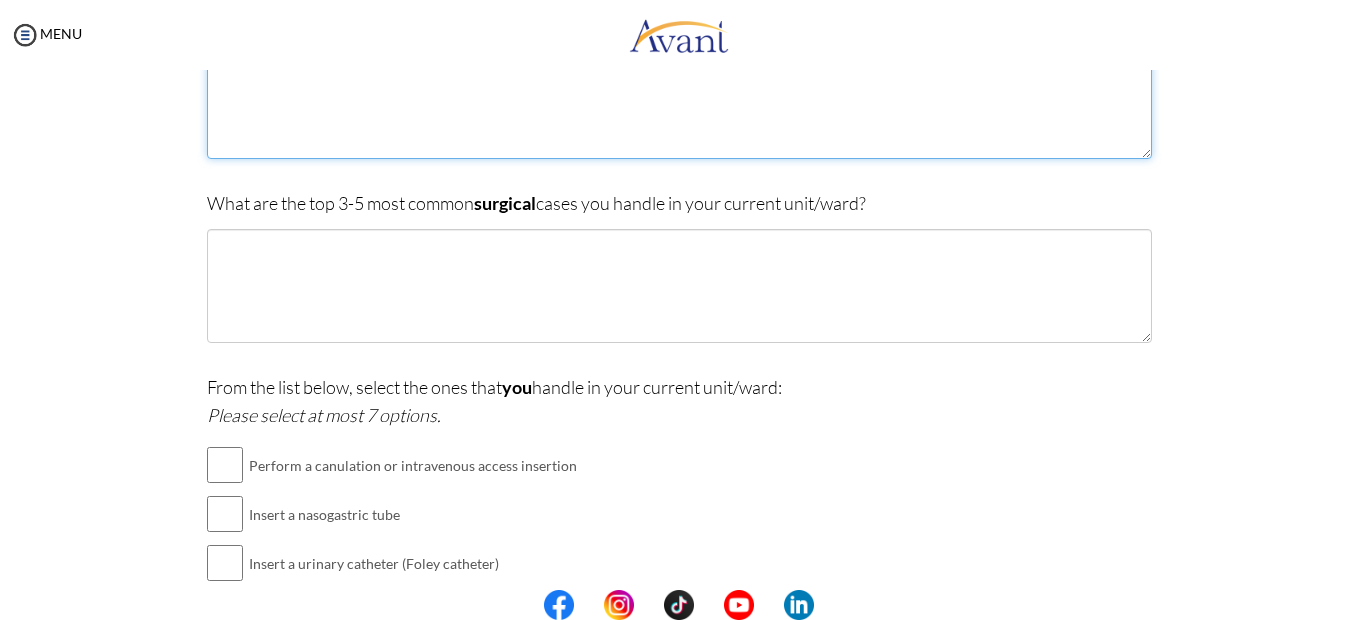scroll, scrollTop: 244, scrollLeft: 0, axis: vertical 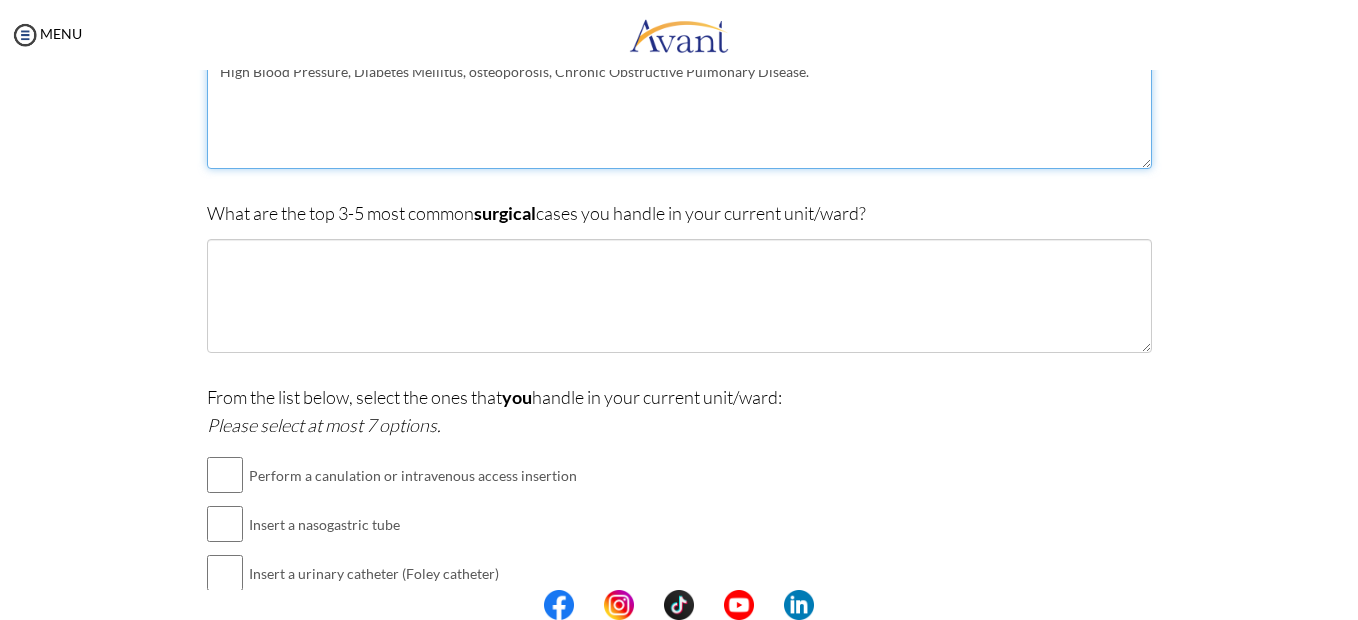 type on "High Blood Pressure, Diabetes Mellitus, osteoporosis, Chronic Obstructive Pulmonary Disease." 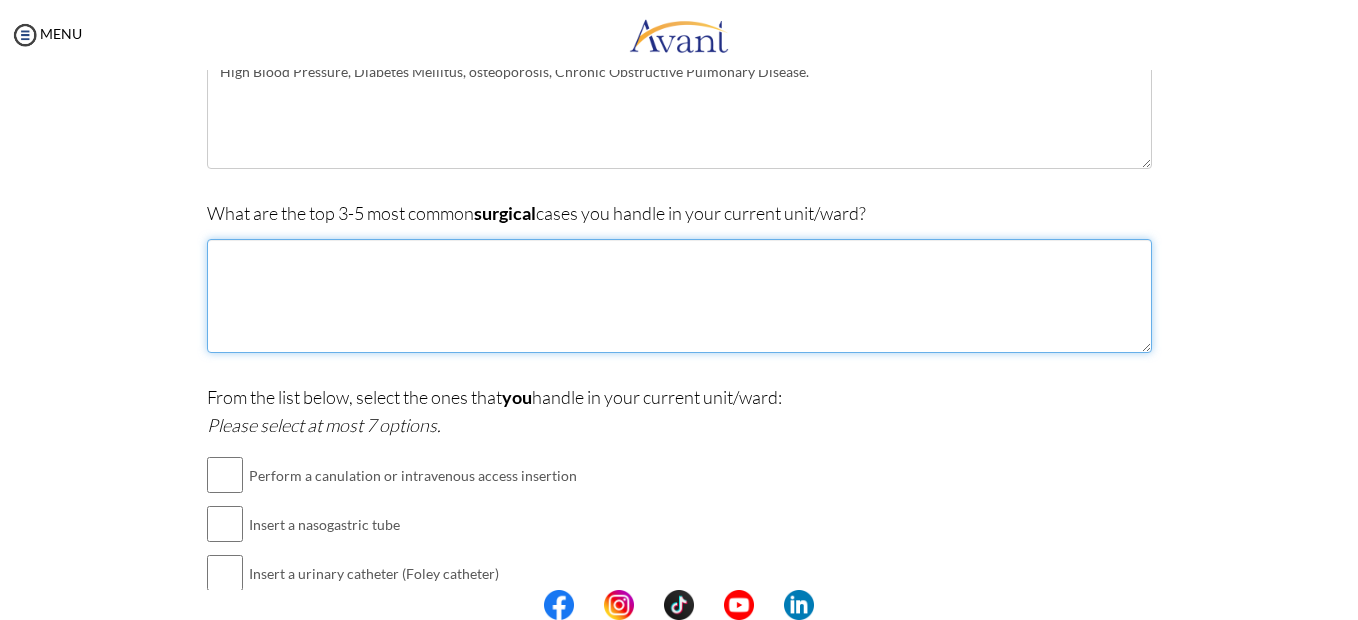 click at bounding box center [679, 296] 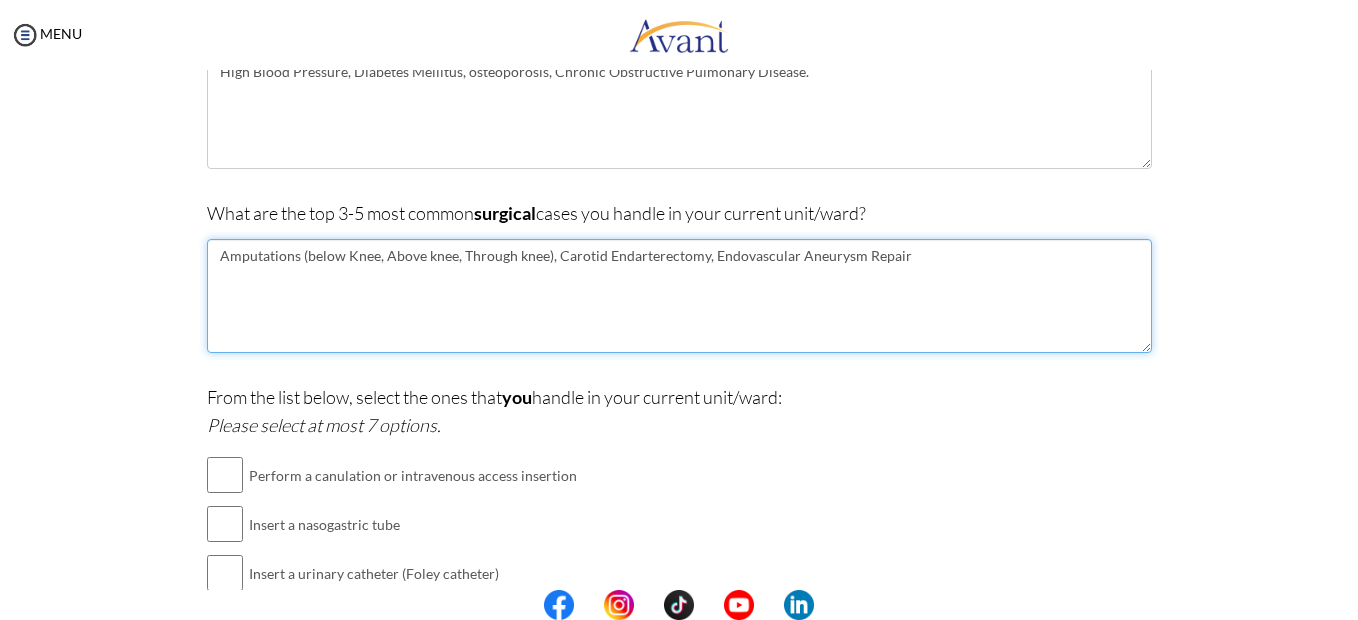 click on "Amputations (below Knee, Above knee, Through knee), Carotid Endarterectomy, Endovascular Aneurysm Repair" at bounding box center [679, 296] 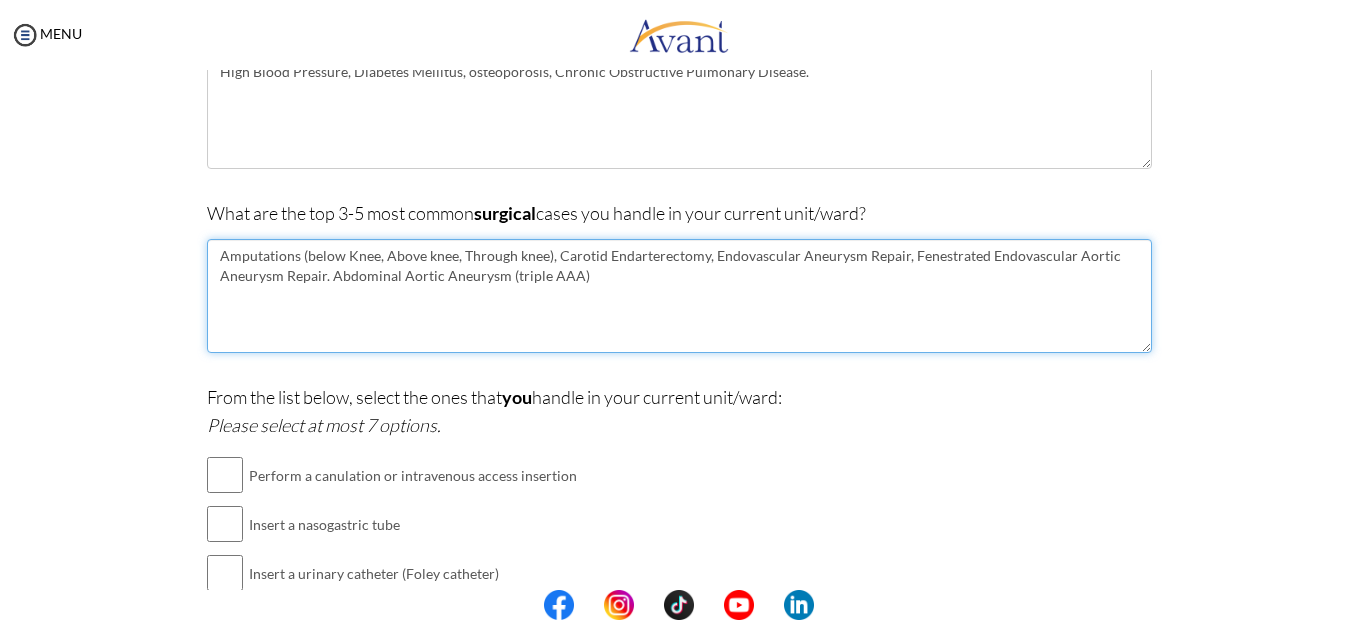 click on "Amputations (below Knee, Above knee, Through knee), Carotid Endarterectomy, Endovascular Aneurysm Repair, Fenestrated Endovascular Aortic Aneurysm Repair. Abdominal Aortic Aneurysm (triple AAA)" at bounding box center (679, 296) 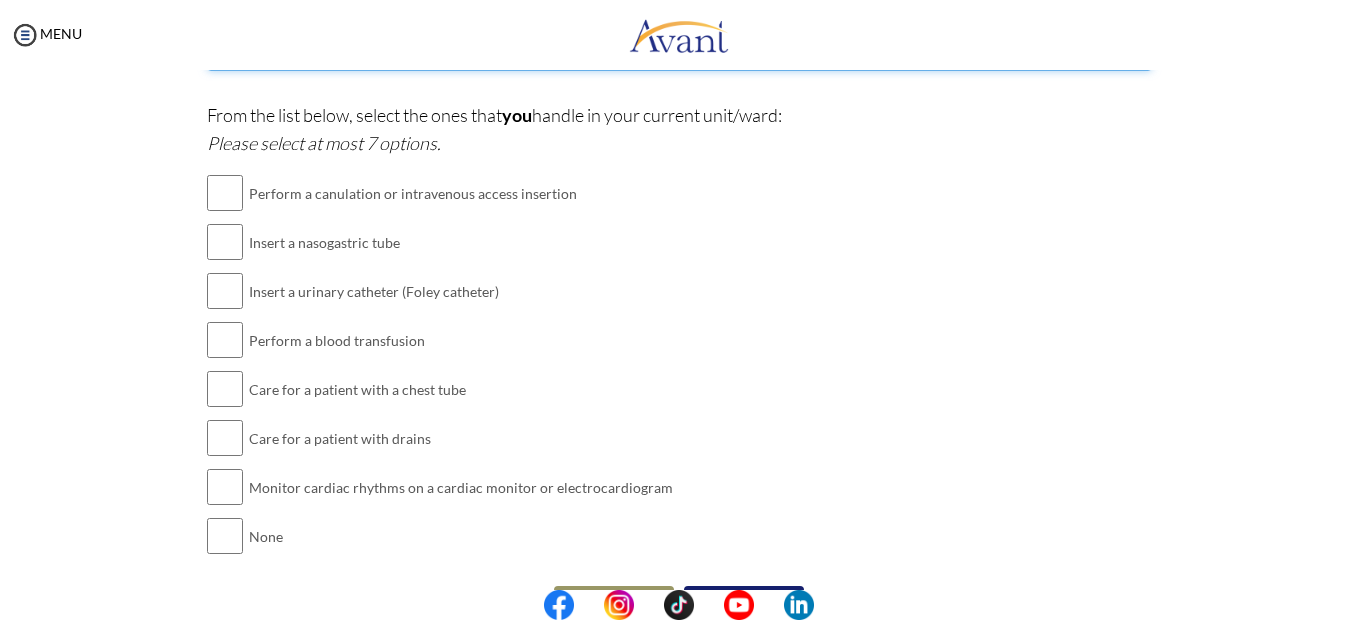 scroll, scrollTop: 527, scrollLeft: 0, axis: vertical 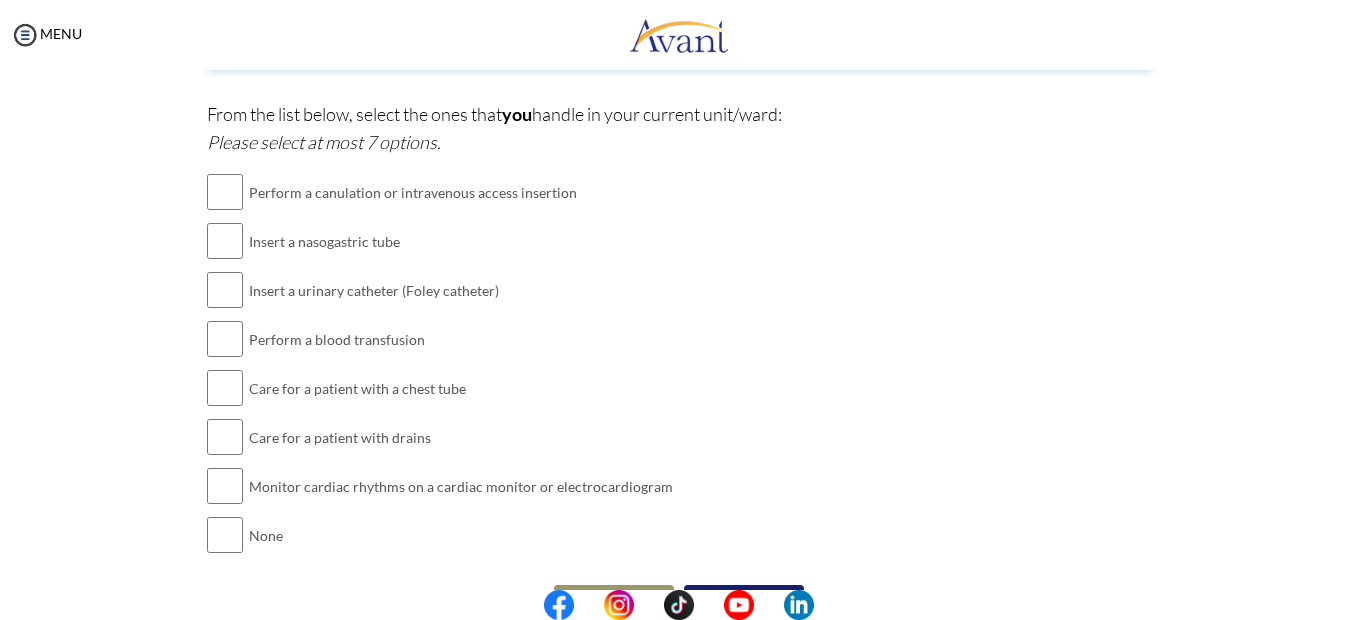 type on "Amputations (below Knee, Above knee, Through knee), Carotid Endarterectomy, Endovascular Aneurysm Repair, Fenestrated Endovascular Aortic Aneurysm Repair. Abdominal Aortic Aneurysm (triple AAA)" 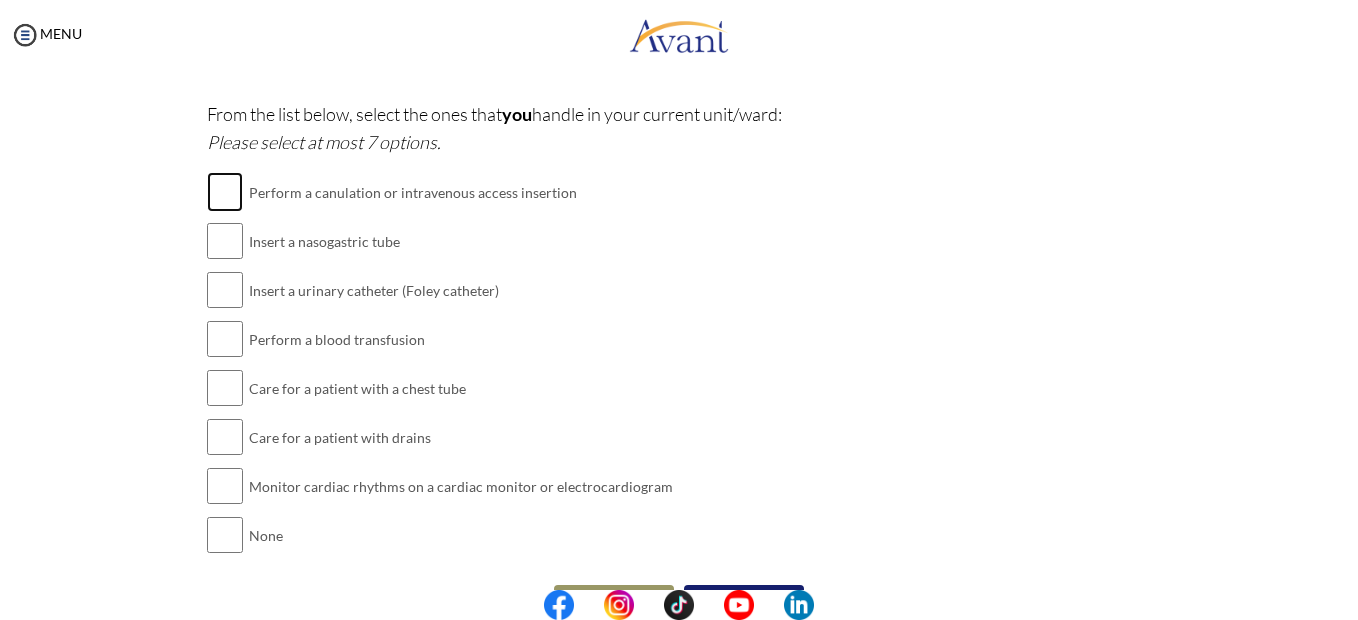 click at bounding box center (225, 192) 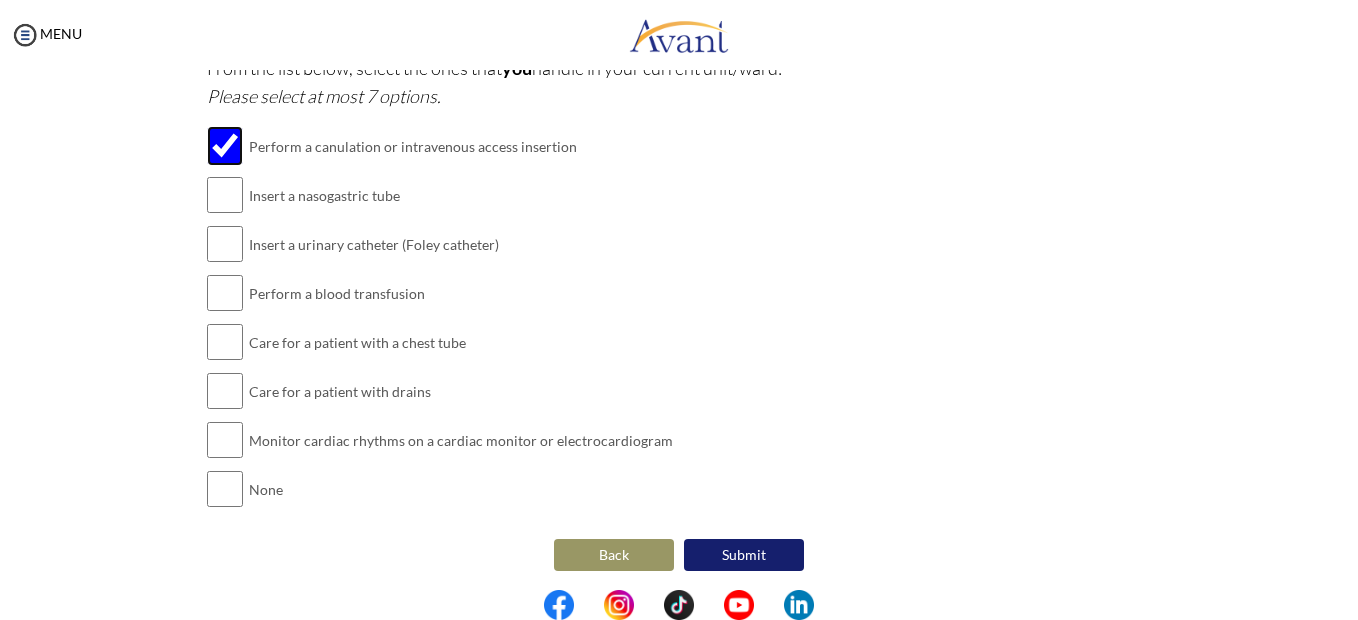 scroll, scrollTop: 574, scrollLeft: 0, axis: vertical 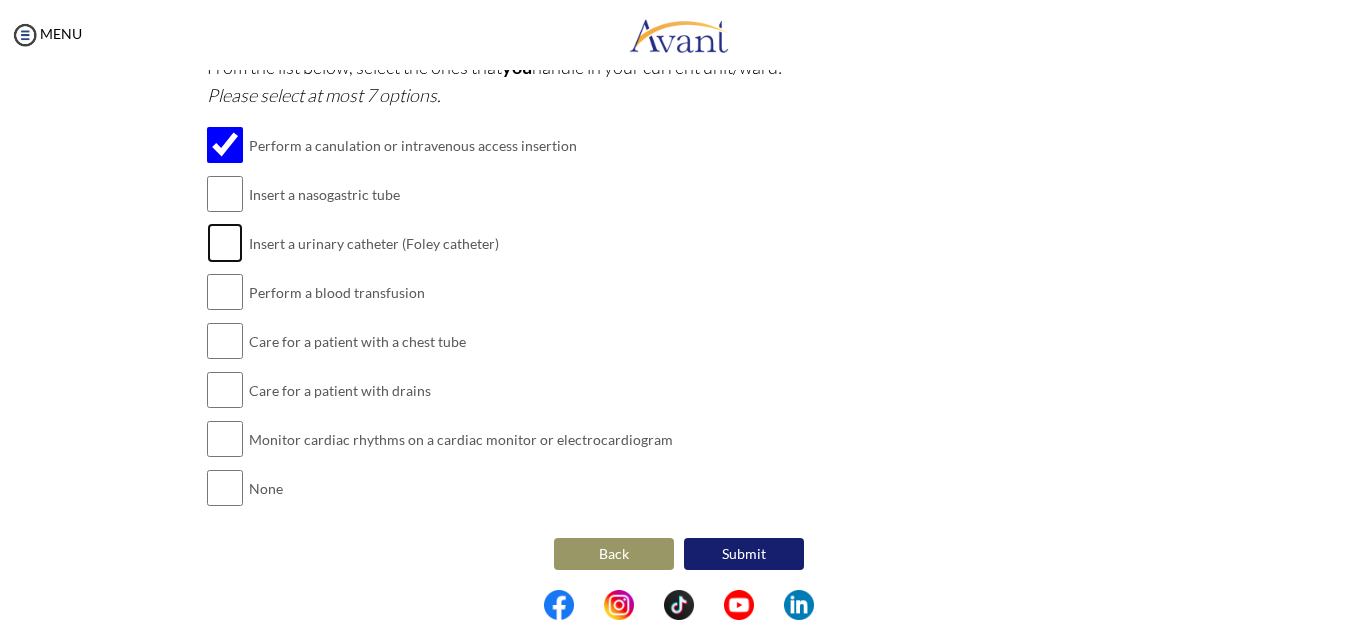 click at bounding box center [225, 243] 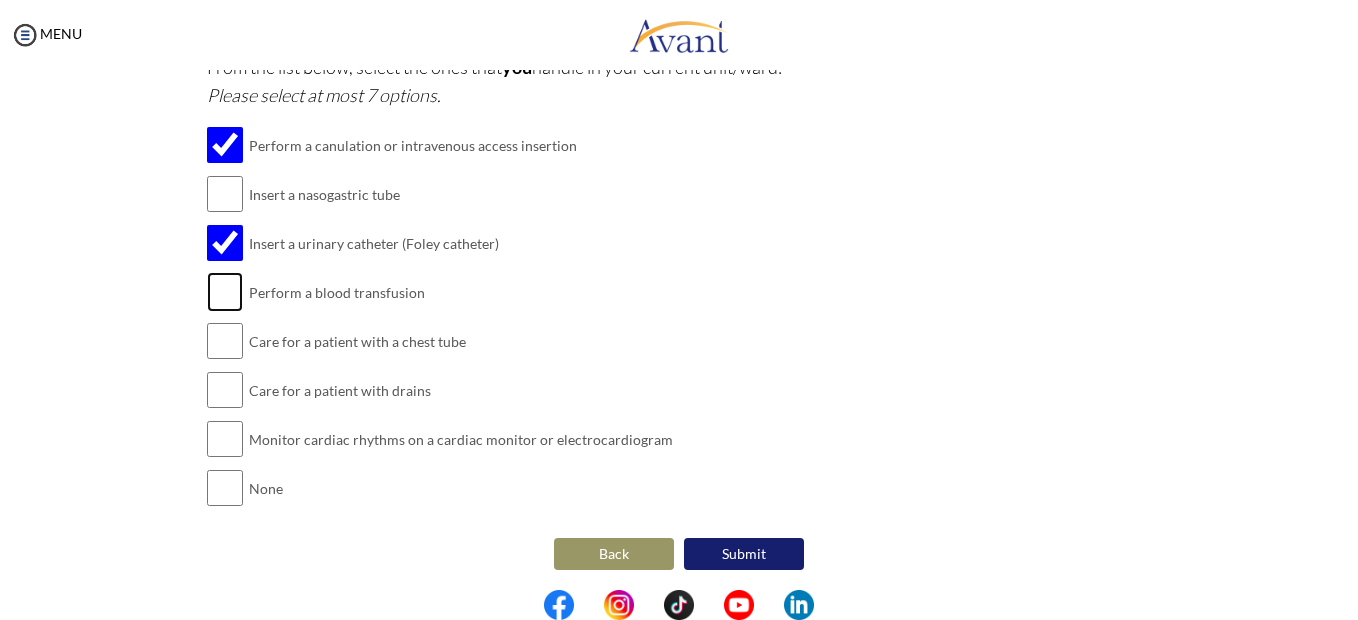 click at bounding box center (225, 292) 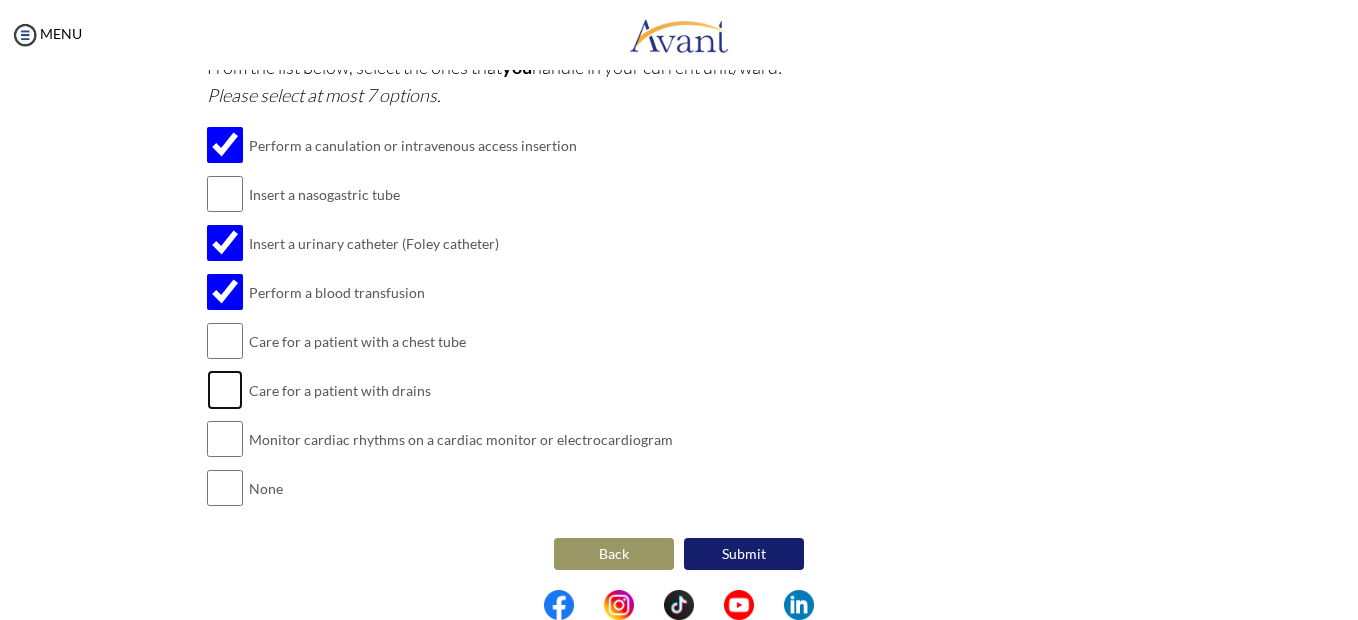 click at bounding box center [225, 390] 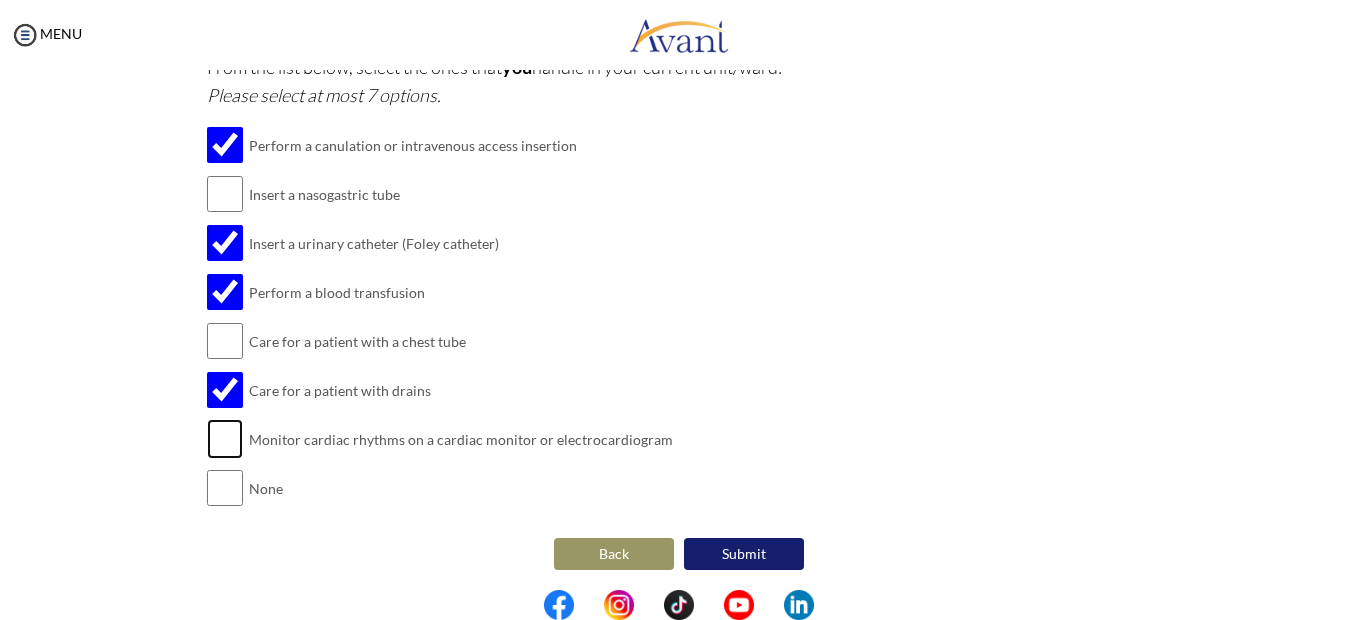 click at bounding box center [225, 439] 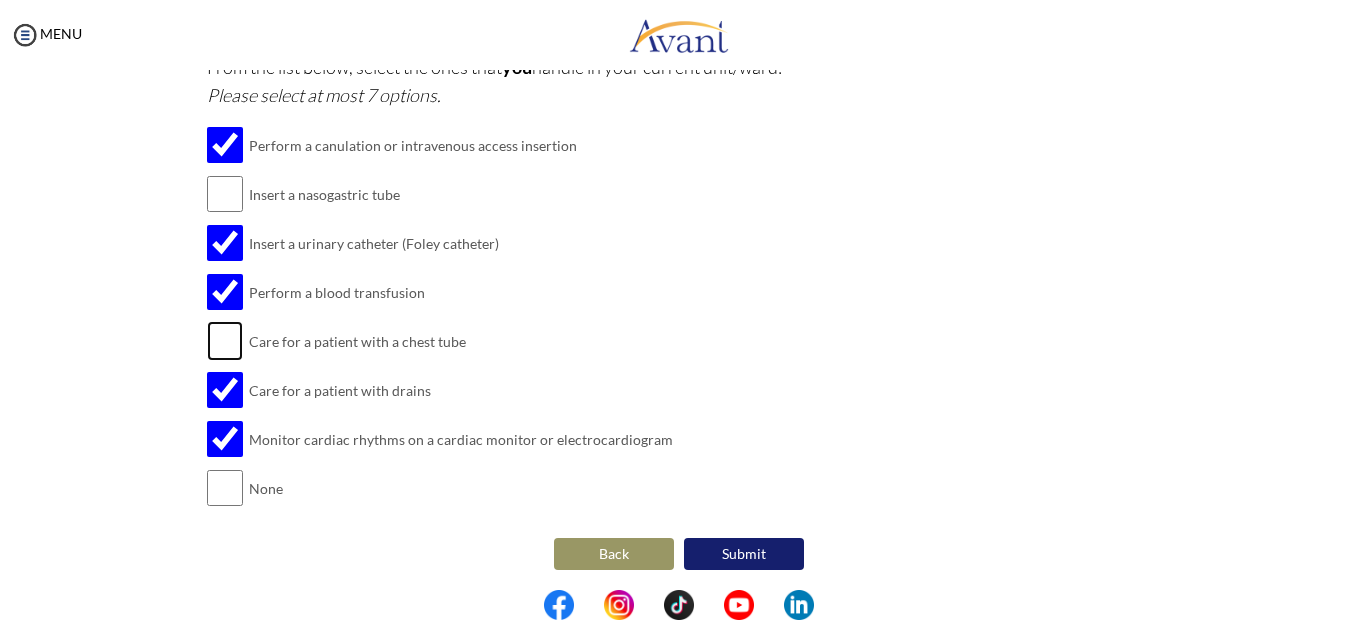 click at bounding box center (225, 341) 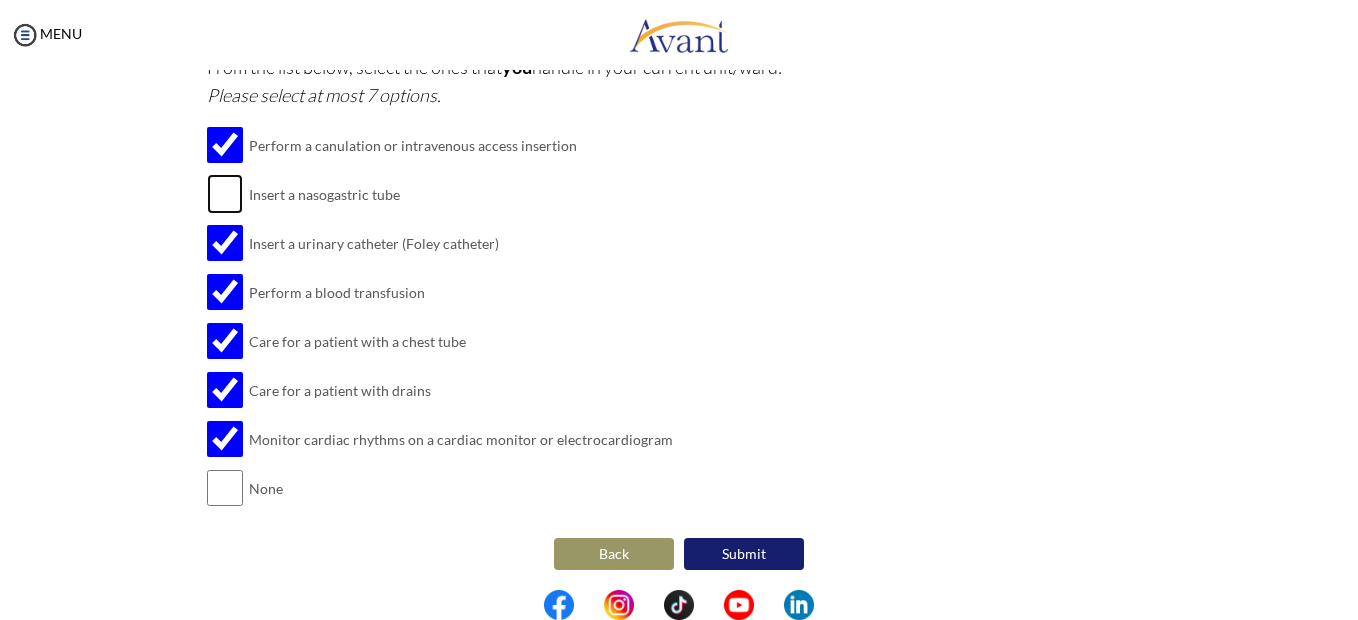 click at bounding box center [225, 194] 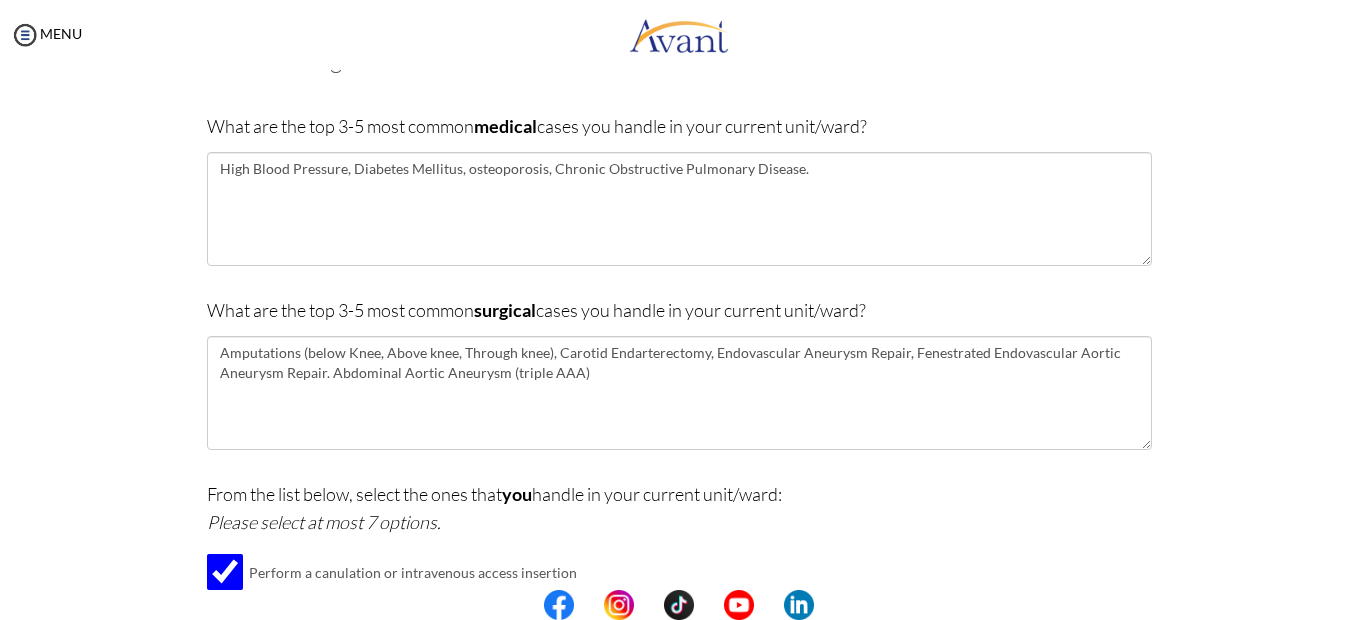 scroll, scrollTop: 146, scrollLeft: 0, axis: vertical 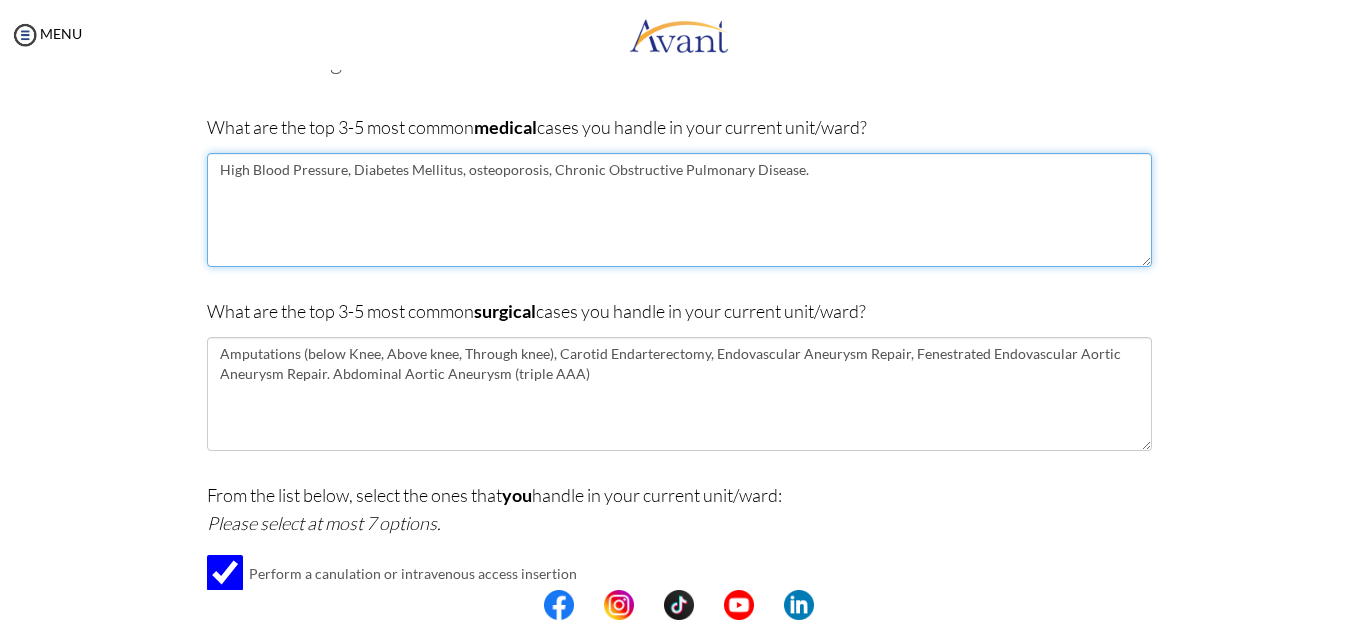 click on "High Blood Pressure, Diabetes Mellitus, osteoporosis, Chronic Obstructive Pulmonary Disease." at bounding box center (679, 210) 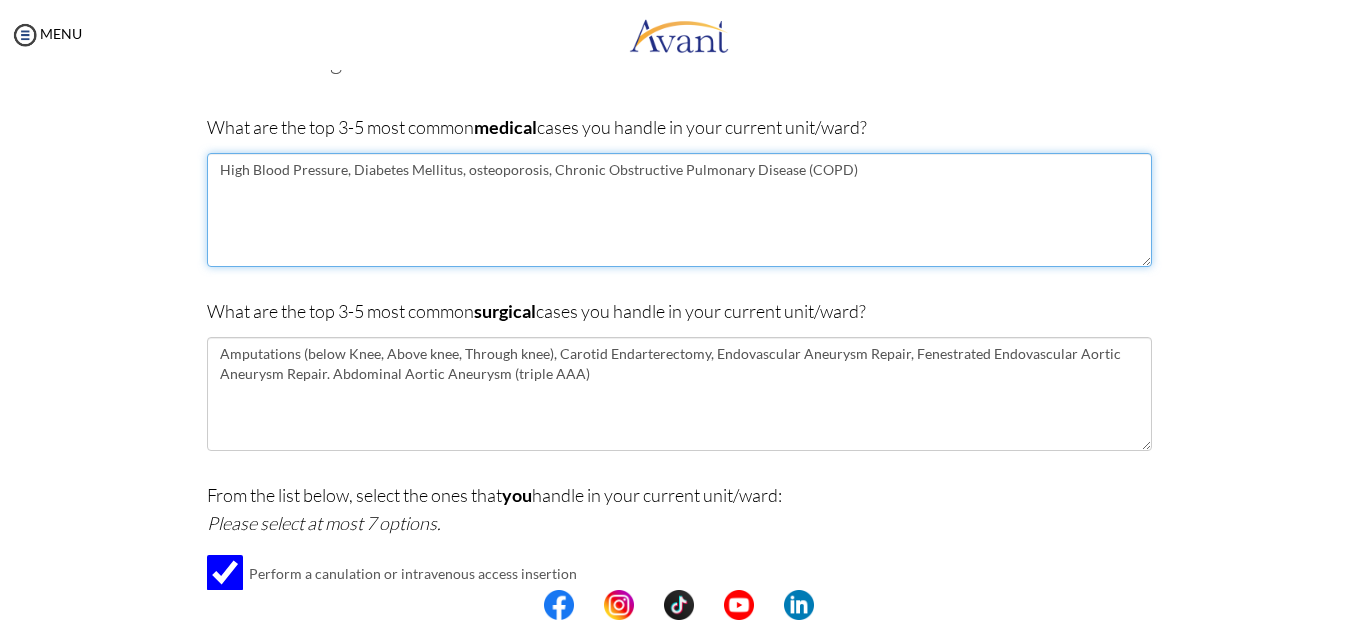 scroll, scrollTop: 579, scrollLeft: 0, axis: vertical 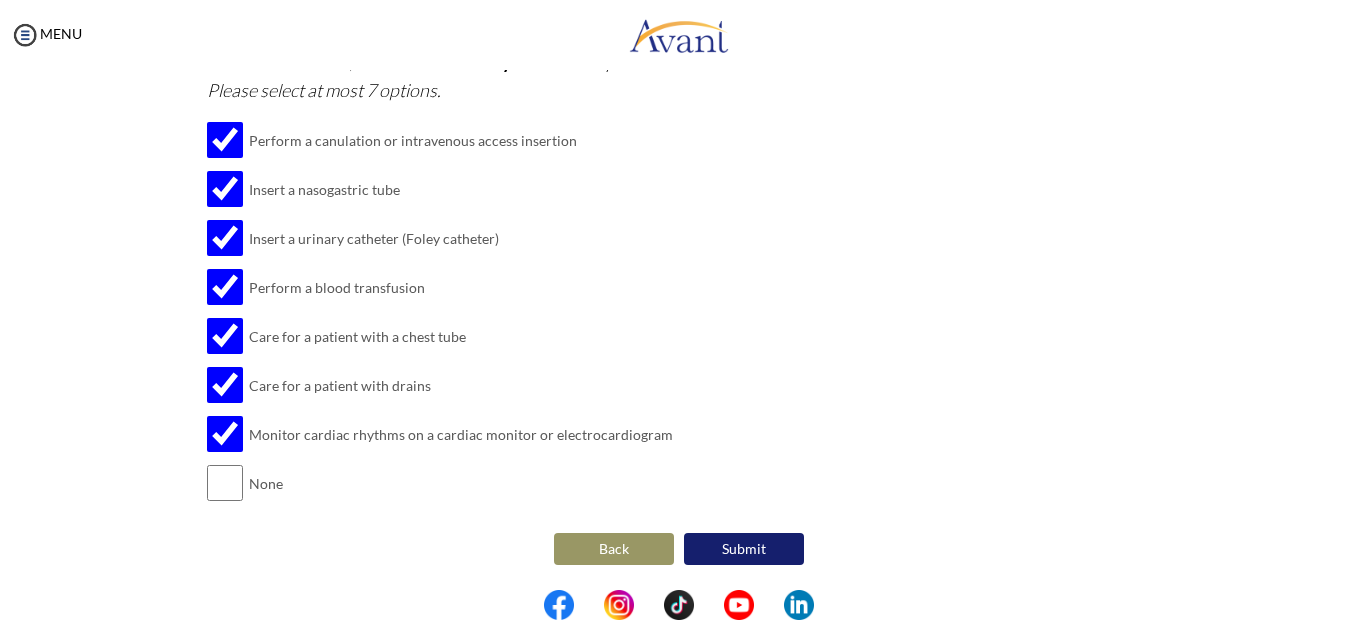 type on "High Blood Pressure, Diabetes Mellitus, osteoporosis, Chronic Obstructive Pulmonary Disease (COPD)" 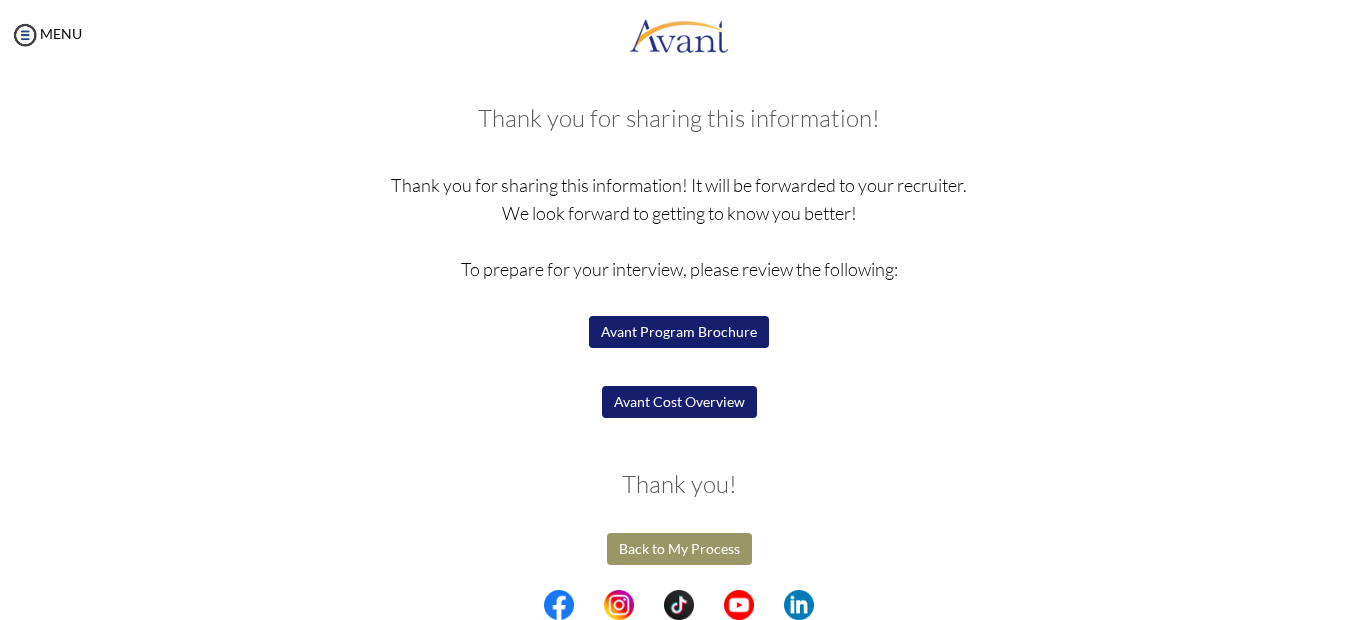 scroll, scrollTop: 0, scrollLeft: 0, axis: both 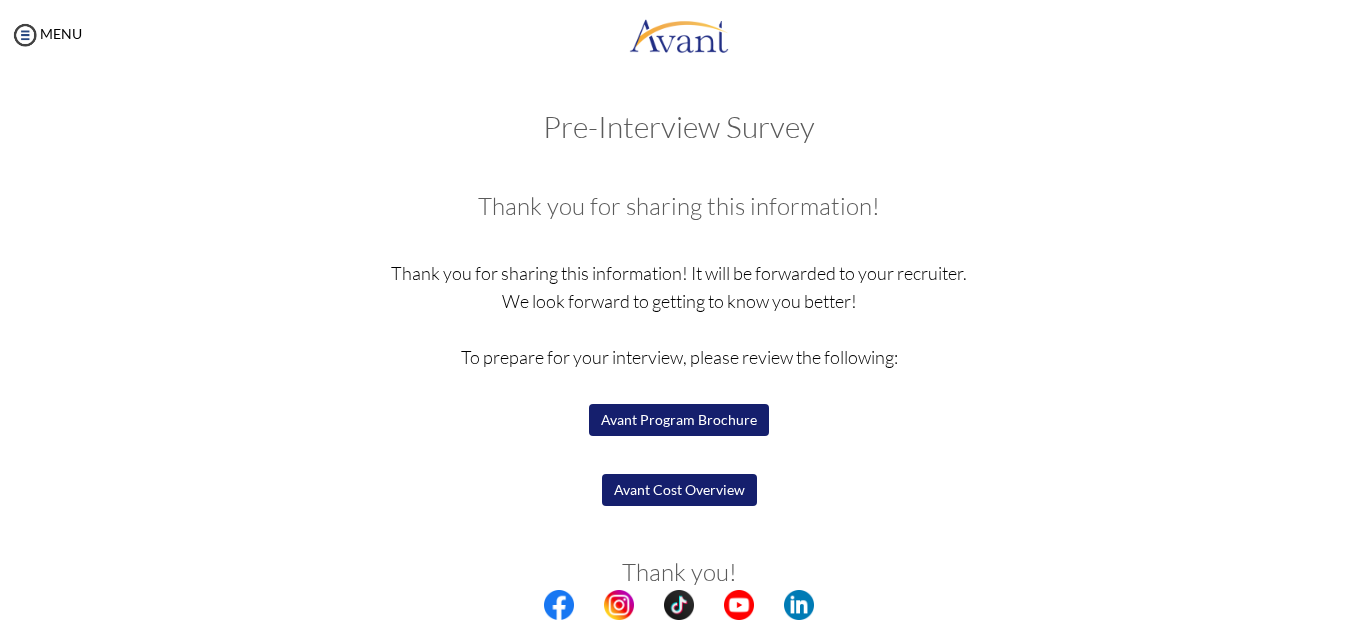 click on "Avant Program Brochure" at bounding box center (679, 420) 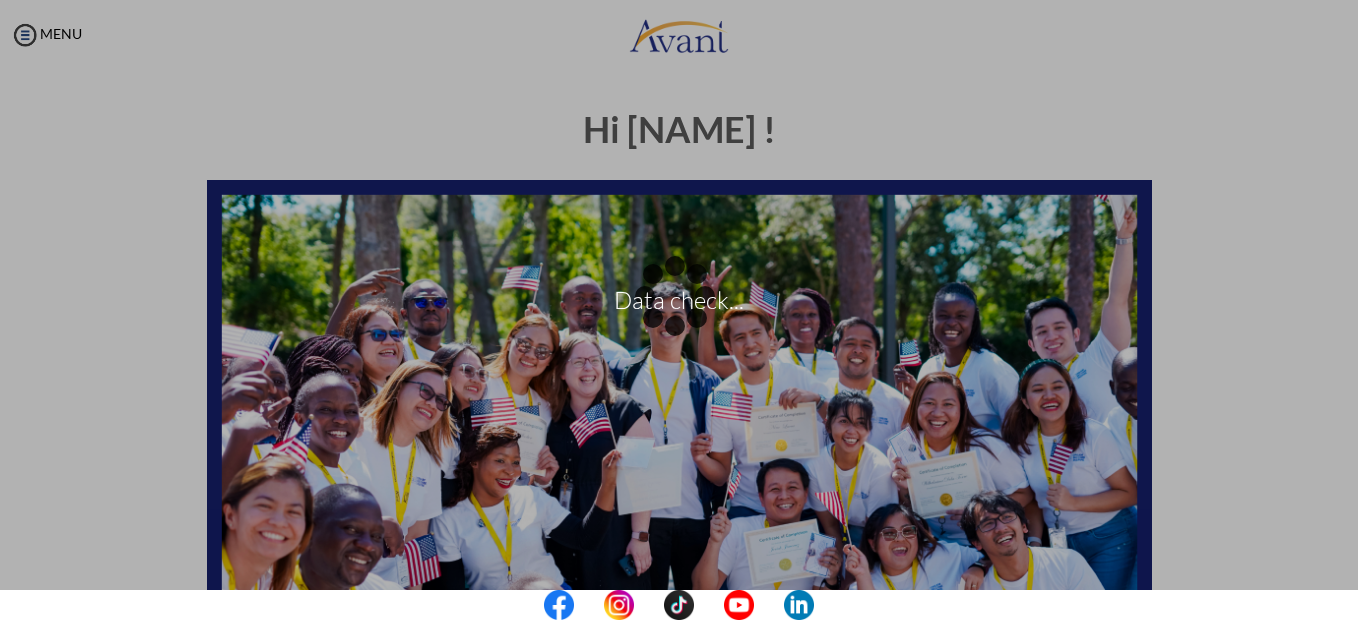 scroll, scrollTop: 0, scrollLeft: 0, axis: both 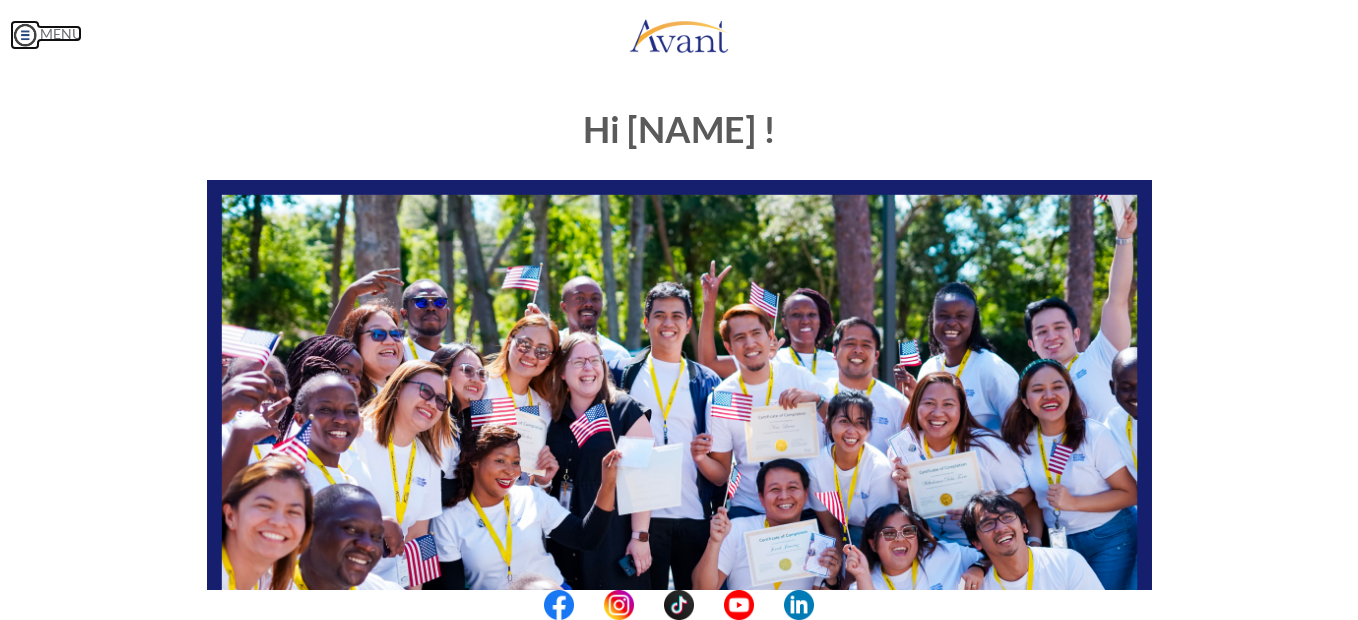 click at bounding box center [25, 35] 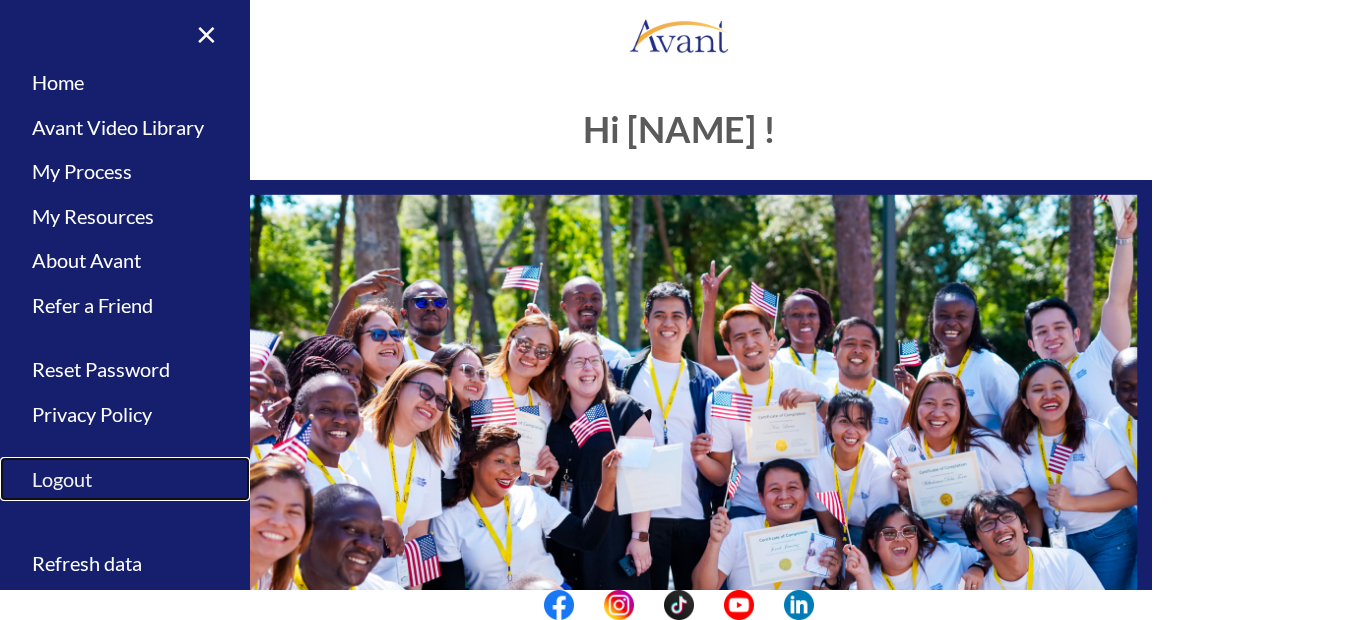 click on "Logout" at bounding box center (125, 479) 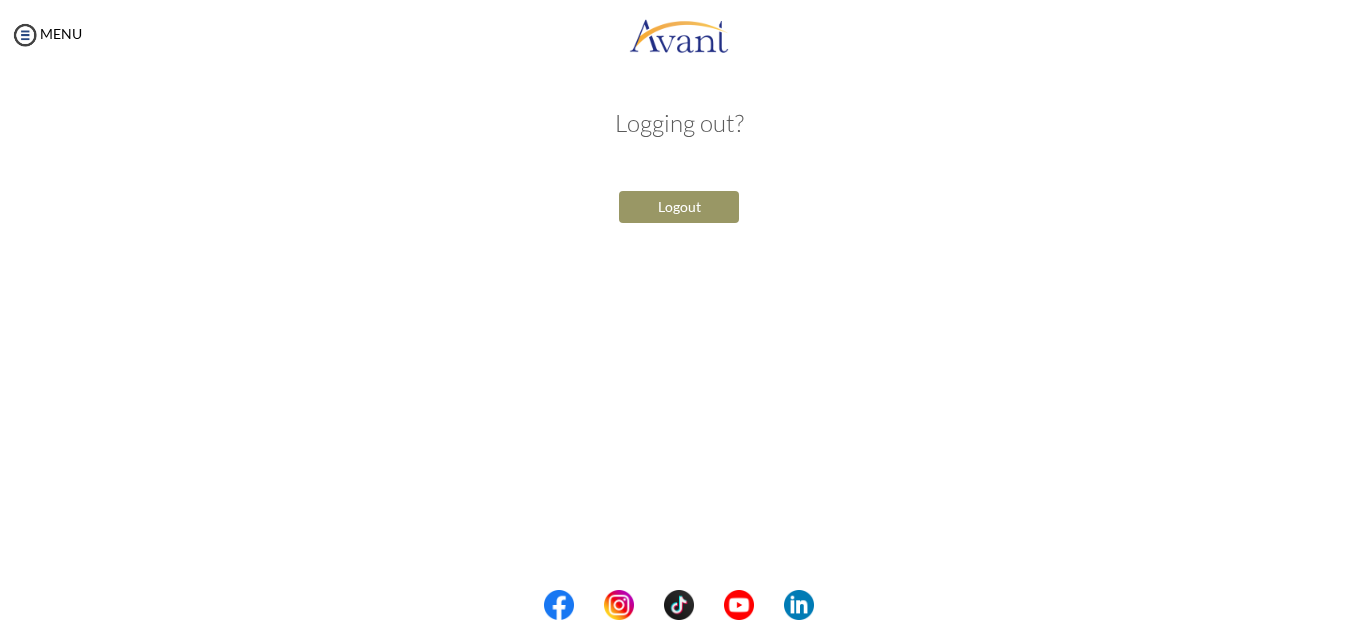 click on "Logout" at bounding box center (679, 207) 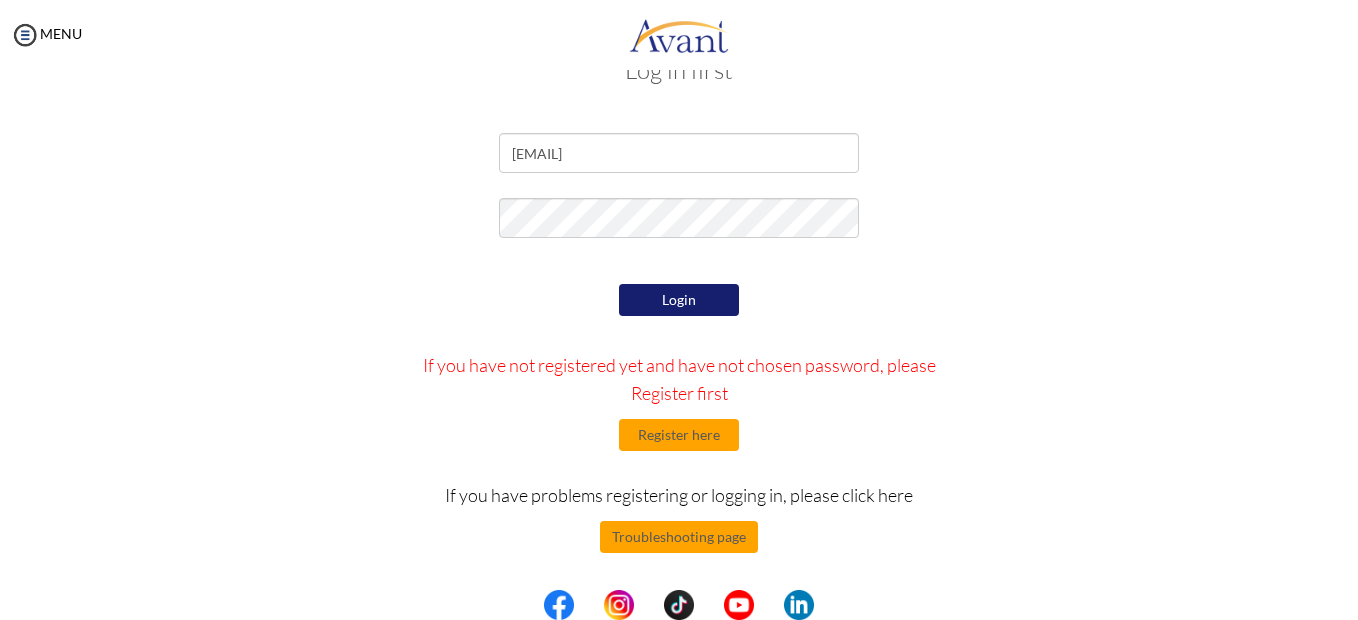 scroll, scrollTop: 0, scrollLeft: 0, axis: both 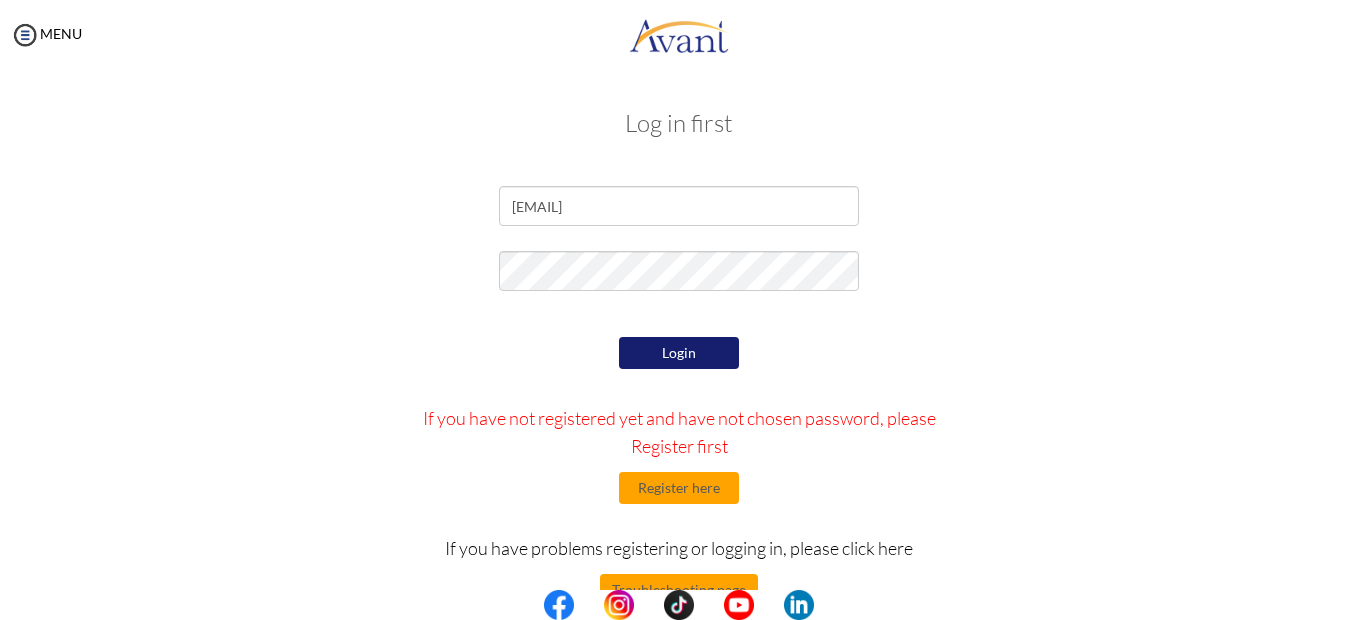 drag, startPoint x: 1315, startPoint y: 1, endPoint x: 325, endPoint y: 130, distance: 998.36914 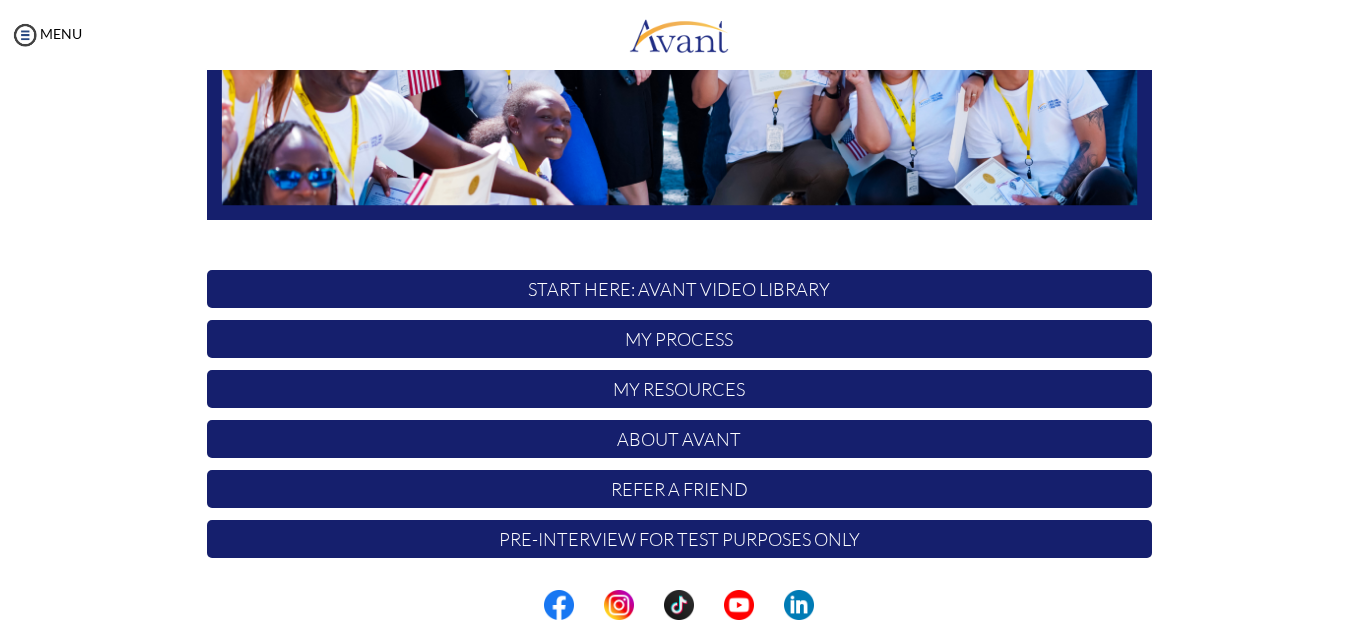 scroll, scrollTop: 0, scrollLeft: 0, axis: both 